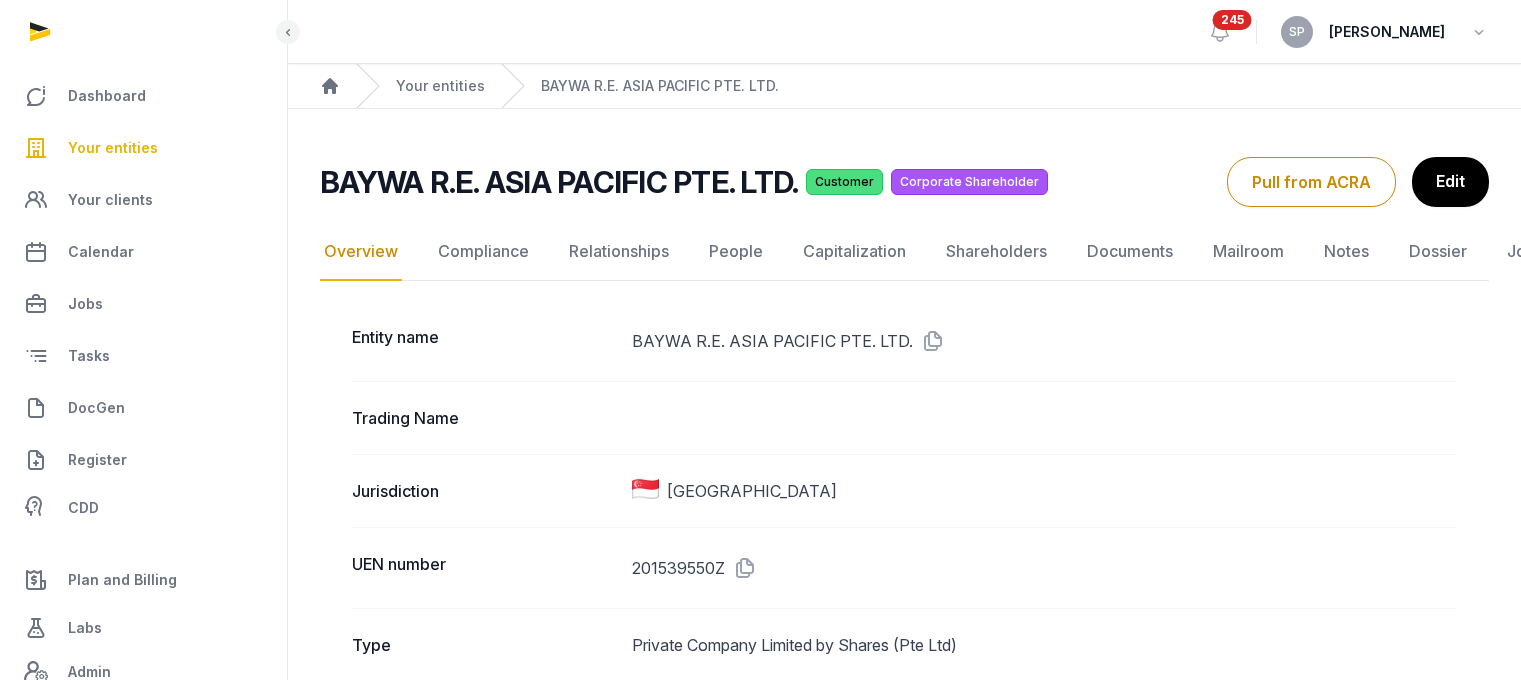 scroll, scrollTop: 0, scrollLeft: 0, axis: both 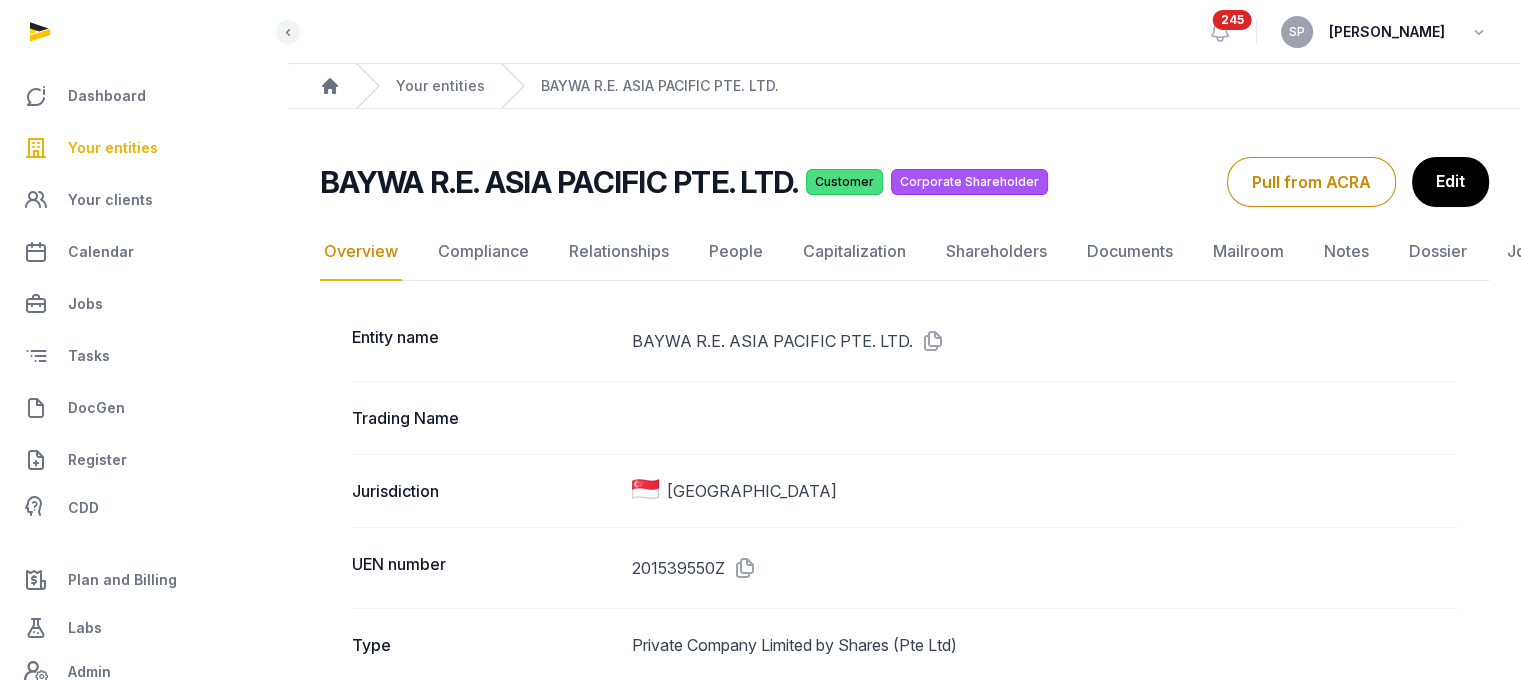 click on "Your entities" at bounding box center [143, 148] 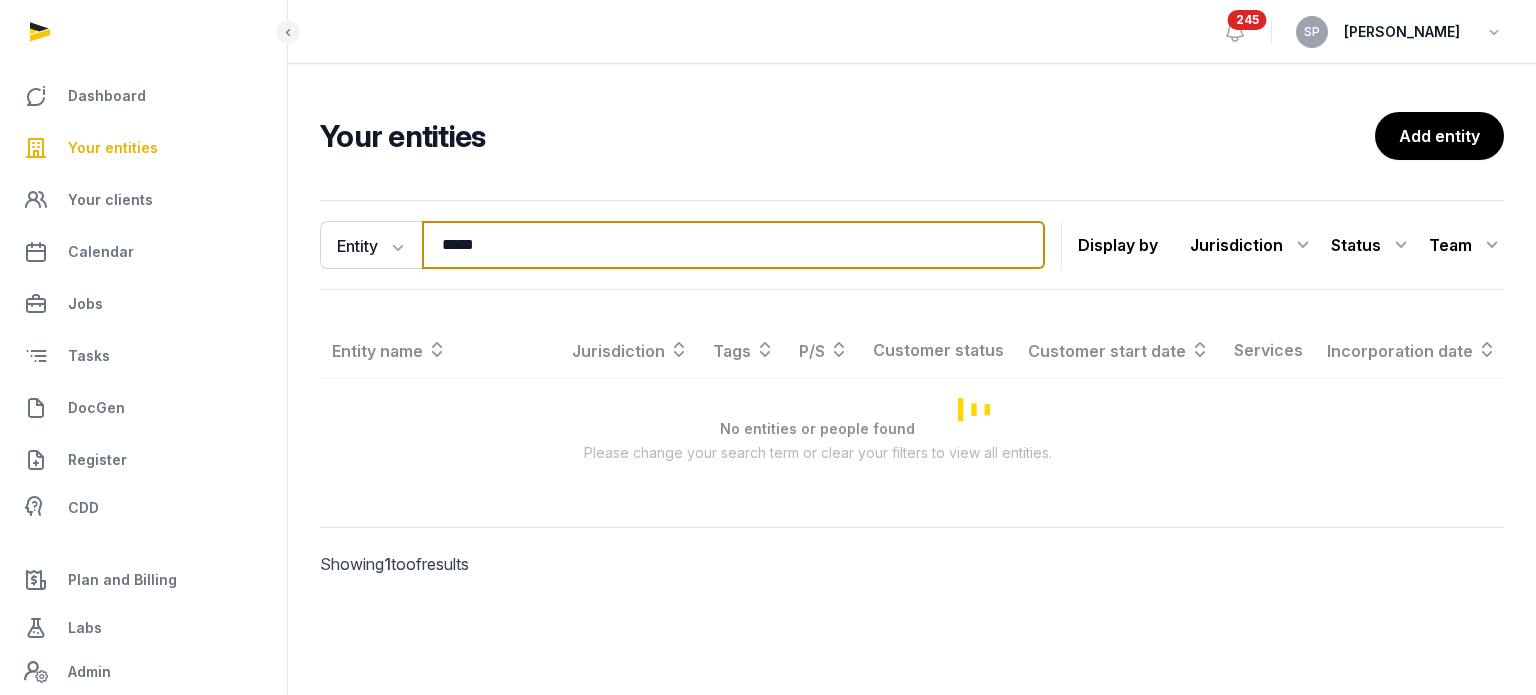 click on "*****" at bounding box center [733, 245] 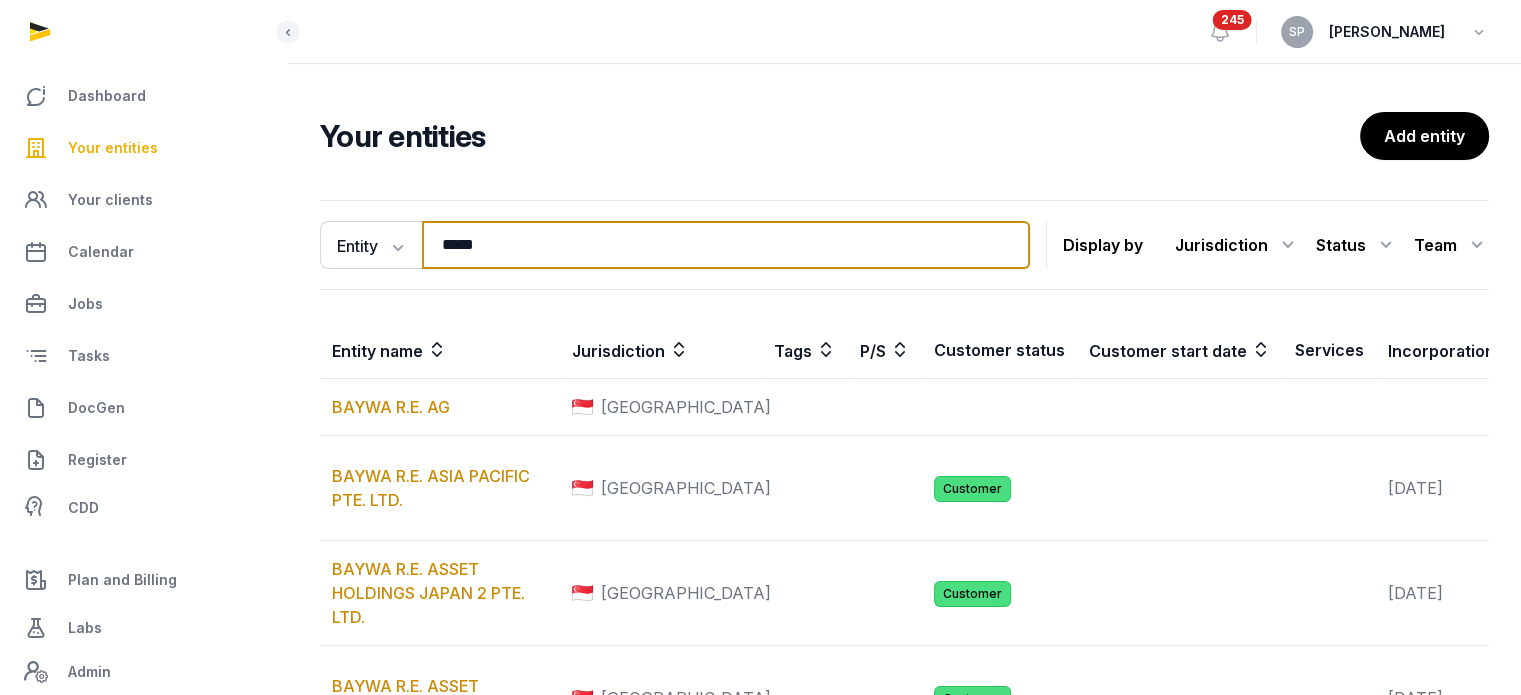 click on "*****" at bounding box center (726, 245) 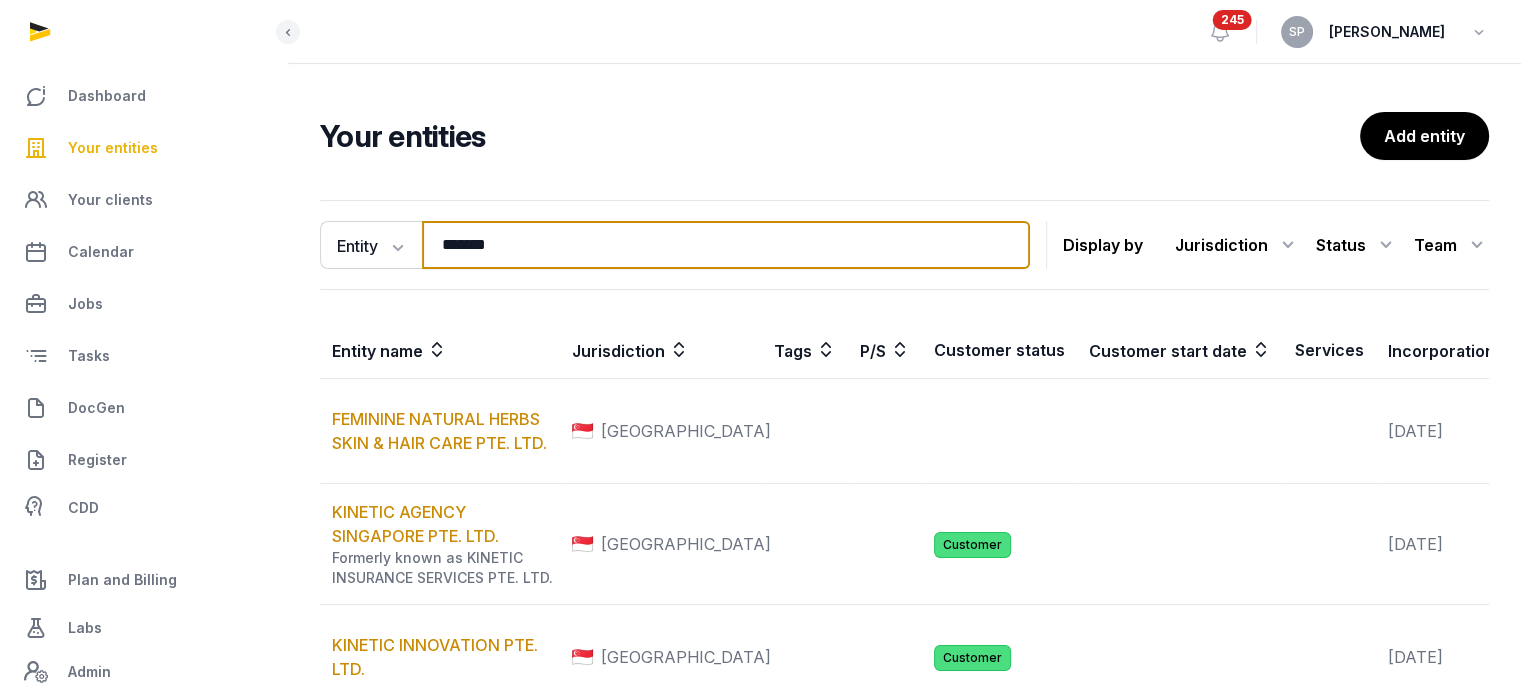 type on "*******" 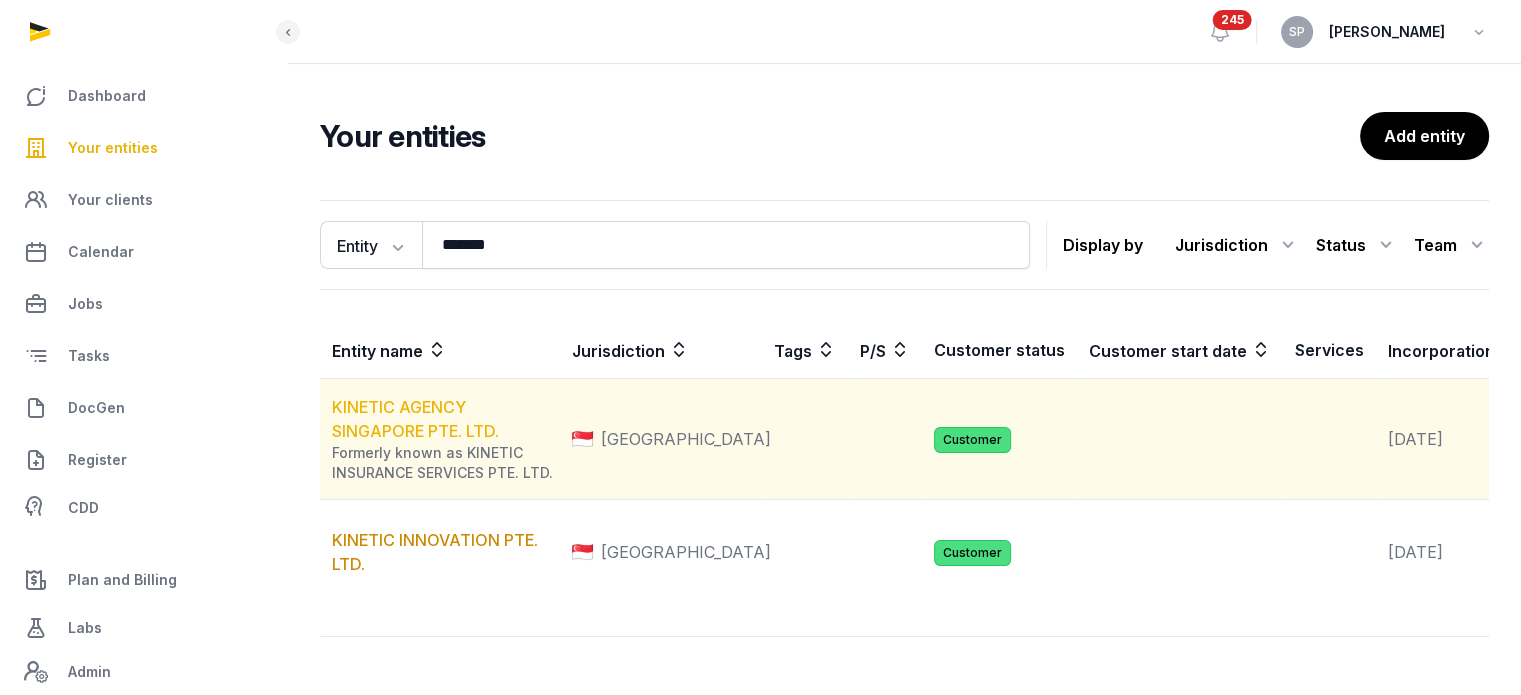 click on "KINETIC AGENCY SINGAPORE PTE. LTD." at bounding box center [415, 419] 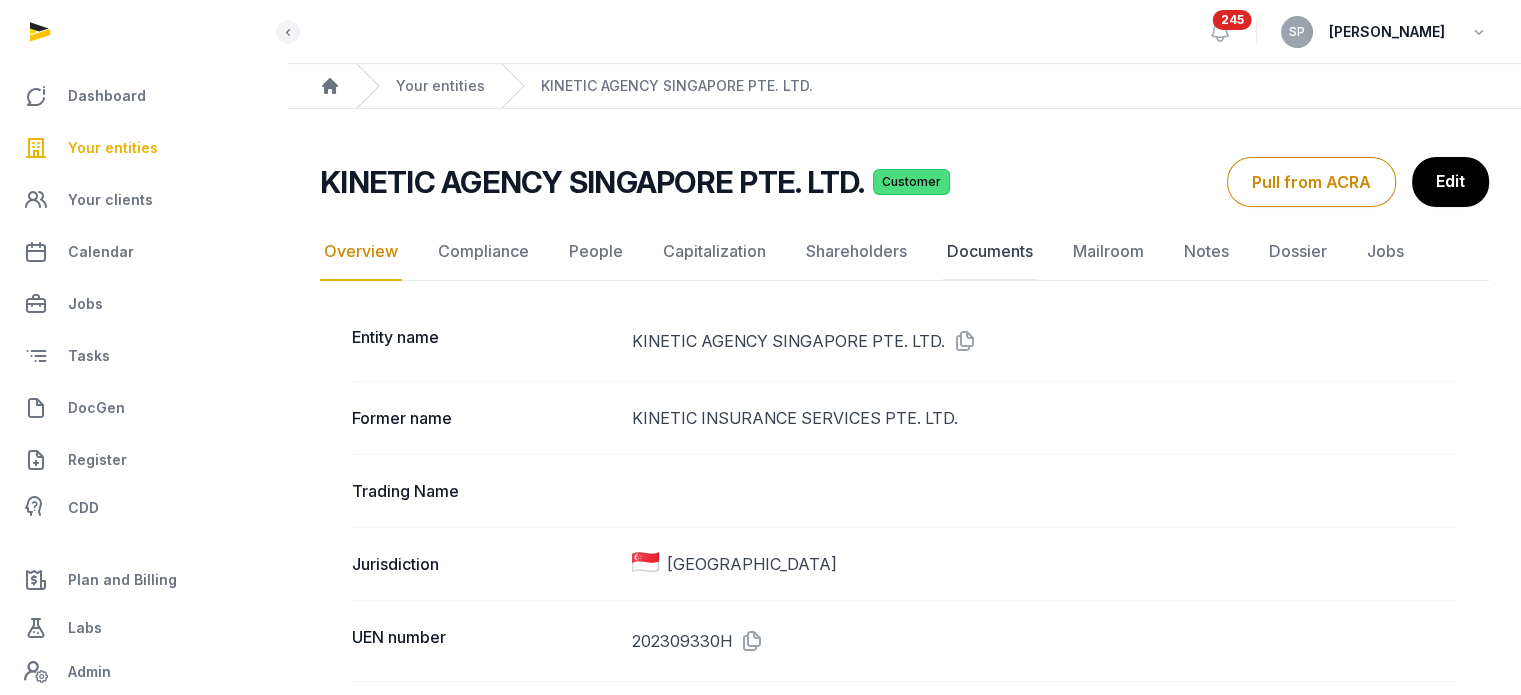 click on "Documents" 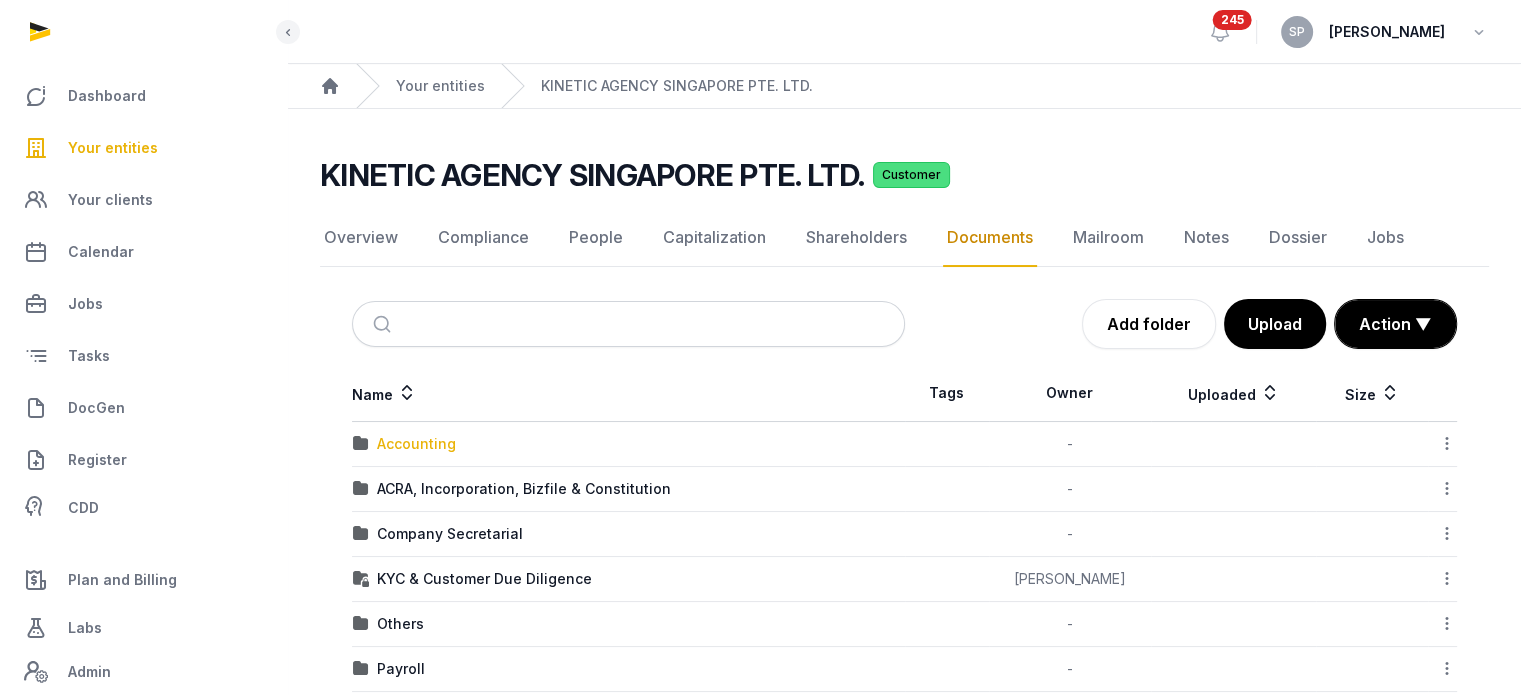click on "Accounting" at bounding box center (416, 444) 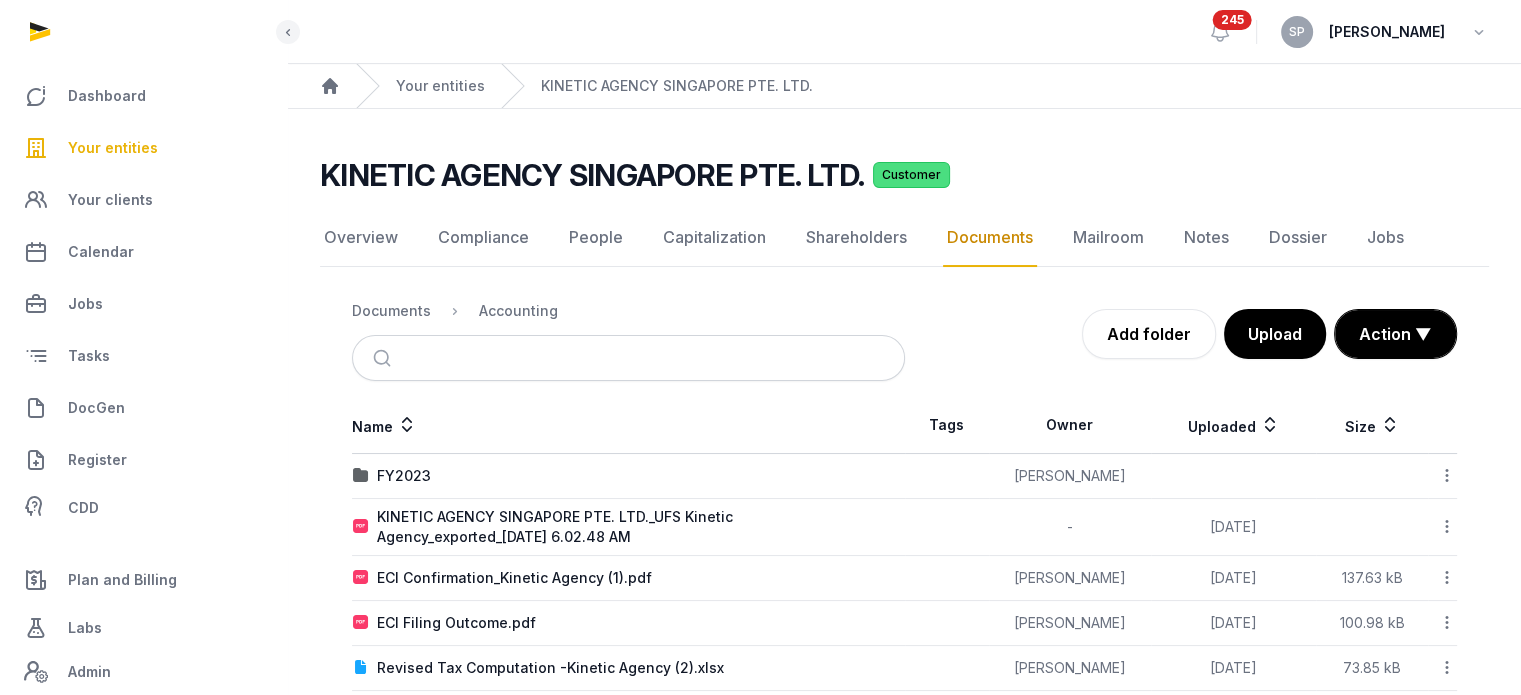 scroll, scrollTop: 77, scrollLeft: 0, axis: vertical 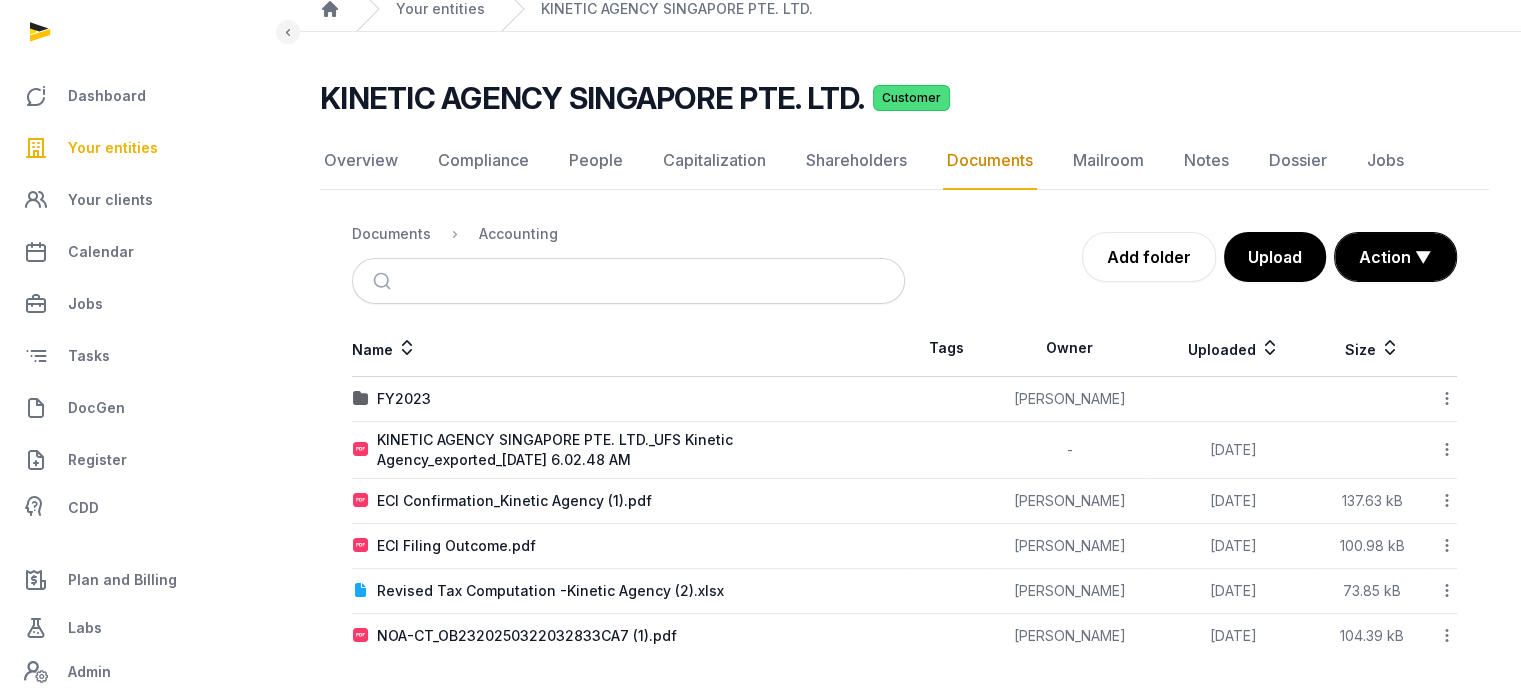 click 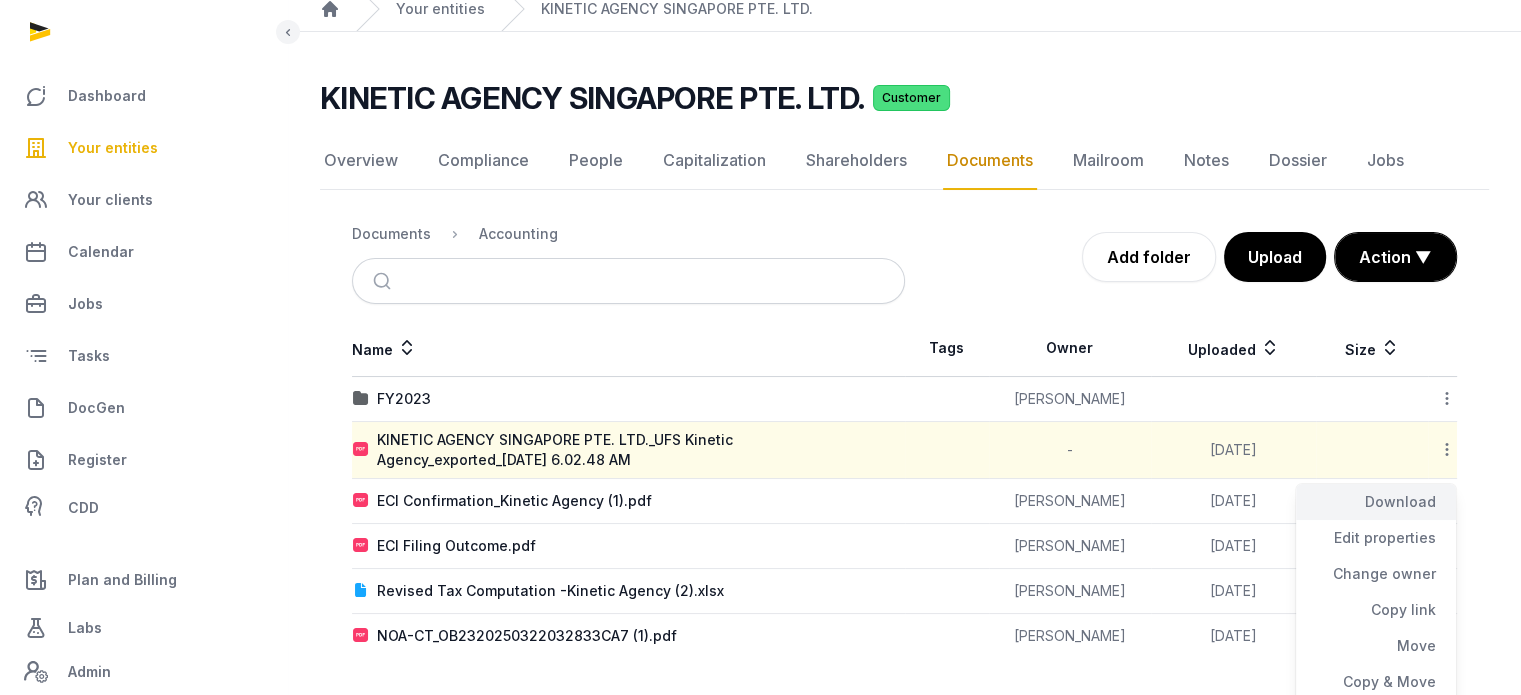 click on "Download" 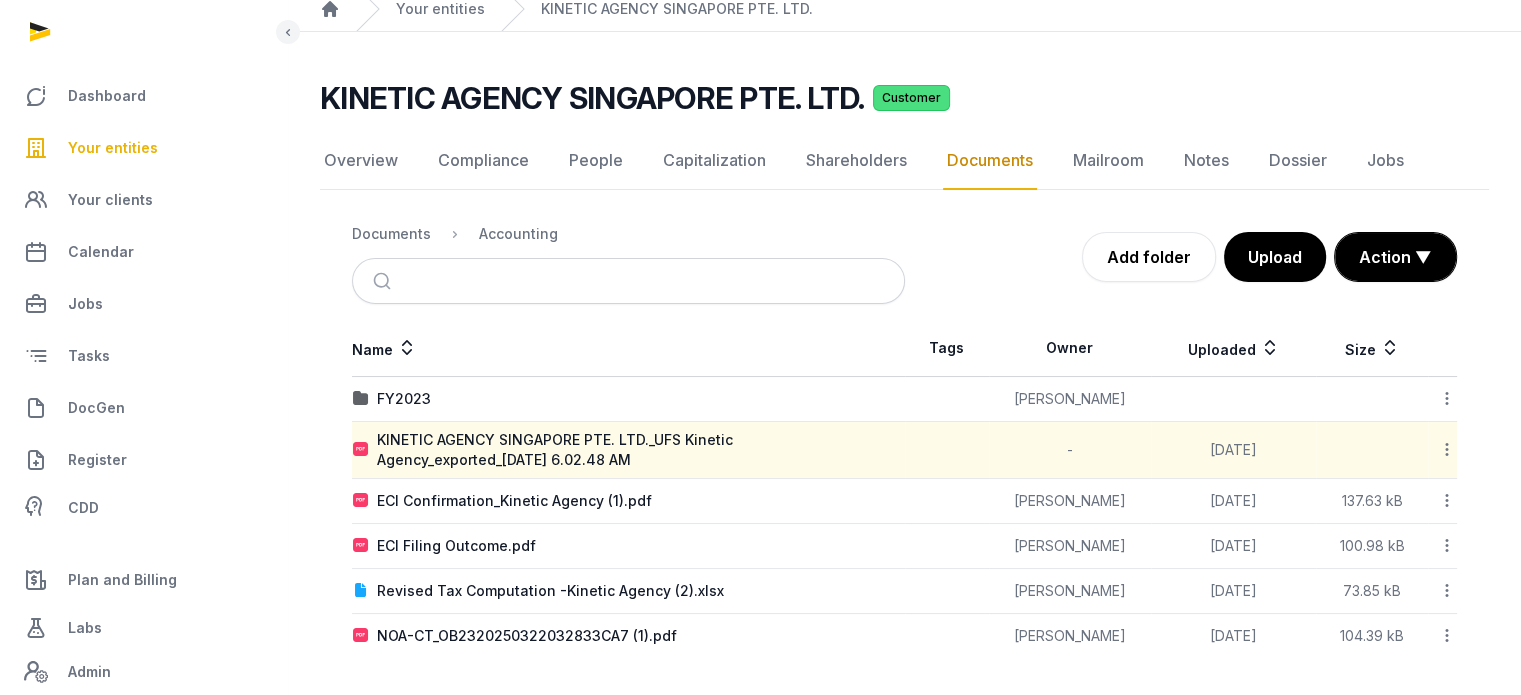 click on "Your entities" at bounding box center (113, 148) 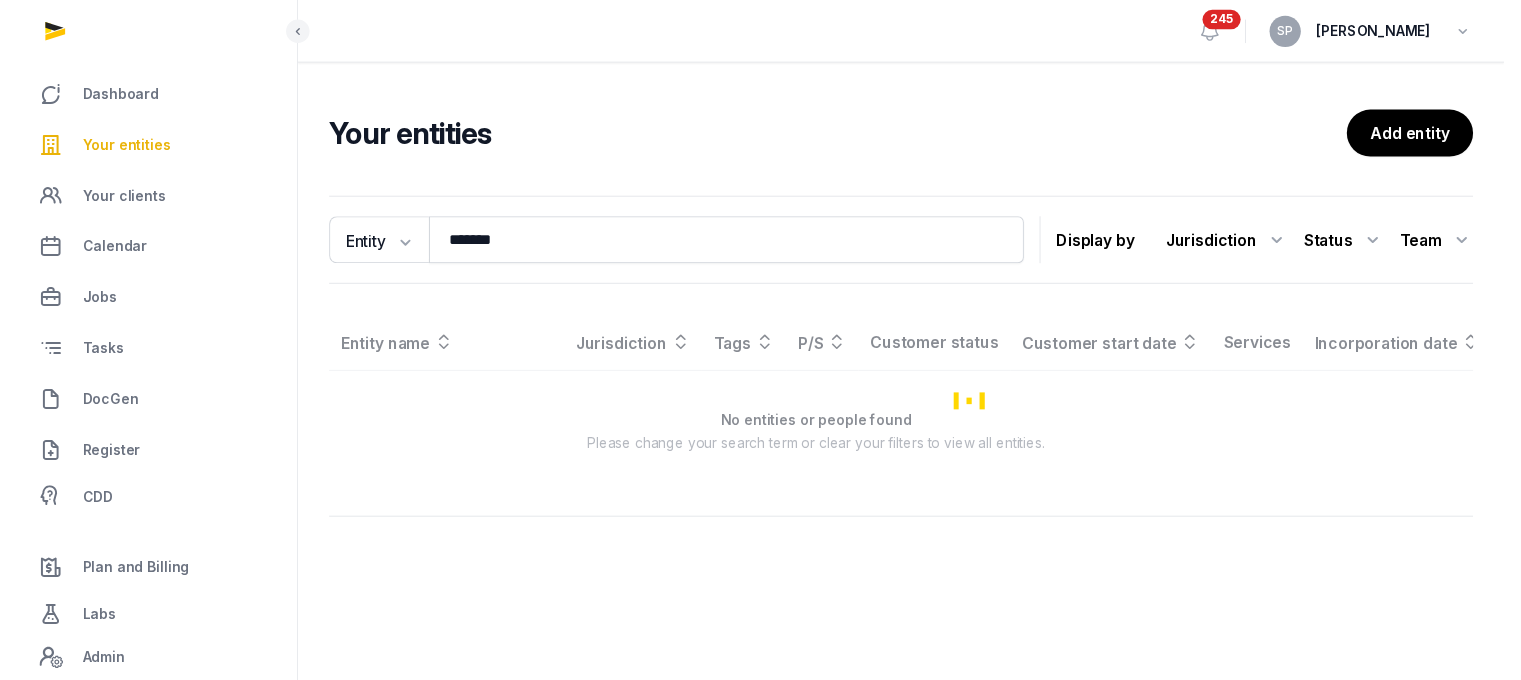 scroll, scrollTop: 0, scrollLeft: 0, axis: both 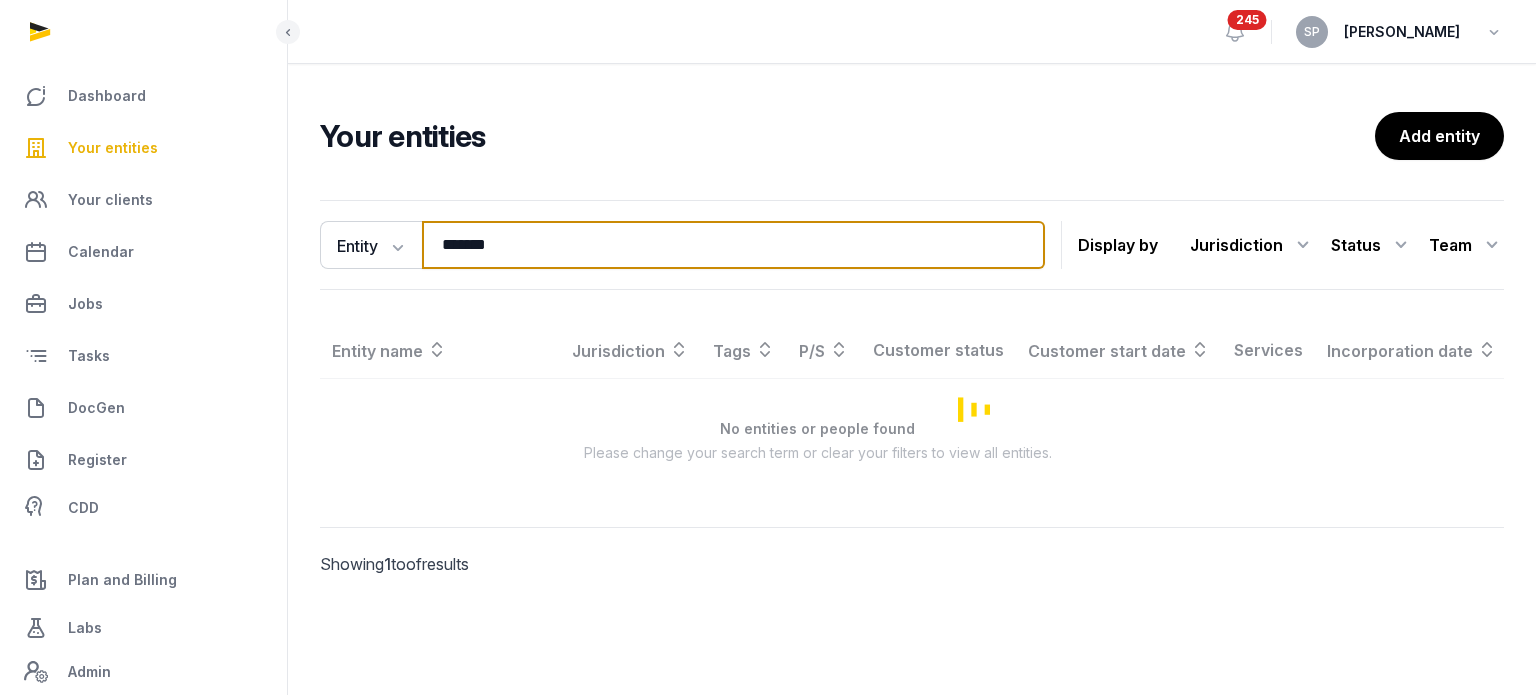 click on "*******" at bounding box center (733, 245) 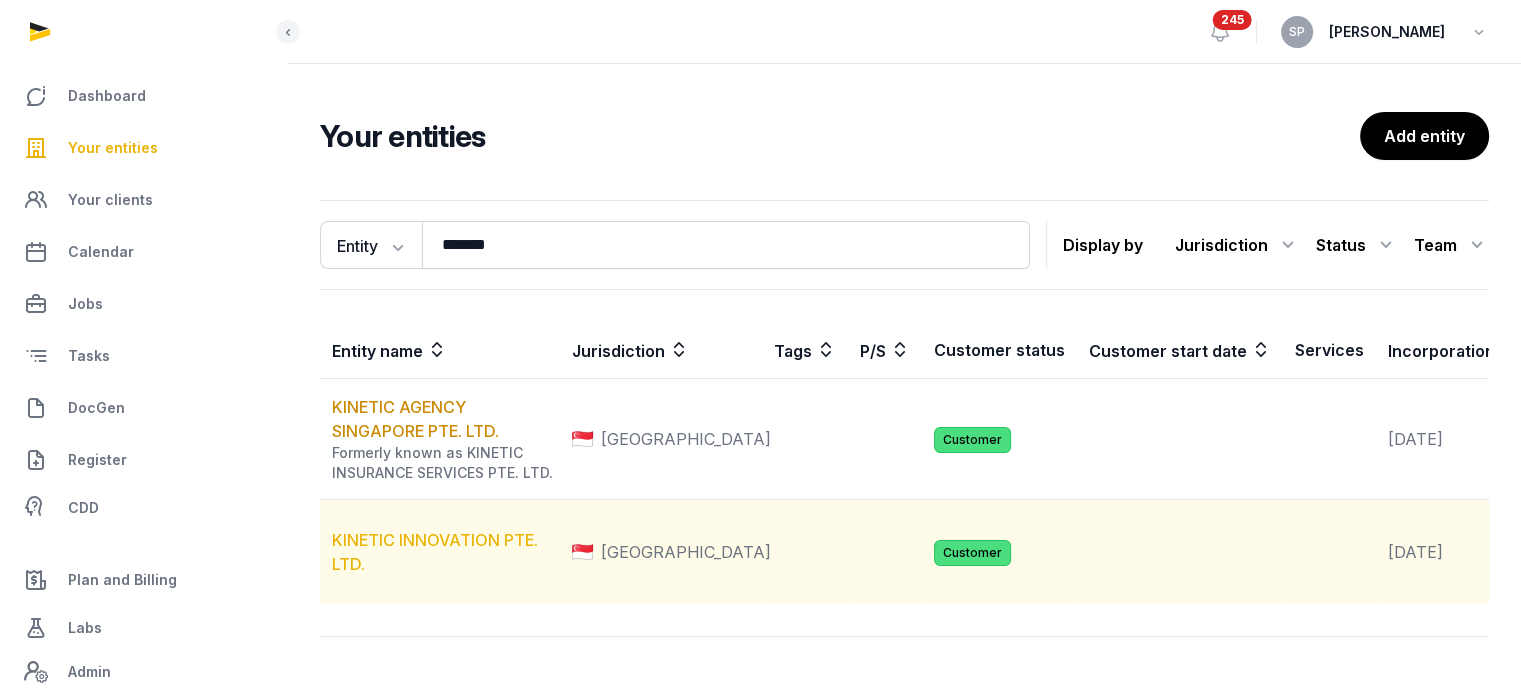 click on "KINETIC INNOVATION PTE. LTD." at bounding box center [435, 552] 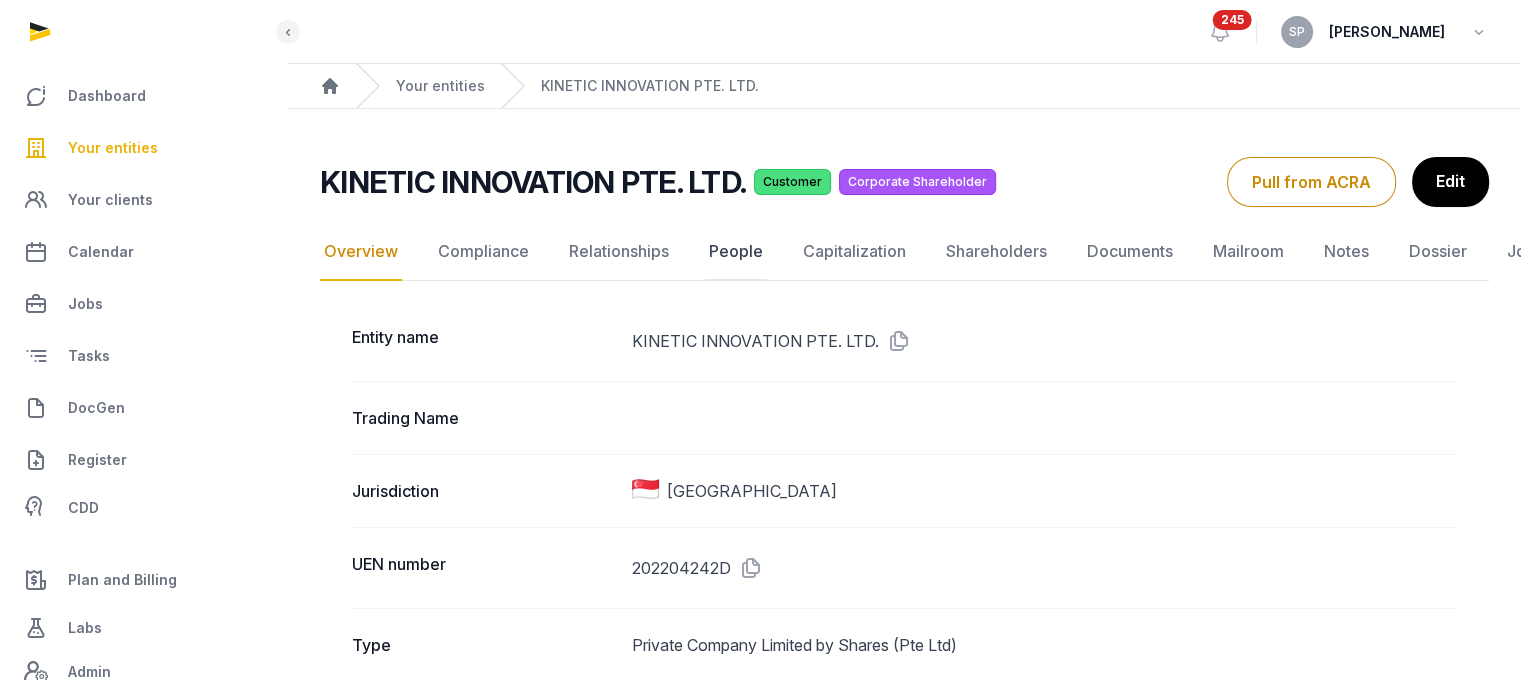 click on "People" 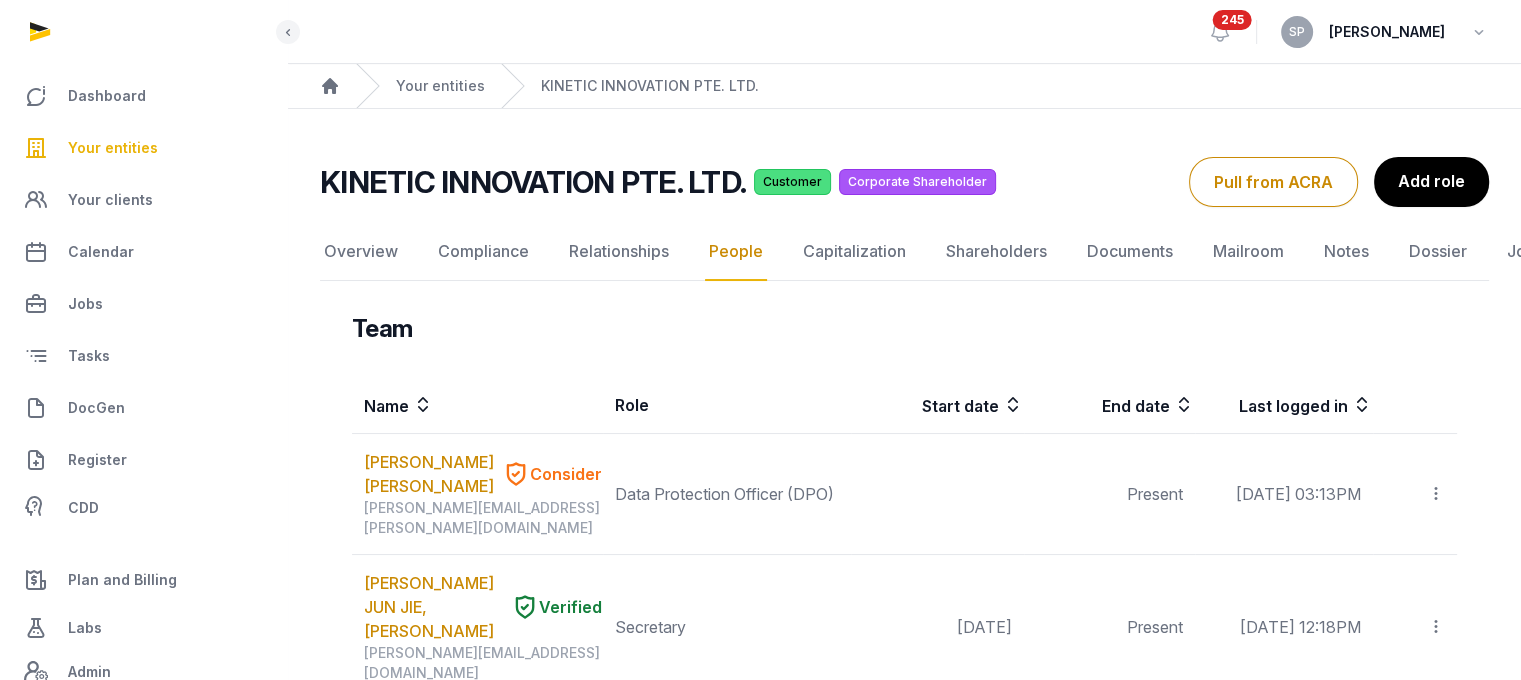 scroll, scrollTop: 594, scrollLeft: 0, axis: vertical 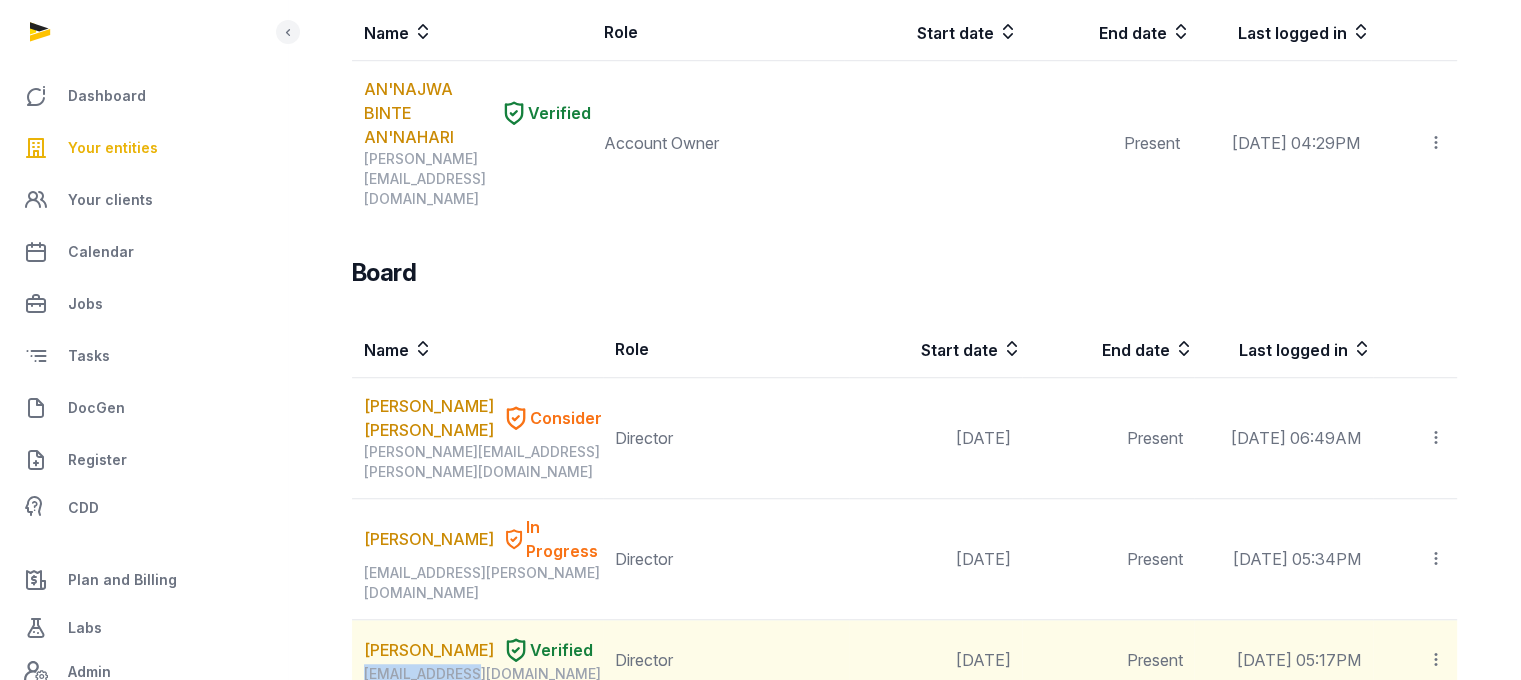 drag, startPoint x: 428, startPoint y: 477, endPoint x: 353, endPoint y: 476, distance: 75.00667 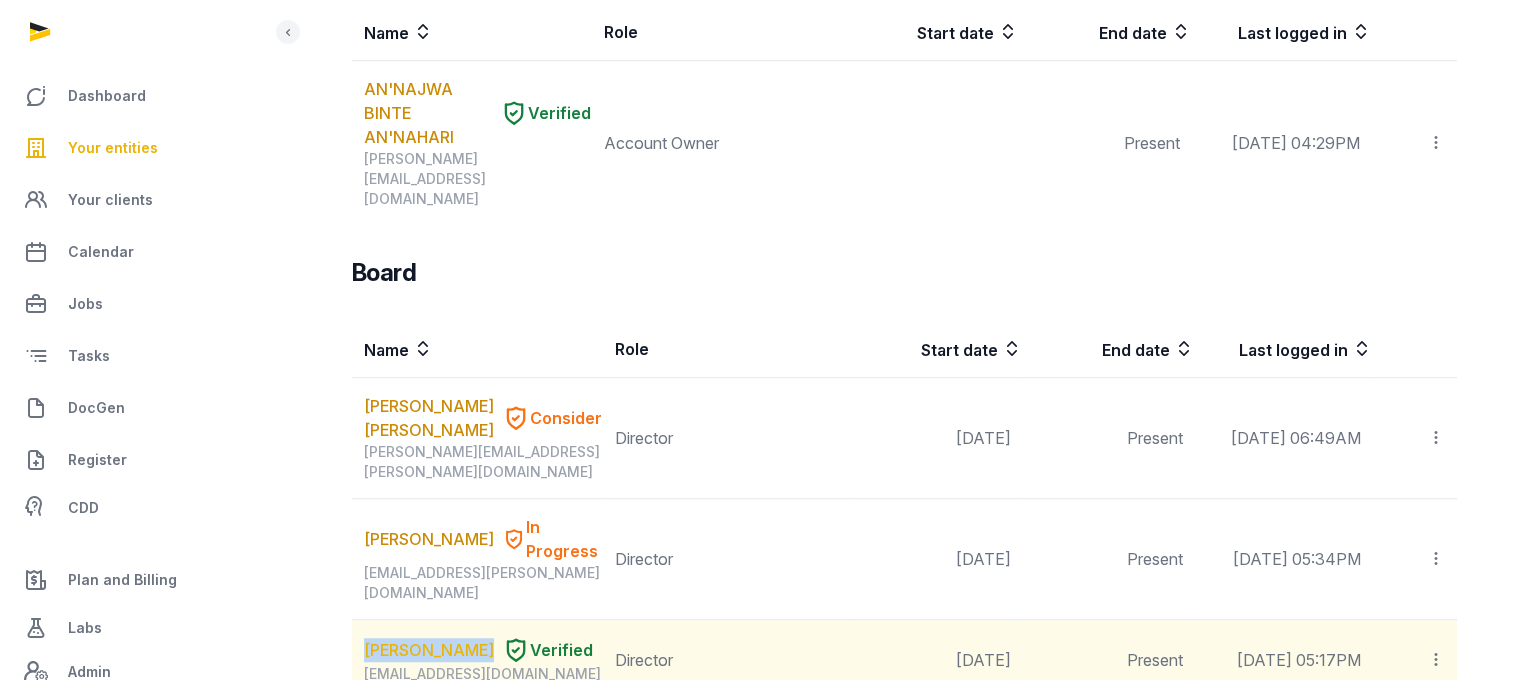 drag, startPoint x: 360, startPoint y: 421, endPoint x: 483, endPoint y: 435, distance: 123.79418 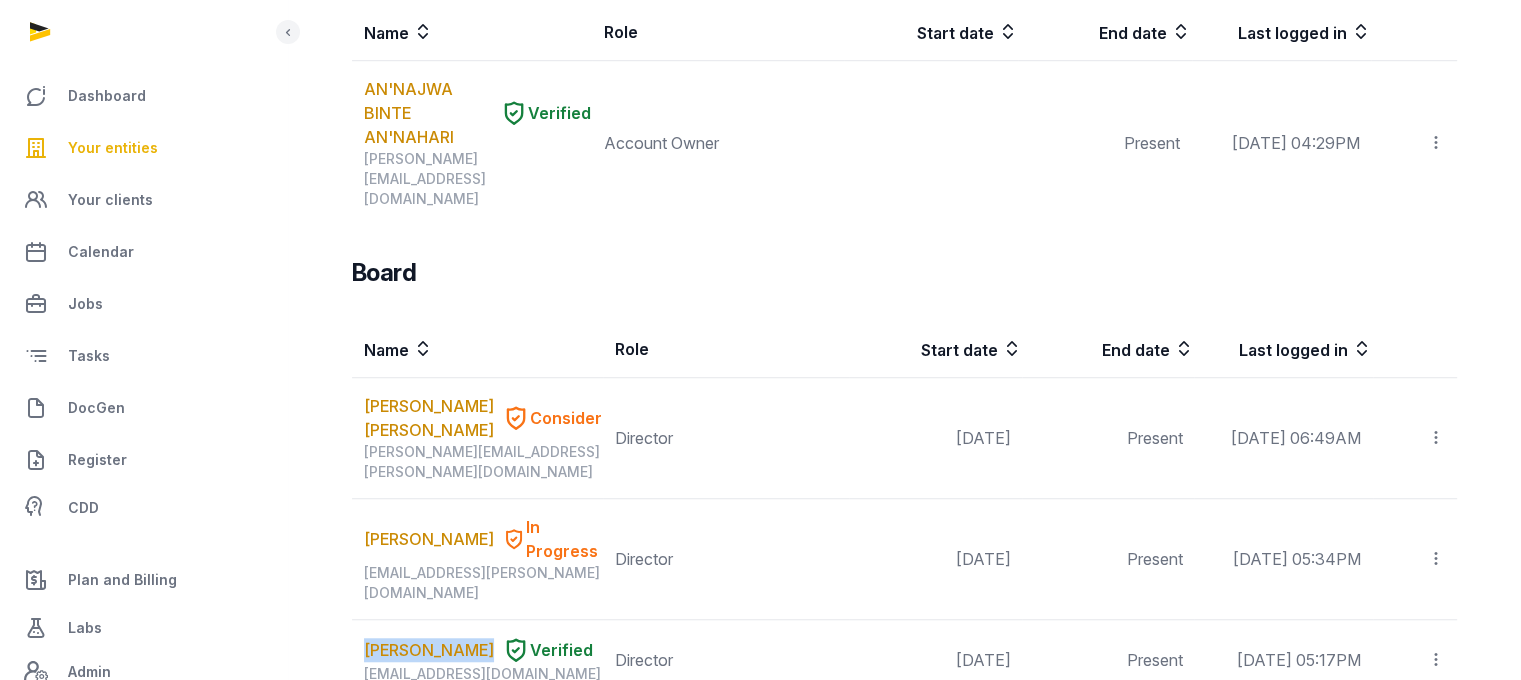 click on "Your entities" at bounding box center (113, 148) 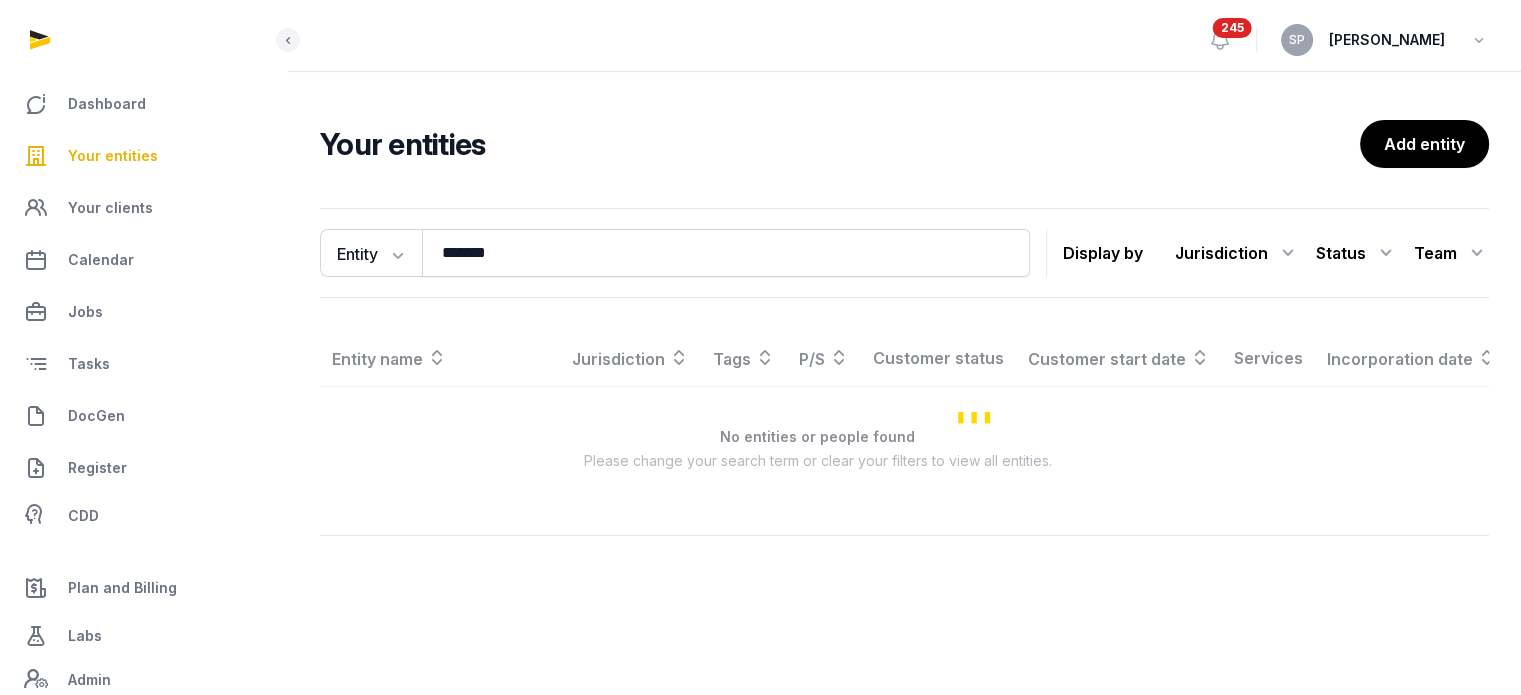 scroll, scrollTop: 0, scrollLeft: 0, axis: both 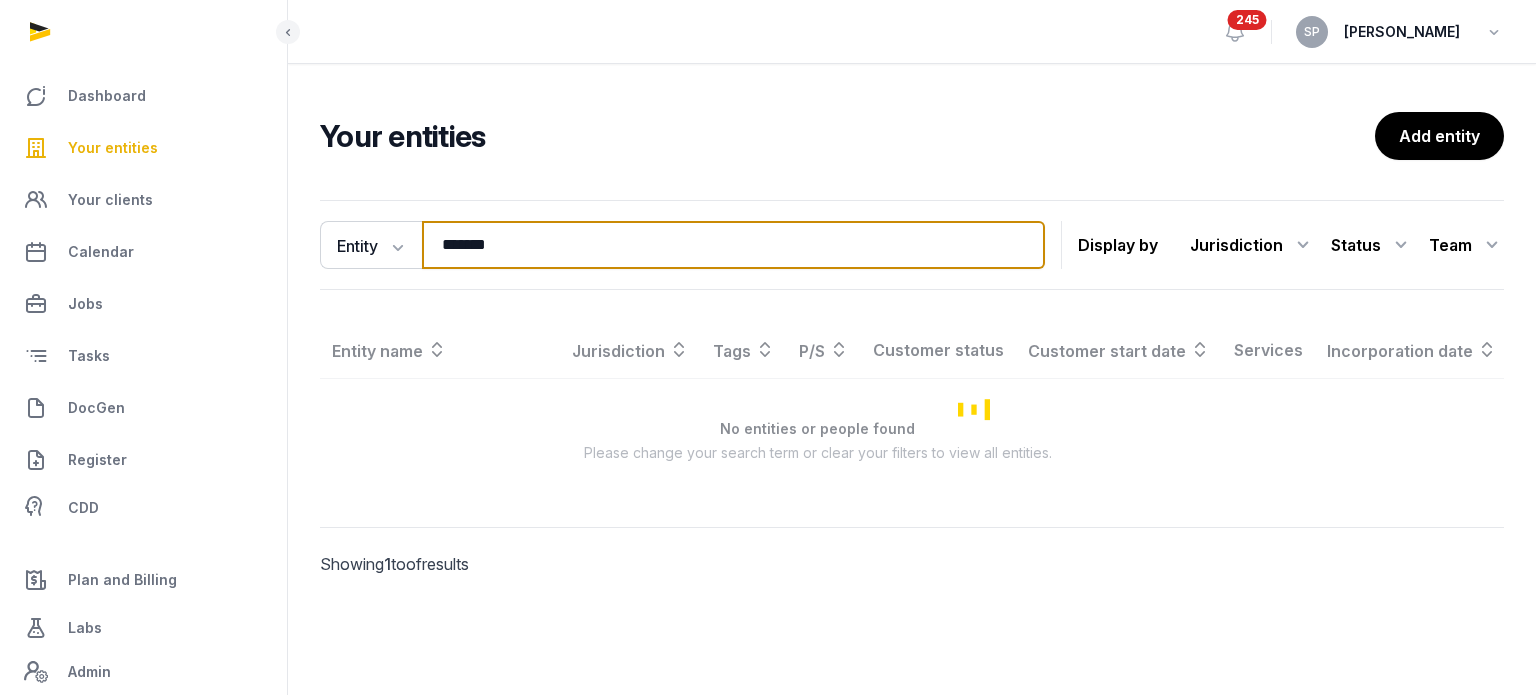 click on "*******" at bounding box center (733, 245) 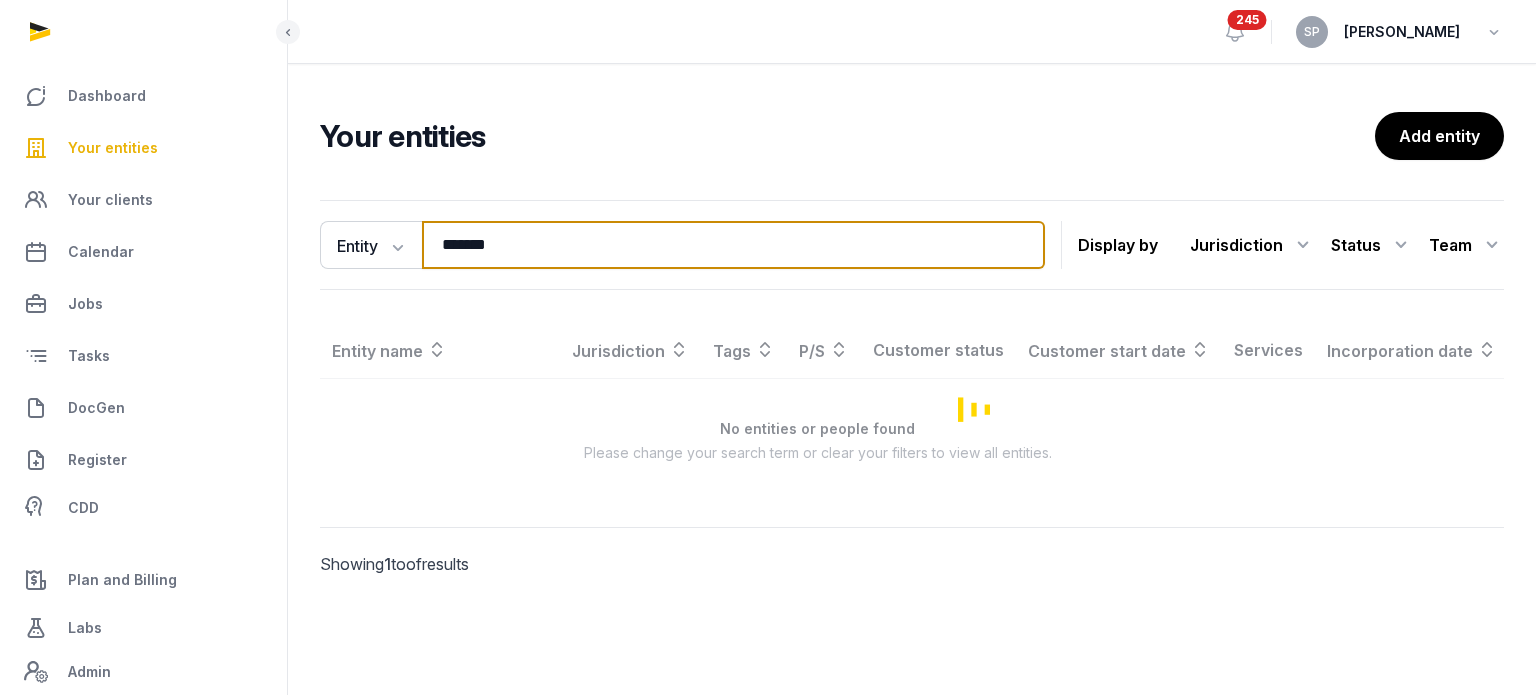 click on "*******" at bounding box center (733, 245) 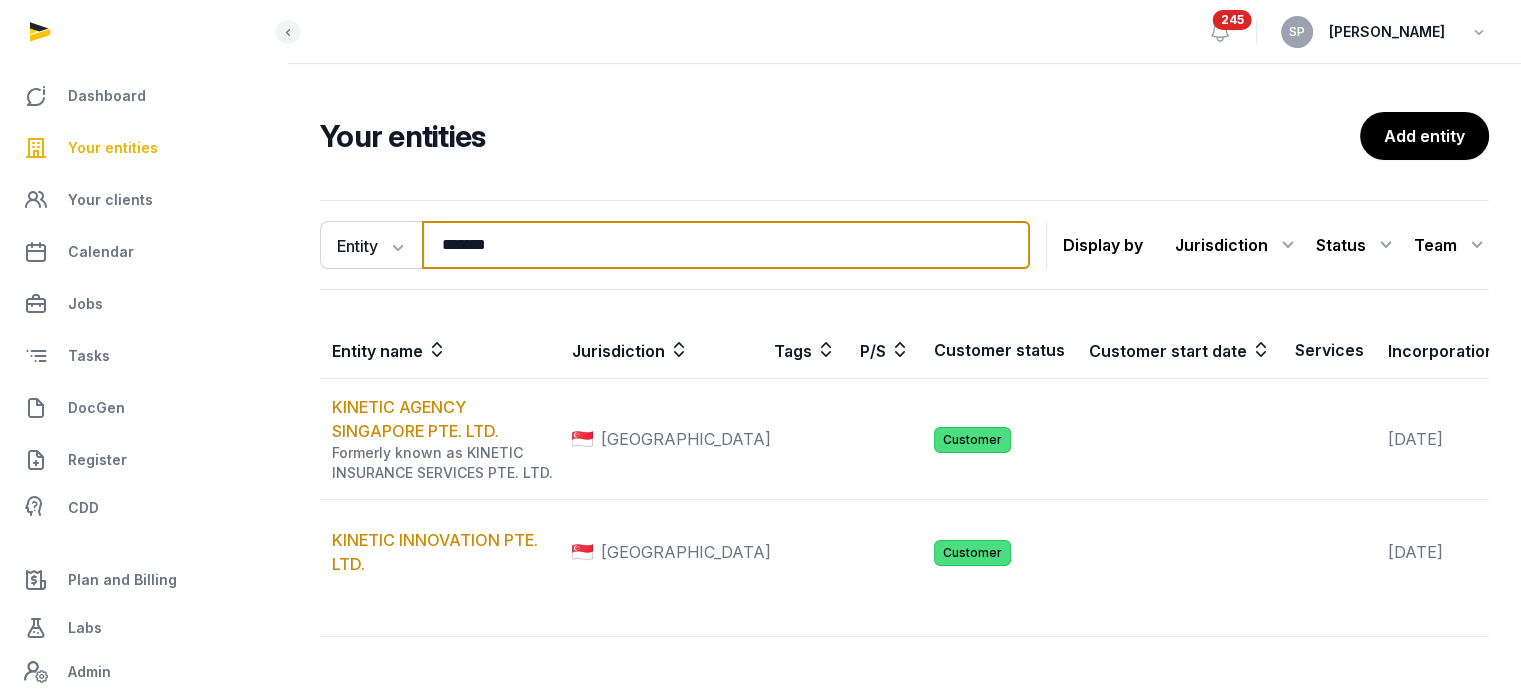 click on "*******" at bounding box center [726, 245] 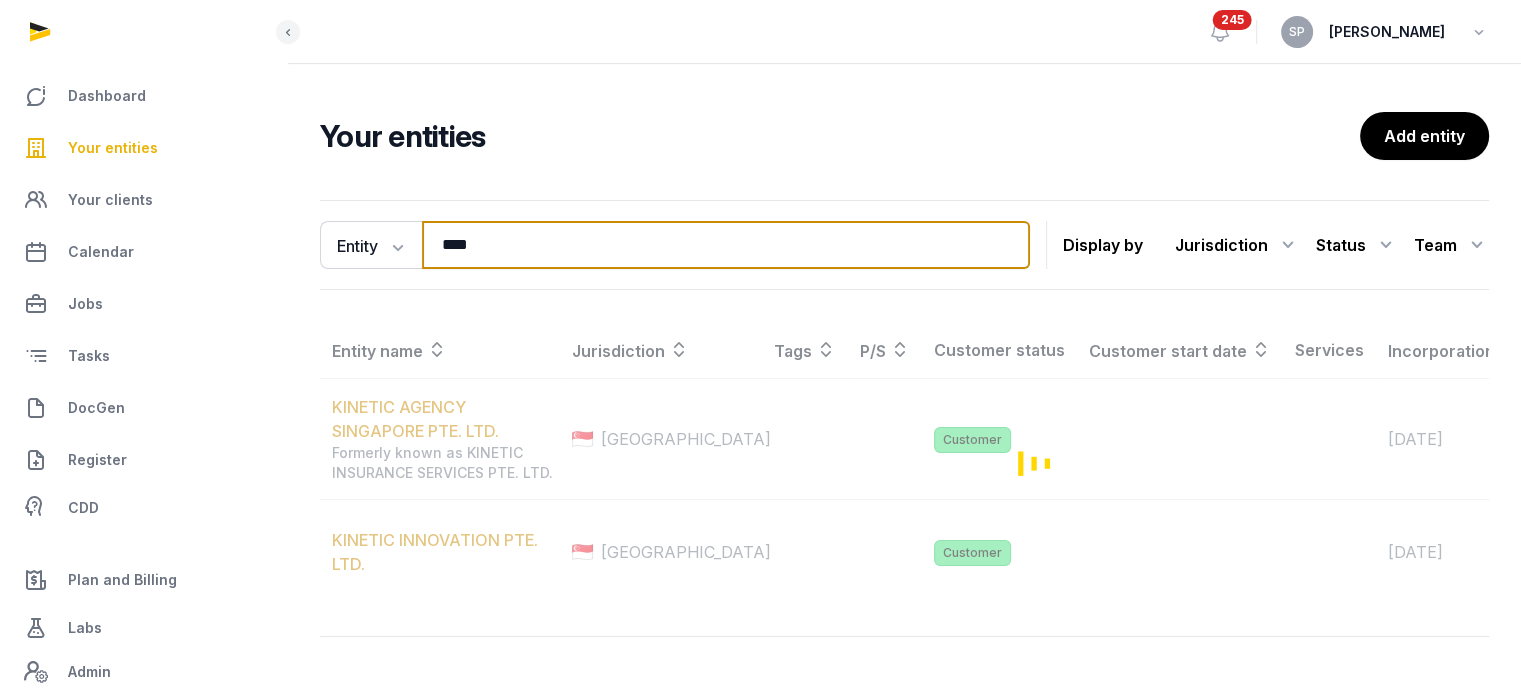 type on "****" 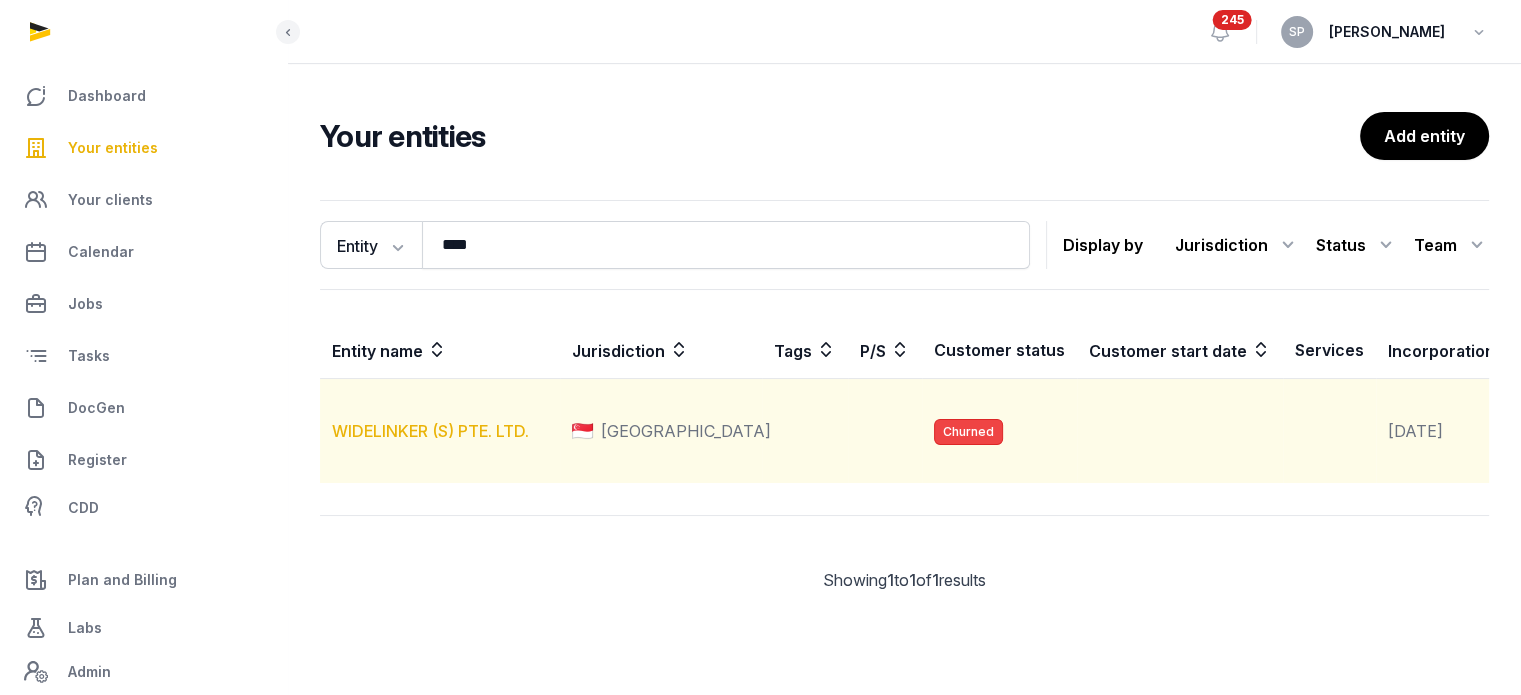 click on "WIDELINKER (S) PTE. LTD." at bounding box center [430, 431] 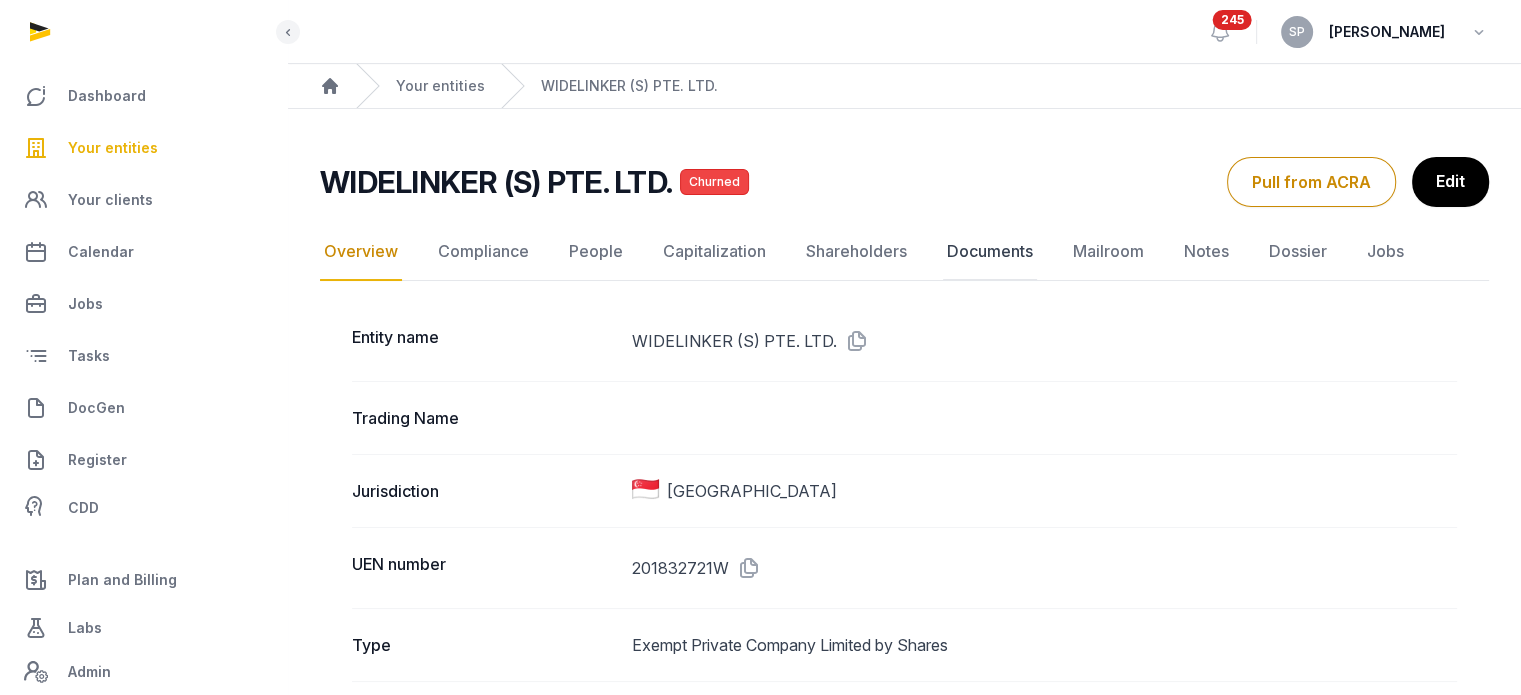 click on "Documents" 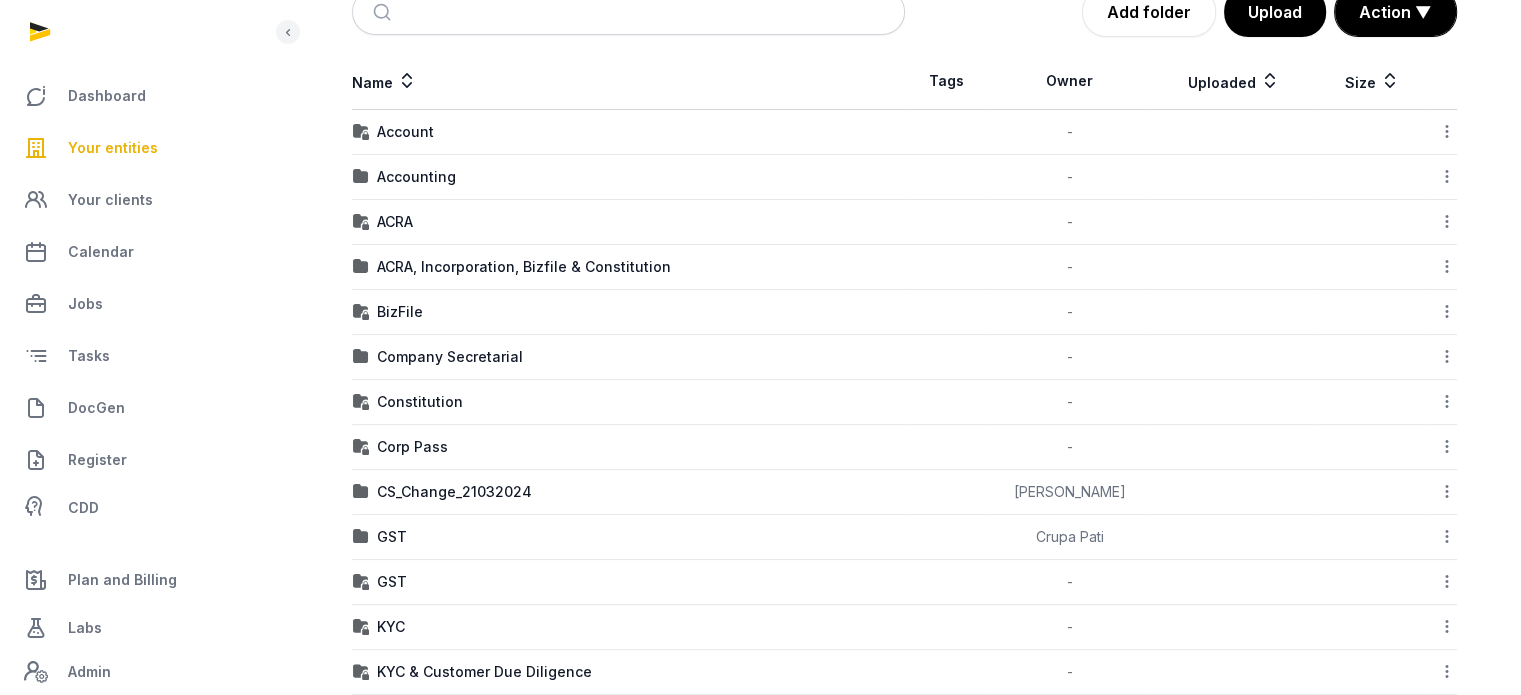 scroll, scrollTop: 313, scrollLeft: 0, axis: vertical 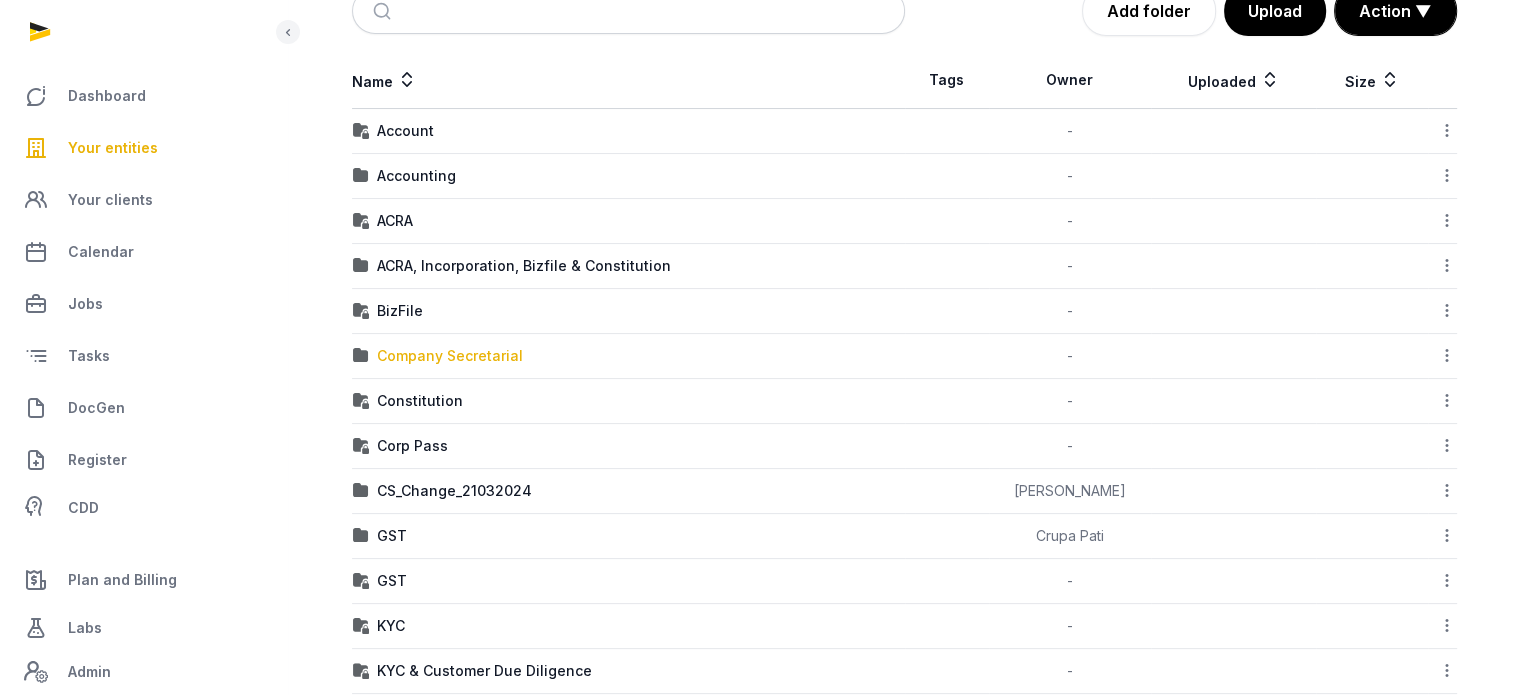 click on "Company Secretarial" at bounding box center [450, 356] 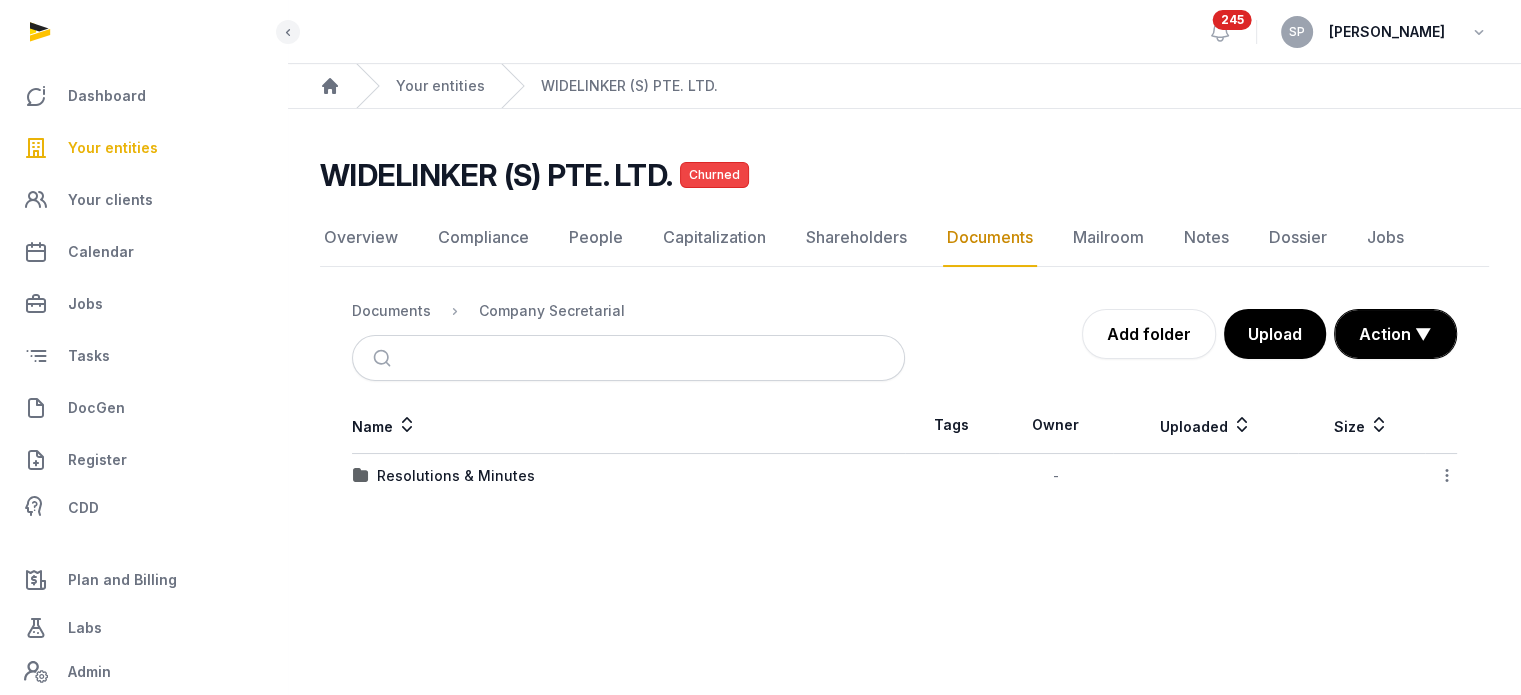 scroll, scrollTop: 0, scrollLeft: 0, axis: both 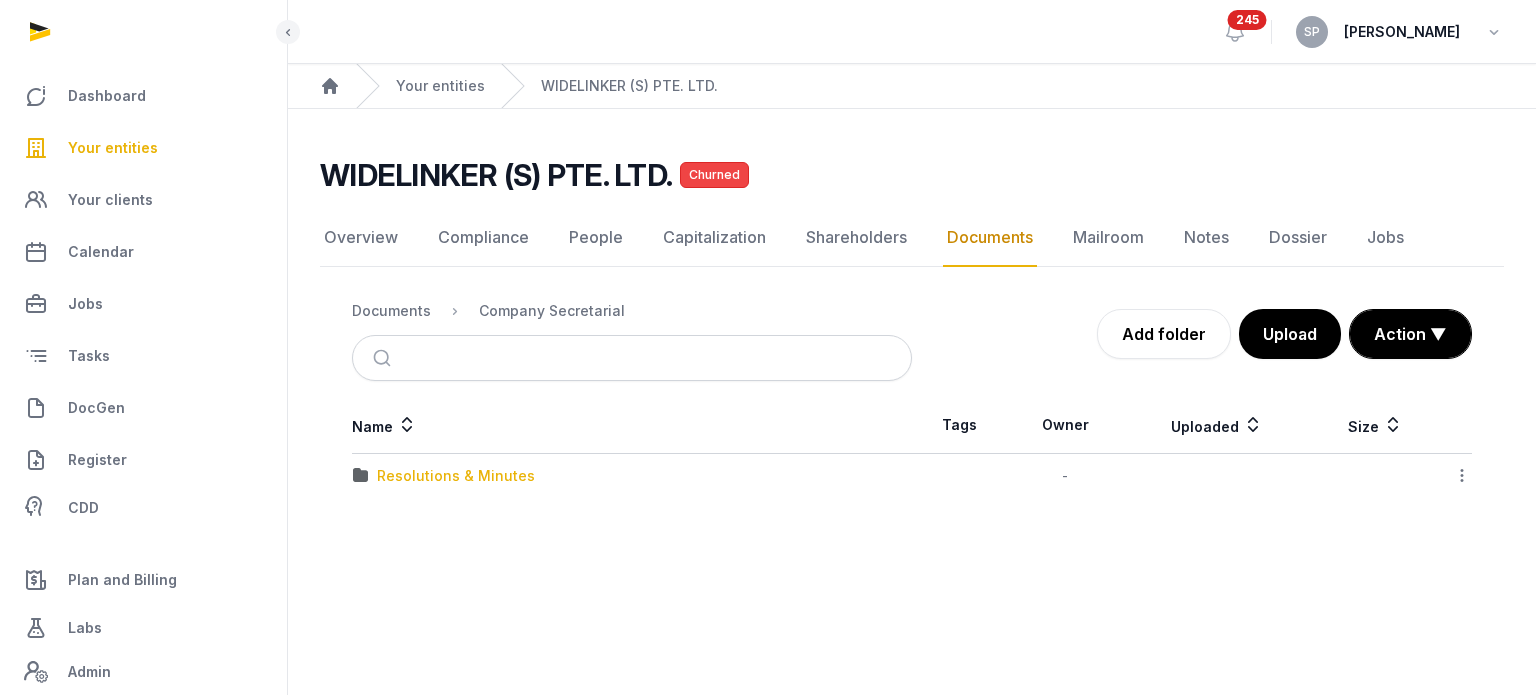 click on "Resolutions & Minutes" at bounding box center [456, 476] 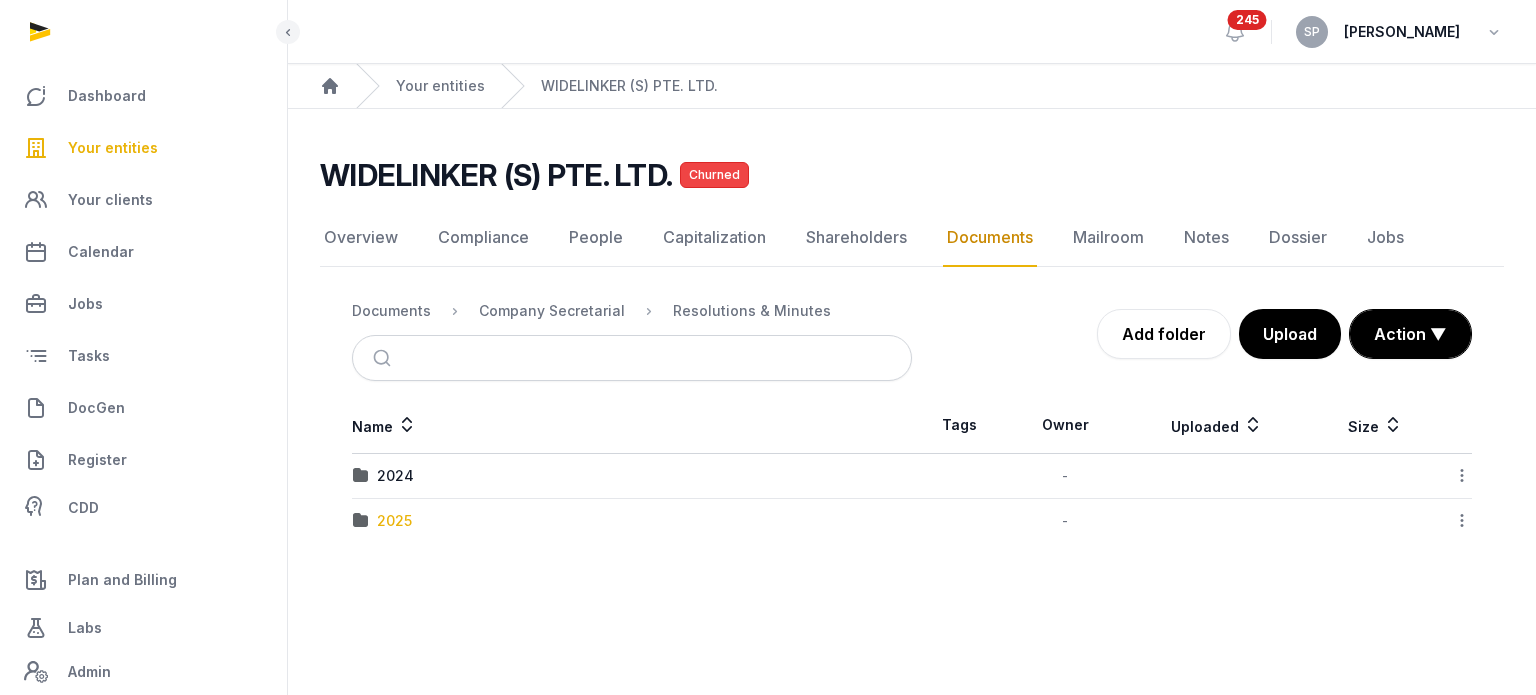 click on "2025" at bounding box center (394, 521) 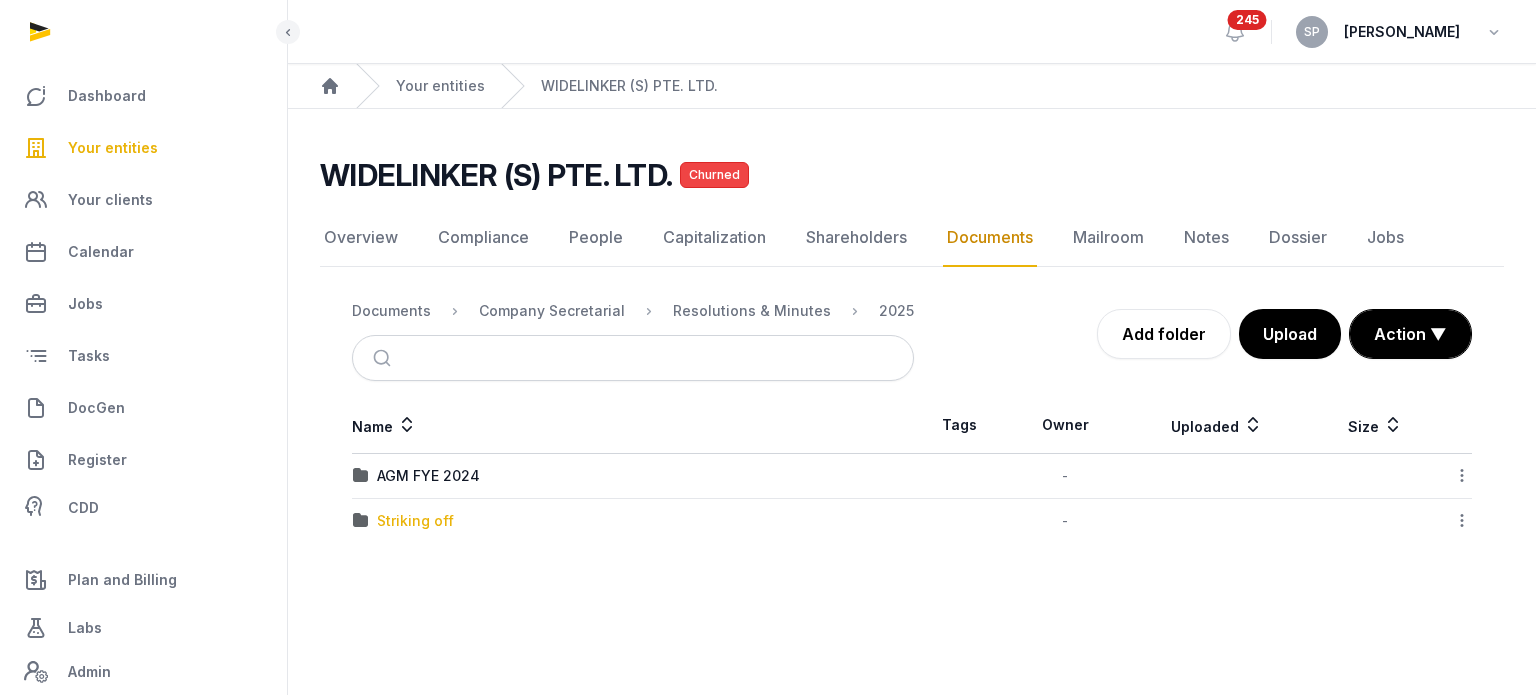 click on "Striking off" at bounding box center (415, 521) 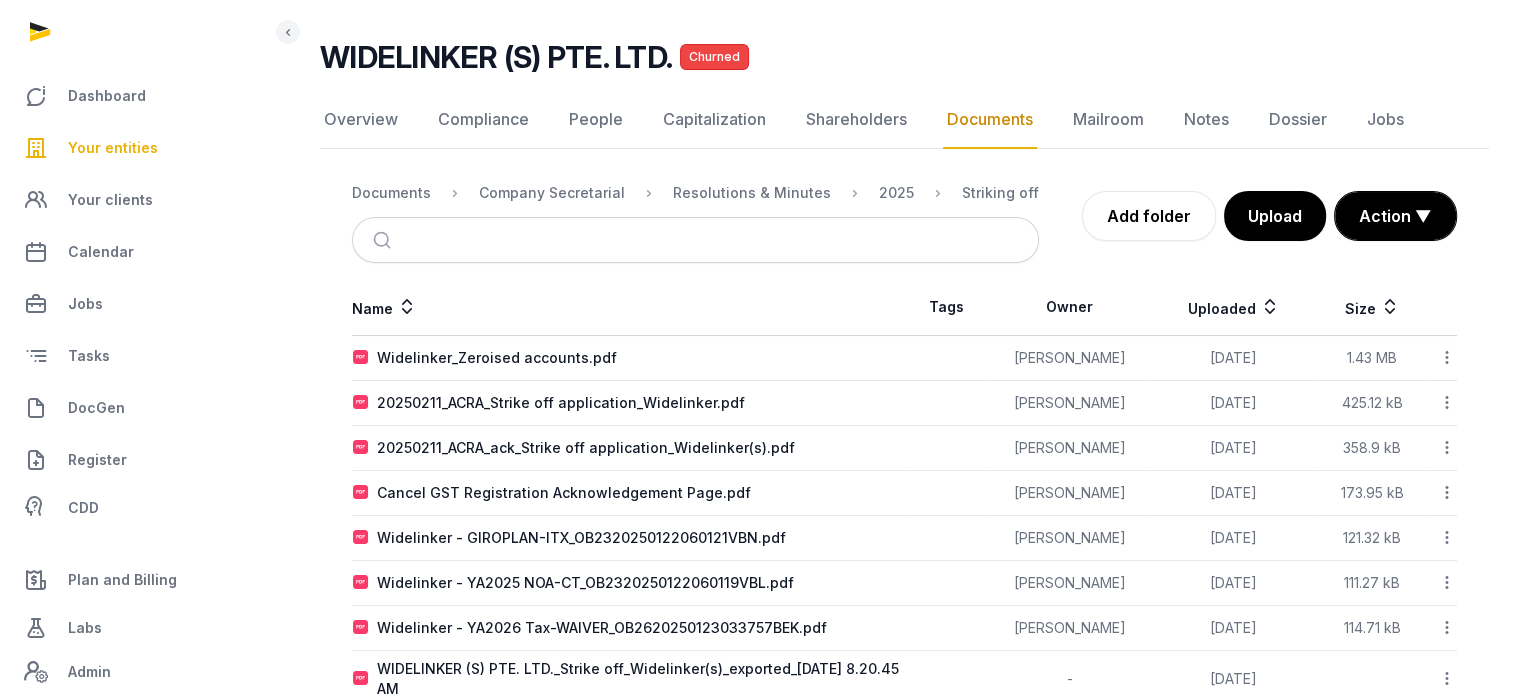 scroll, scrollTop: 167, scrollLeft: 0, axis: vertical 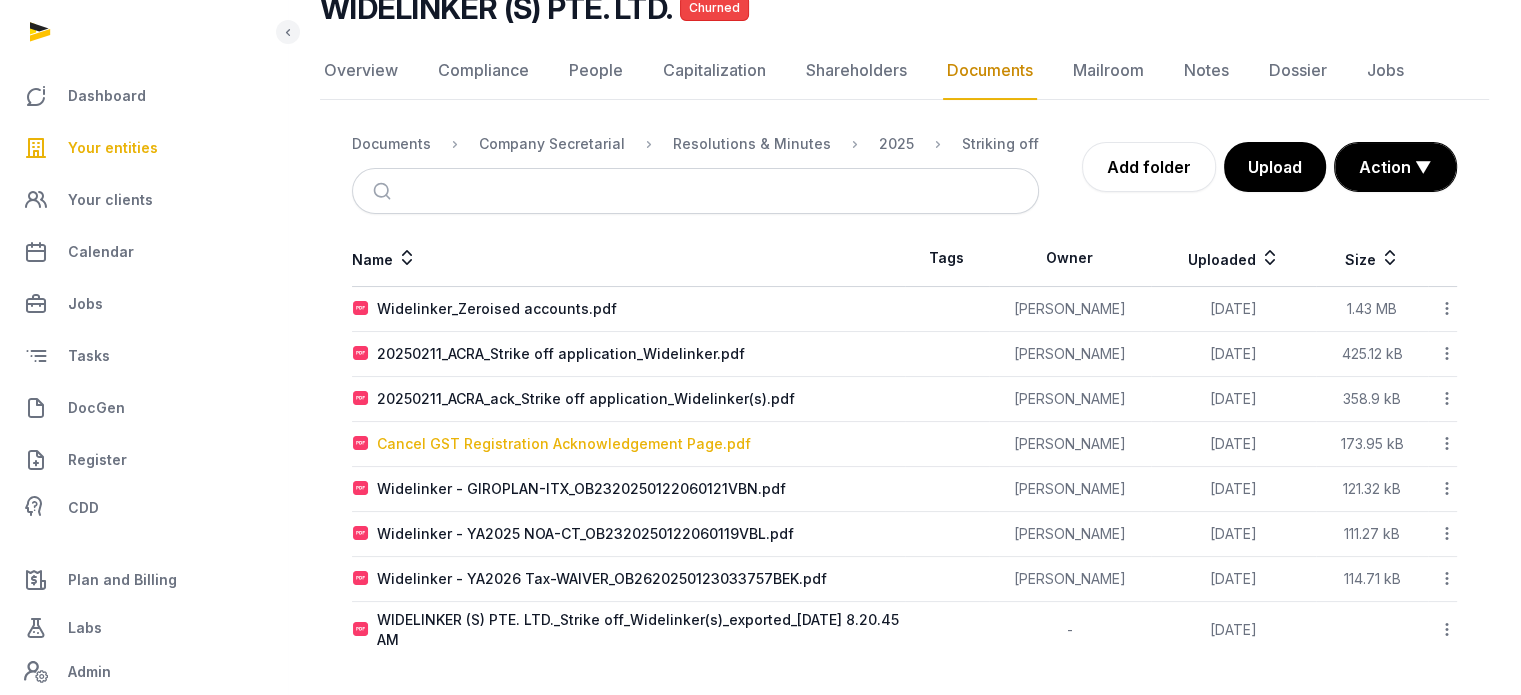 click on "Cancel GST Registration Acknowledgement Page.pdf" at bounding box center (564, 444) 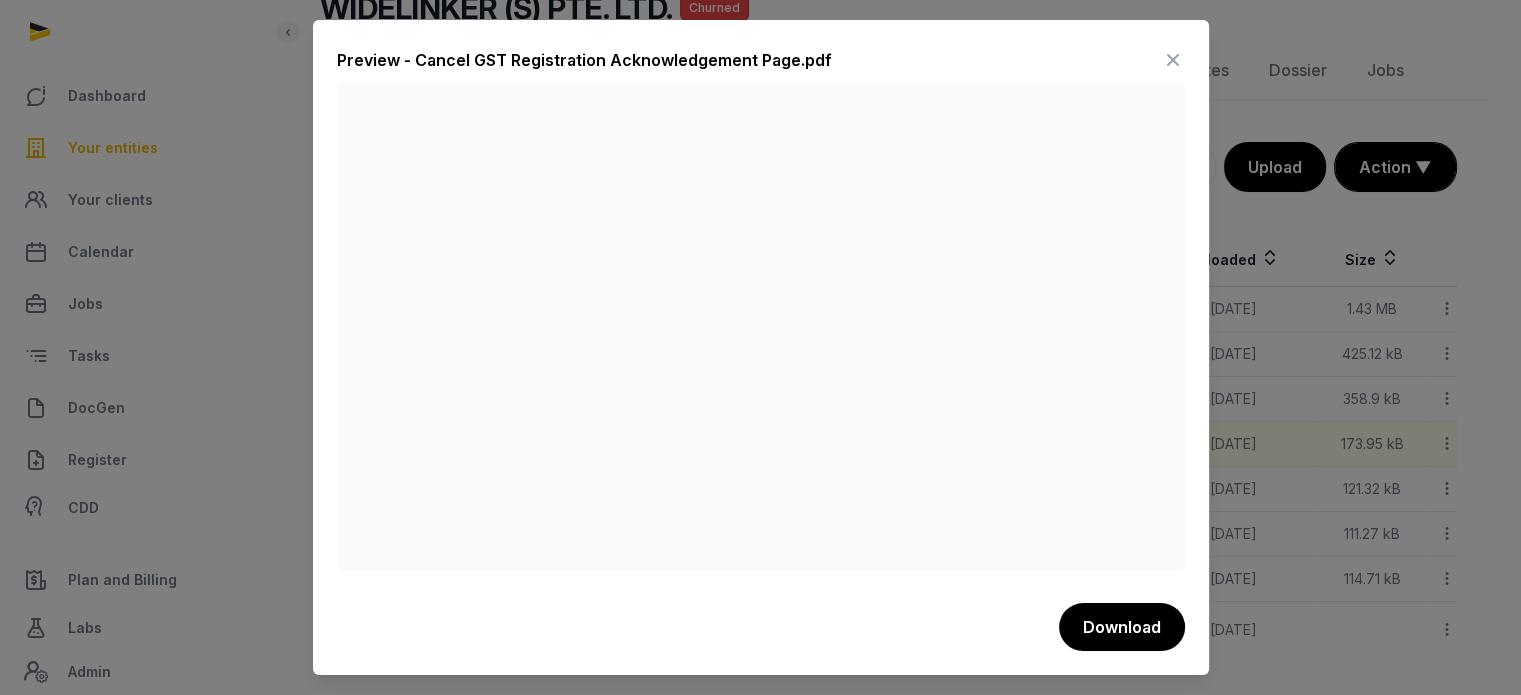click on "Preview - Cancel GST Registration Acknowledgement Page.pdf" at bounding box center (761, 64) 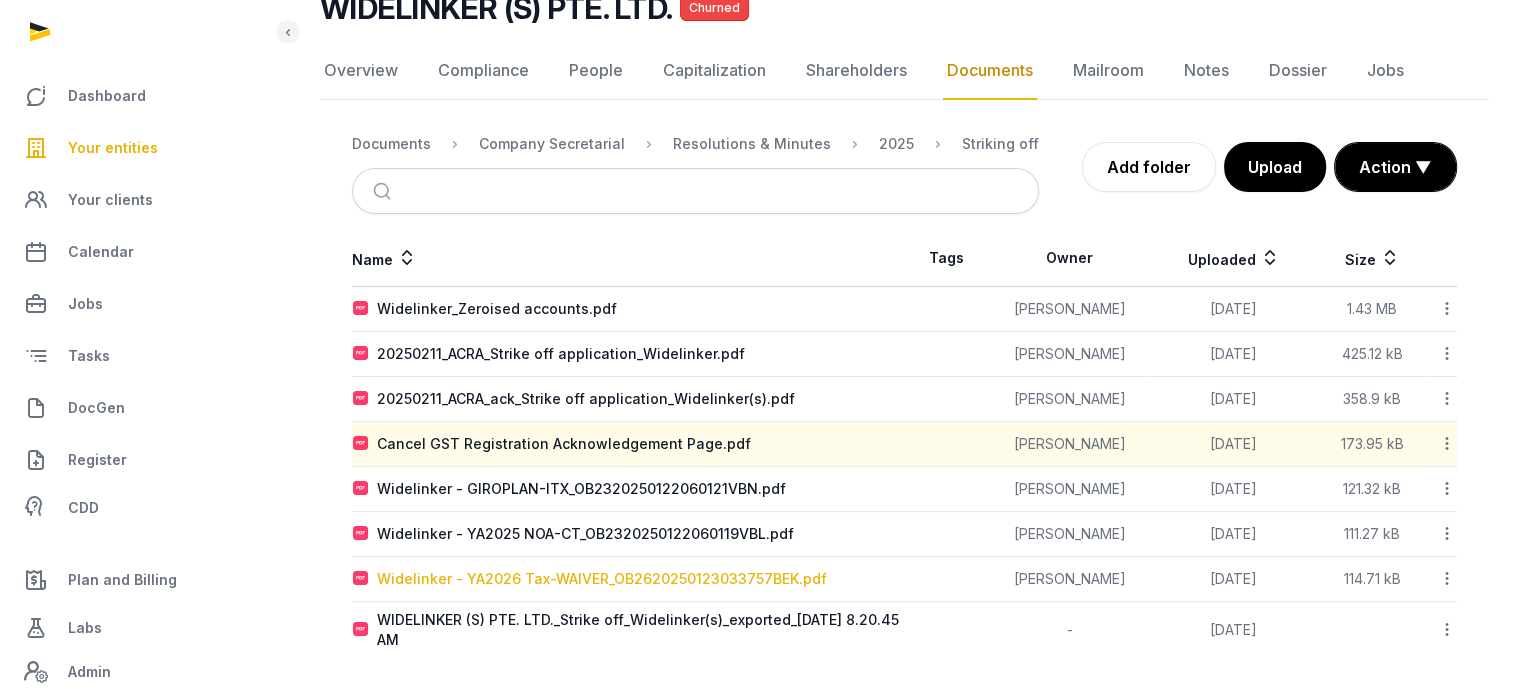 click on "Widelinker - YA2026 Tax-WAIVER_OB2620250123033757BEK.pdf" at bounding box center (602, 579) 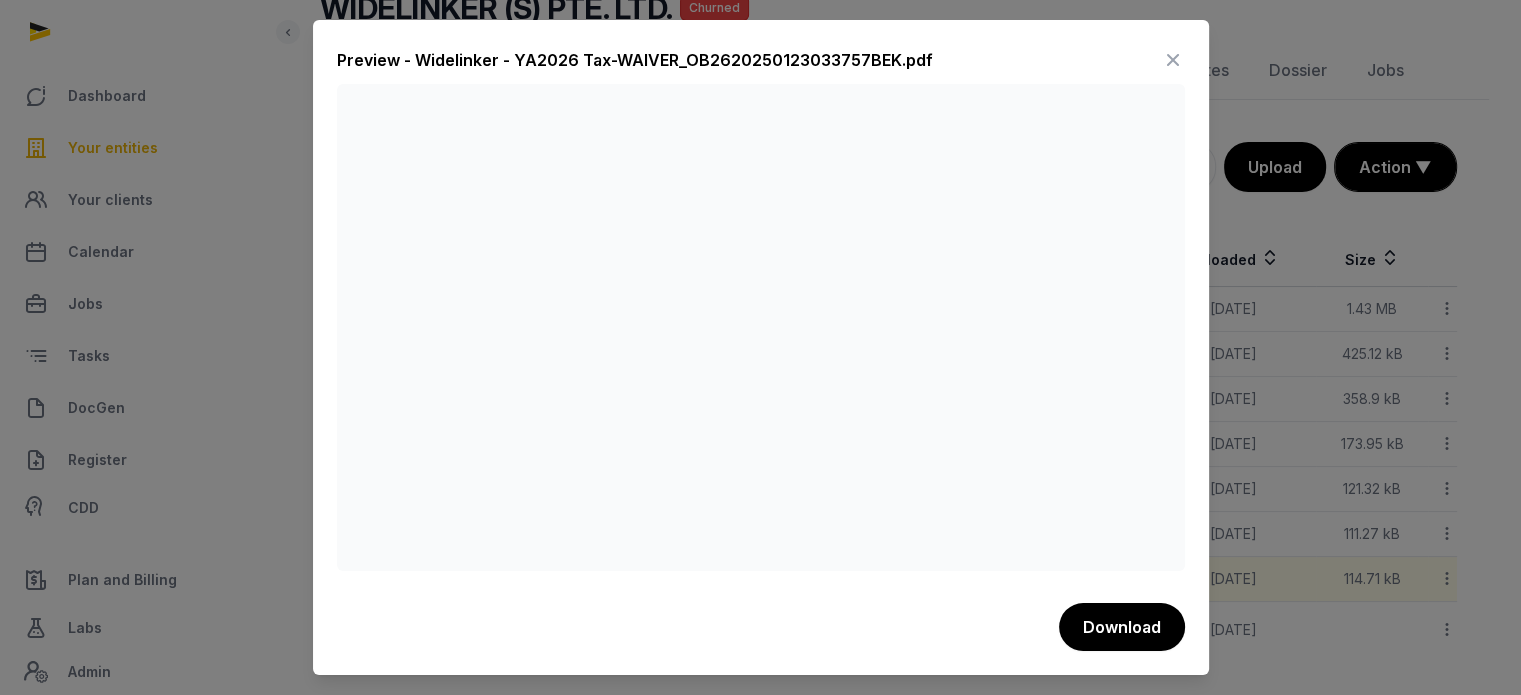 click at bounding box center [1173, 60] 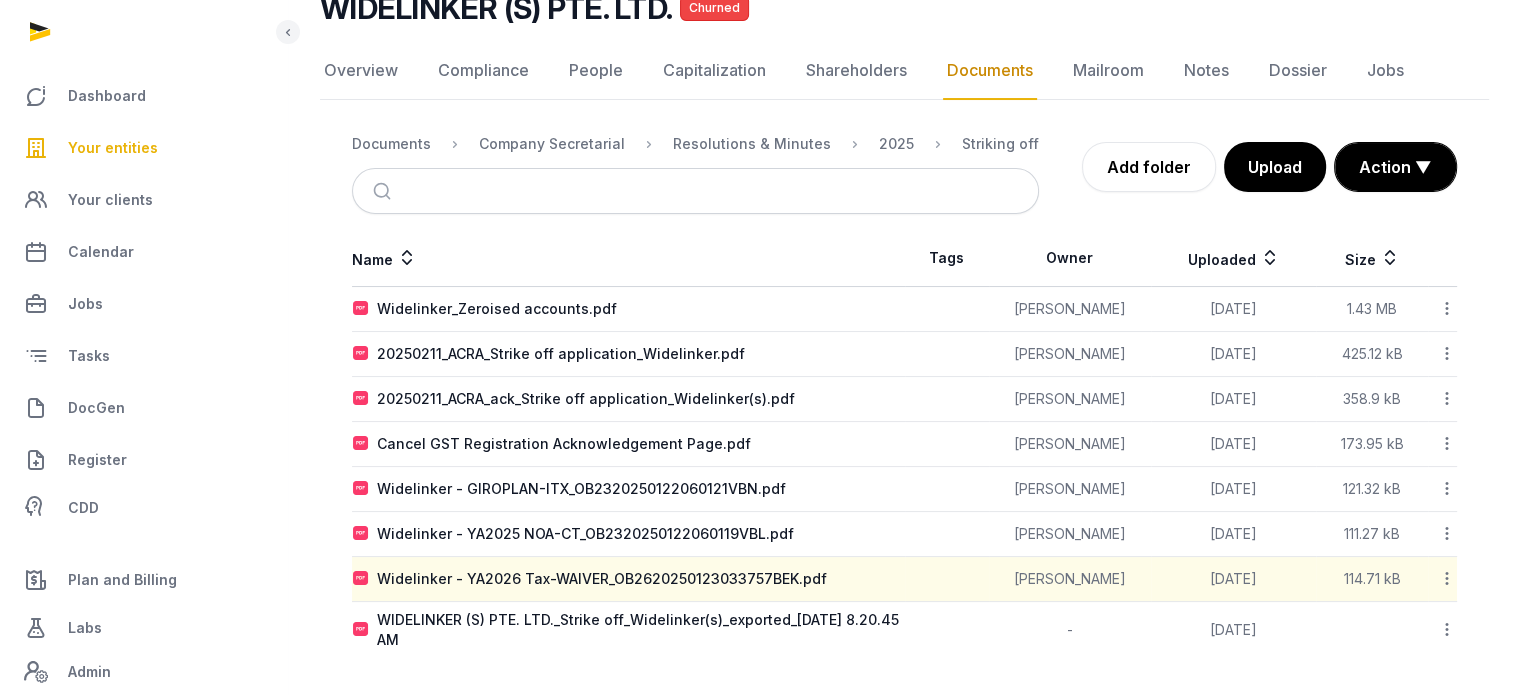 click 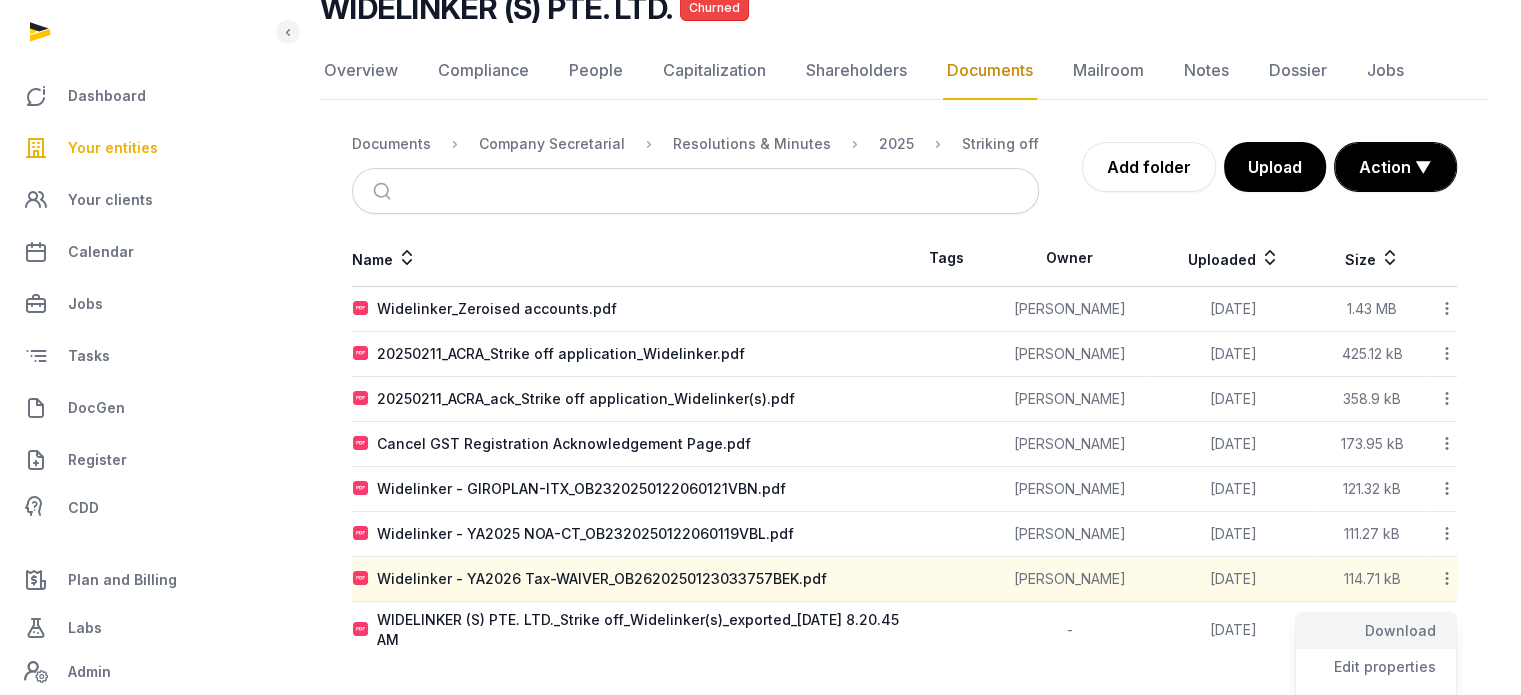 click on "Download" 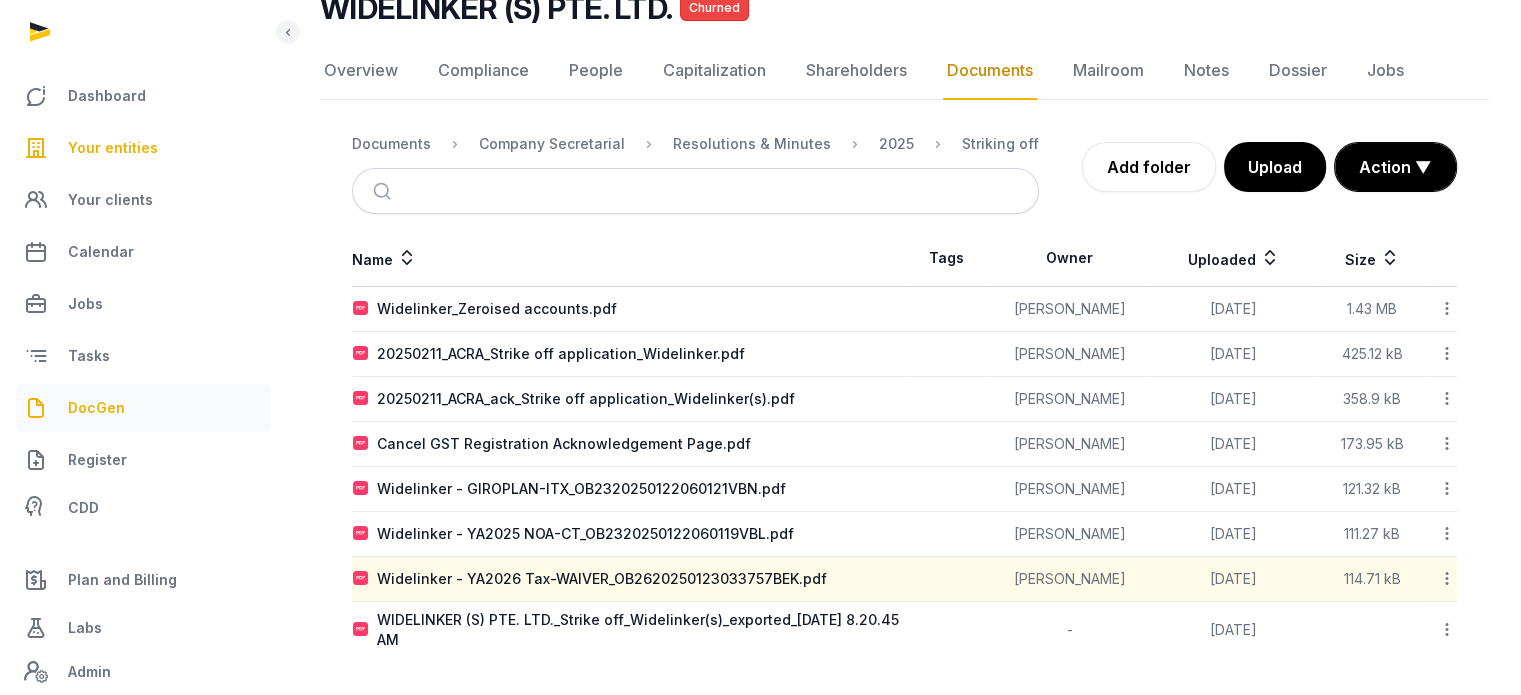 click on "DocGen" at bounding box center [143, 408] 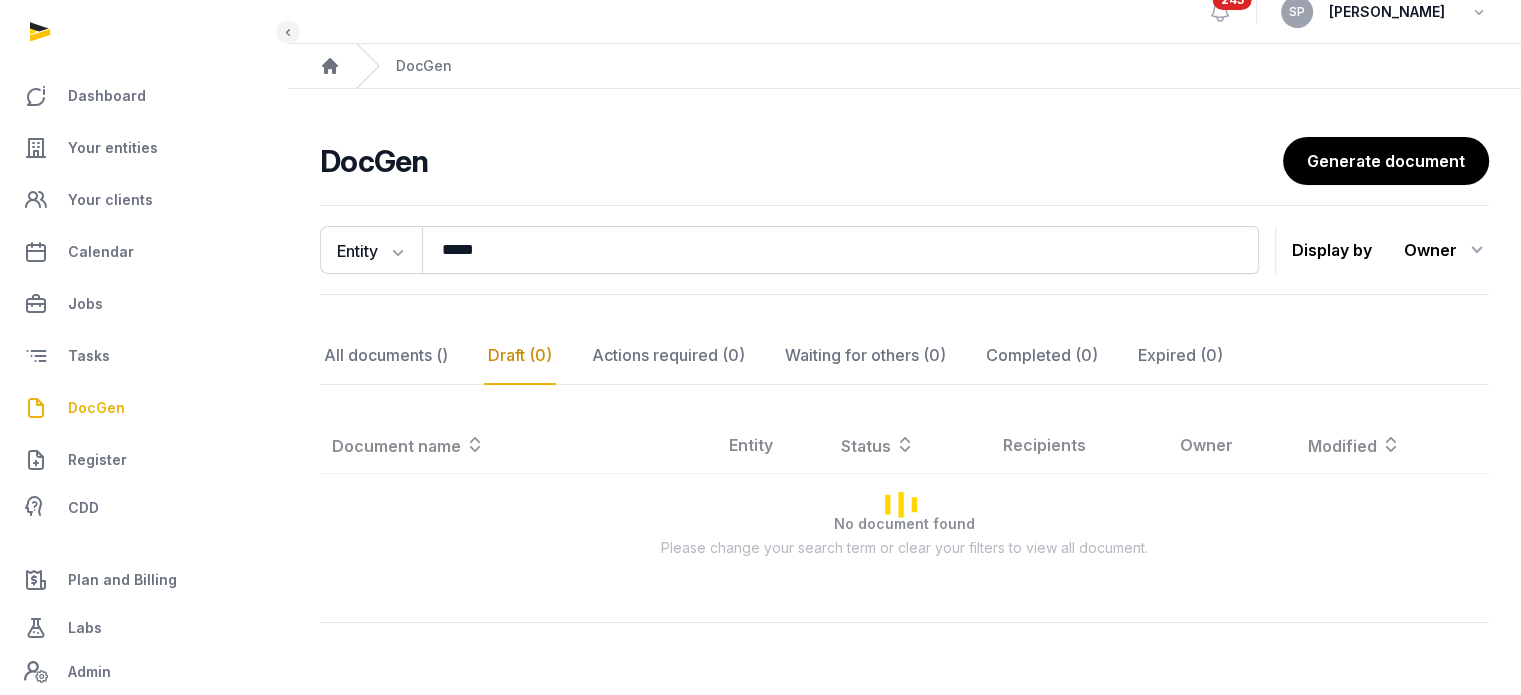 click on "DocGen" at bounding box center [96, 408] 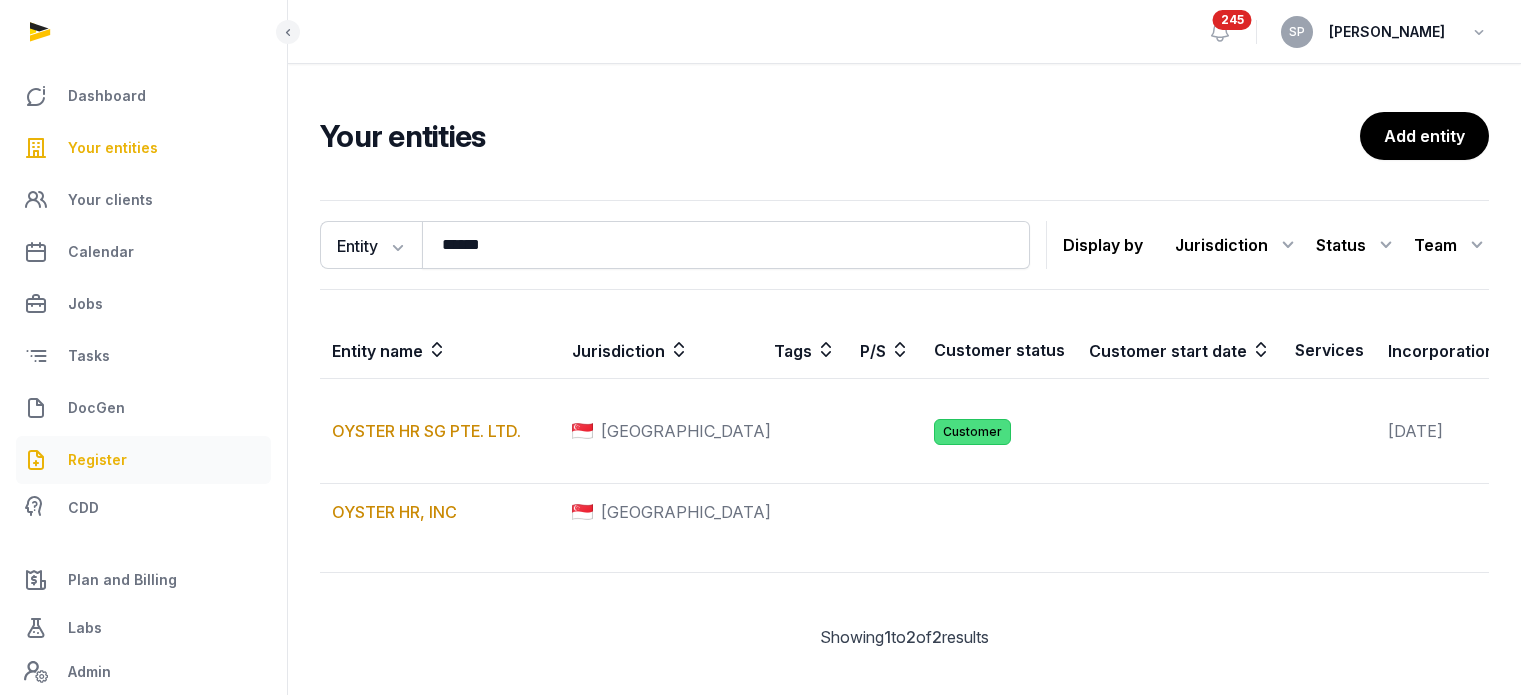 scroll, scrollTop: 0, scrollLeft: 0, axis: both 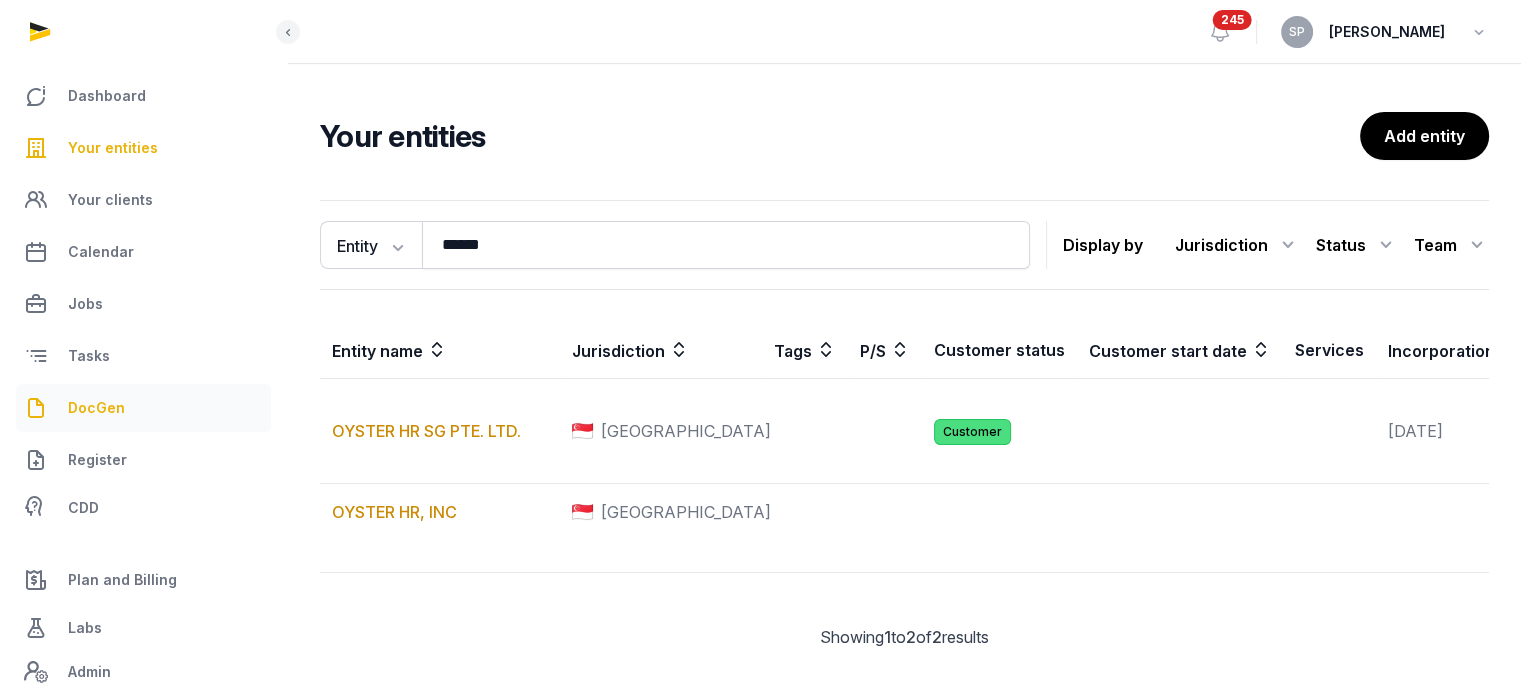 click on "DocGen" at bounding box center (143, 408) 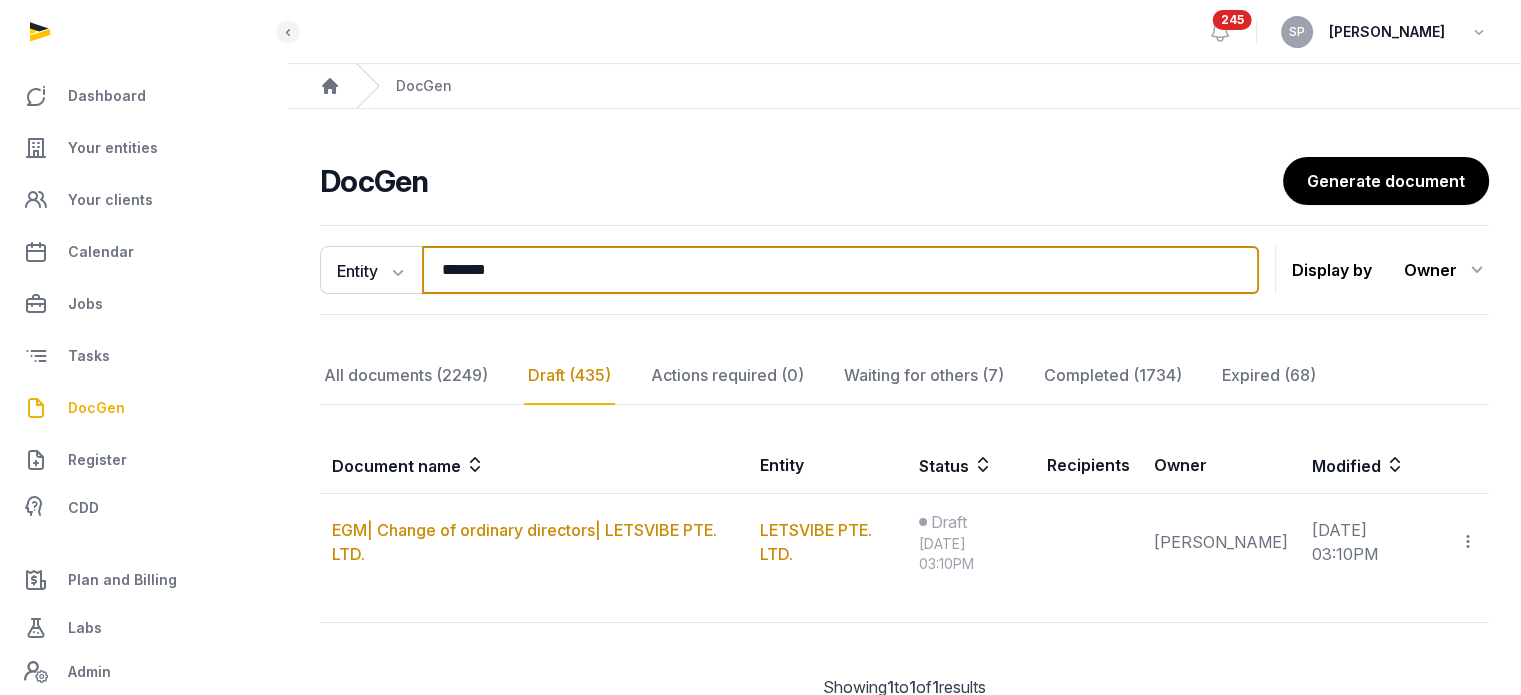 click on "*******" at bounding box center (840, 270) 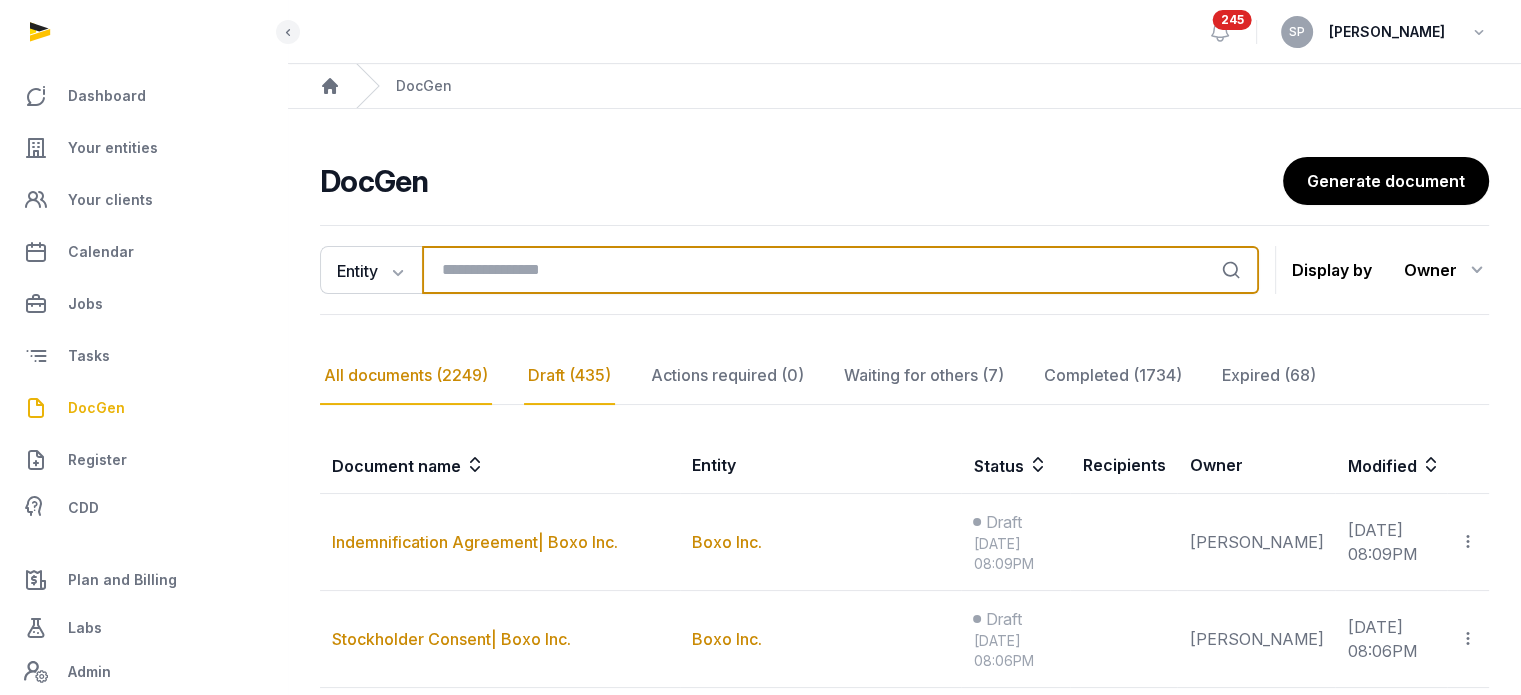 type 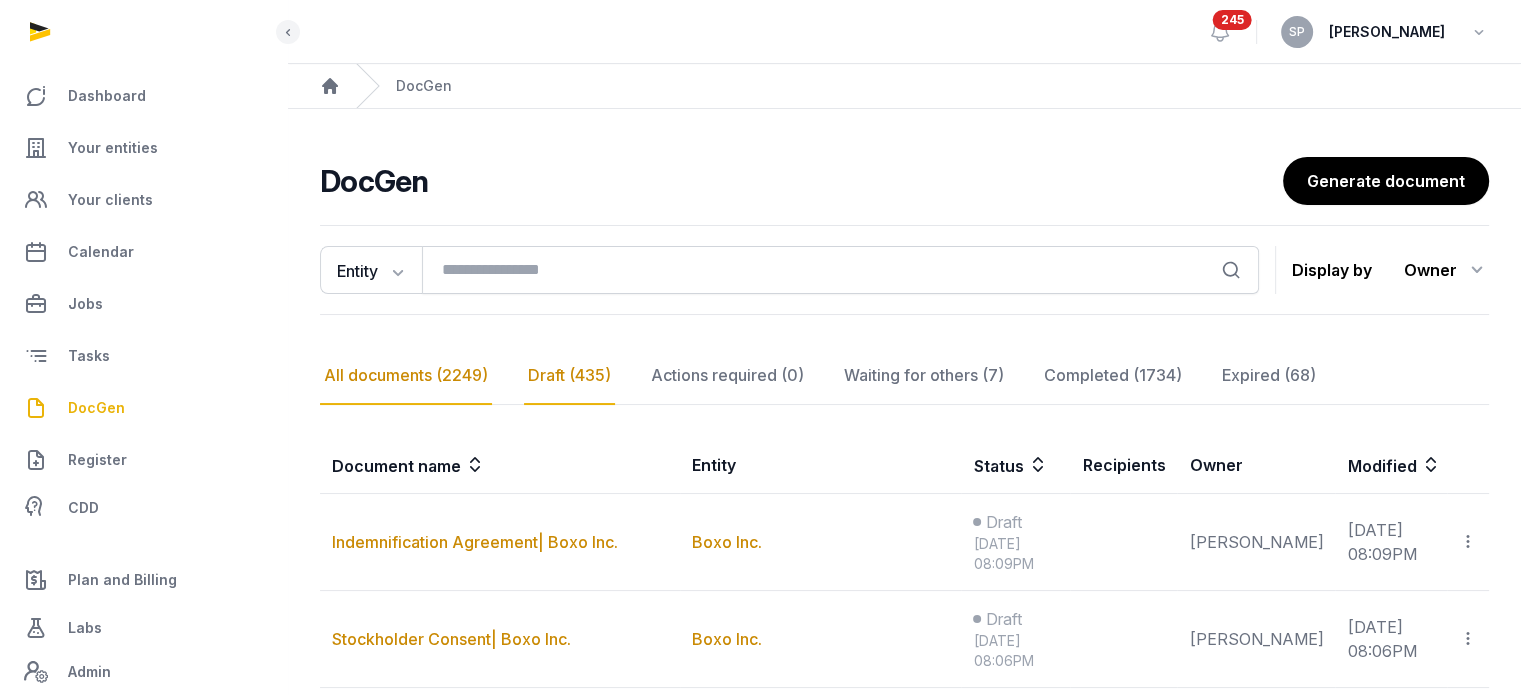 click on "All documents (2249)" at bounding box center [406, 376] 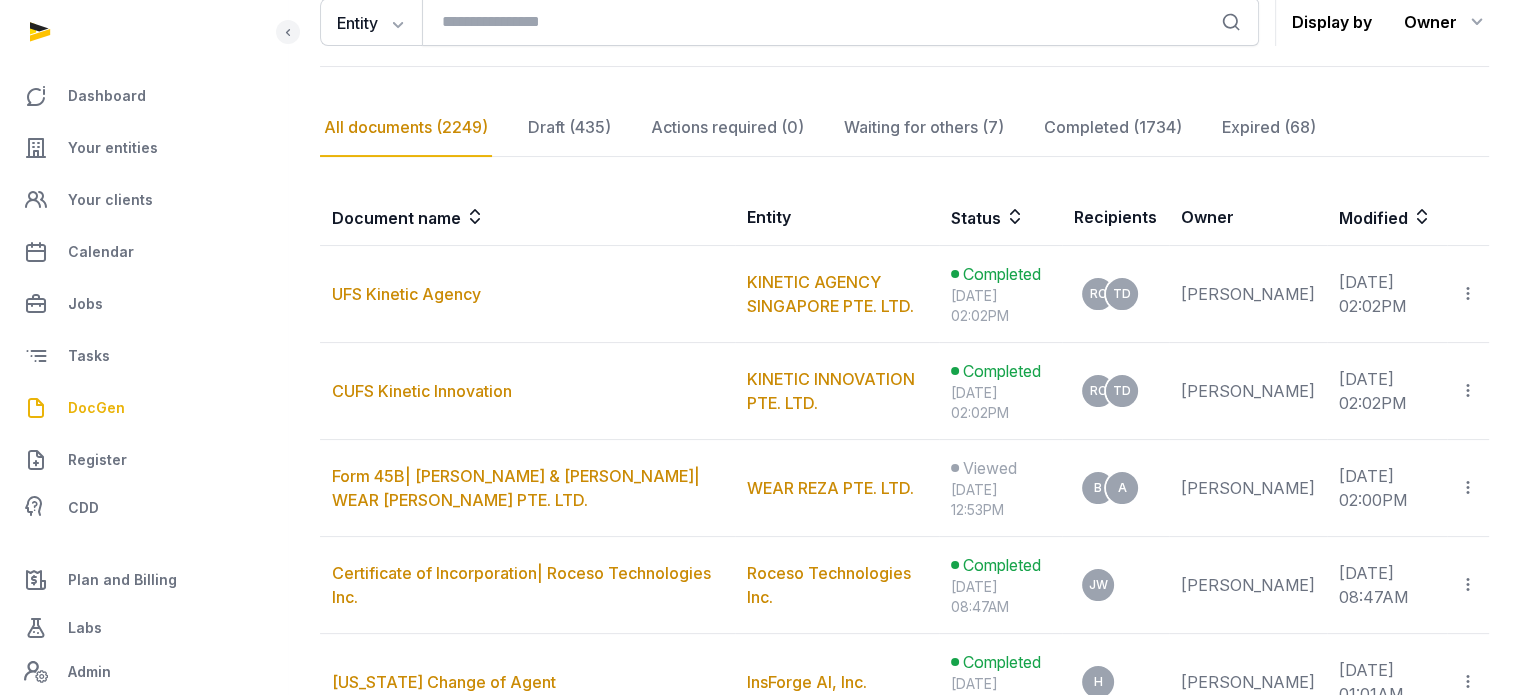 scroll, scrollTop: 251, scrollLeft: 0, axis: vertical 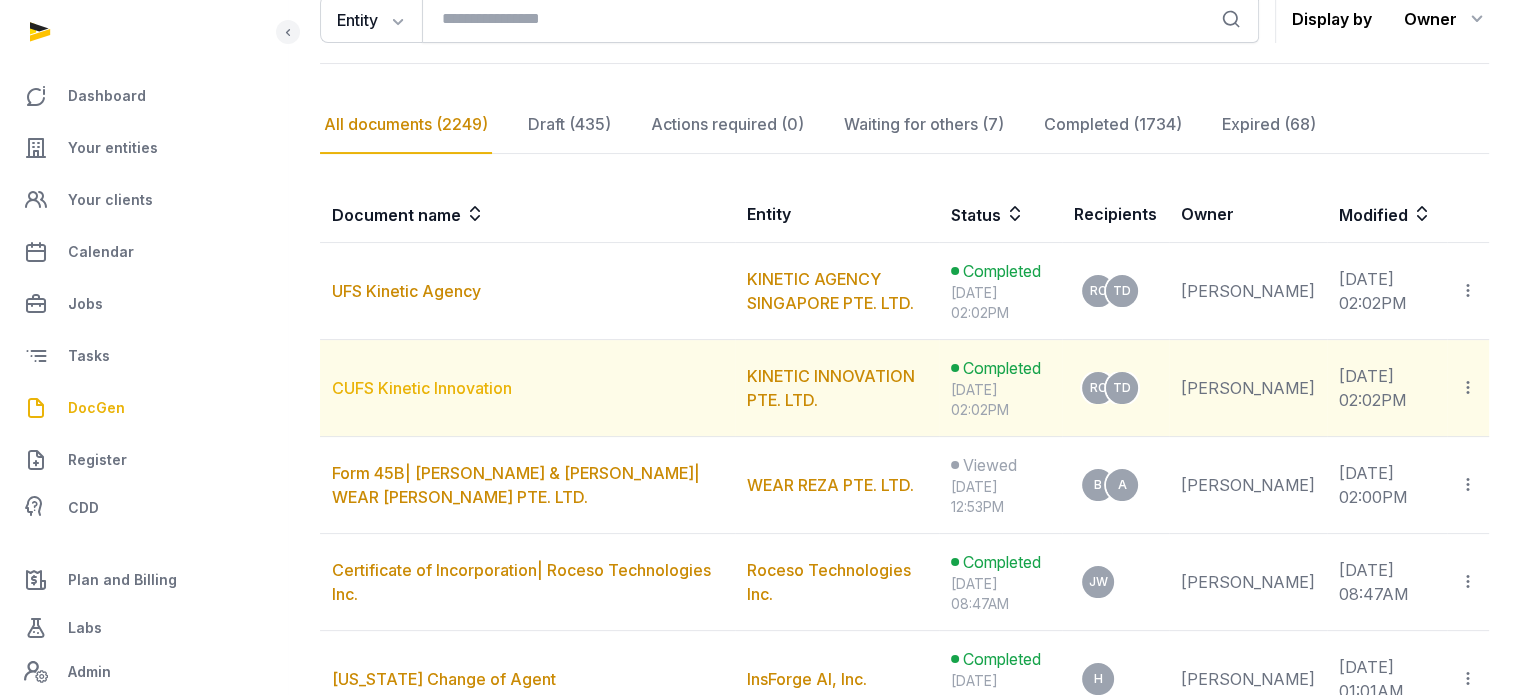 click on "CUFS Kinetic Innovation" at bounding box center (422, 388) 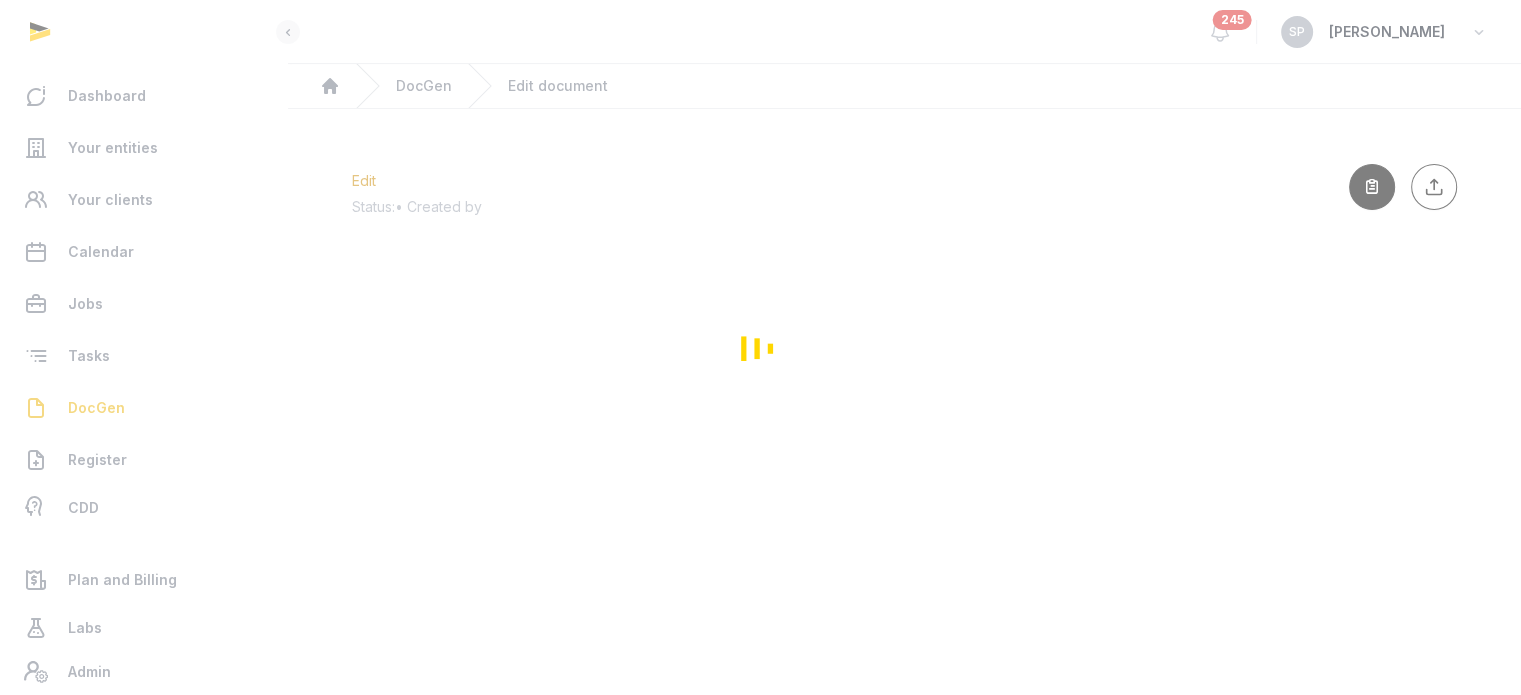 scroll, scrollTop: 0, scrollLeft: 0, axis: both 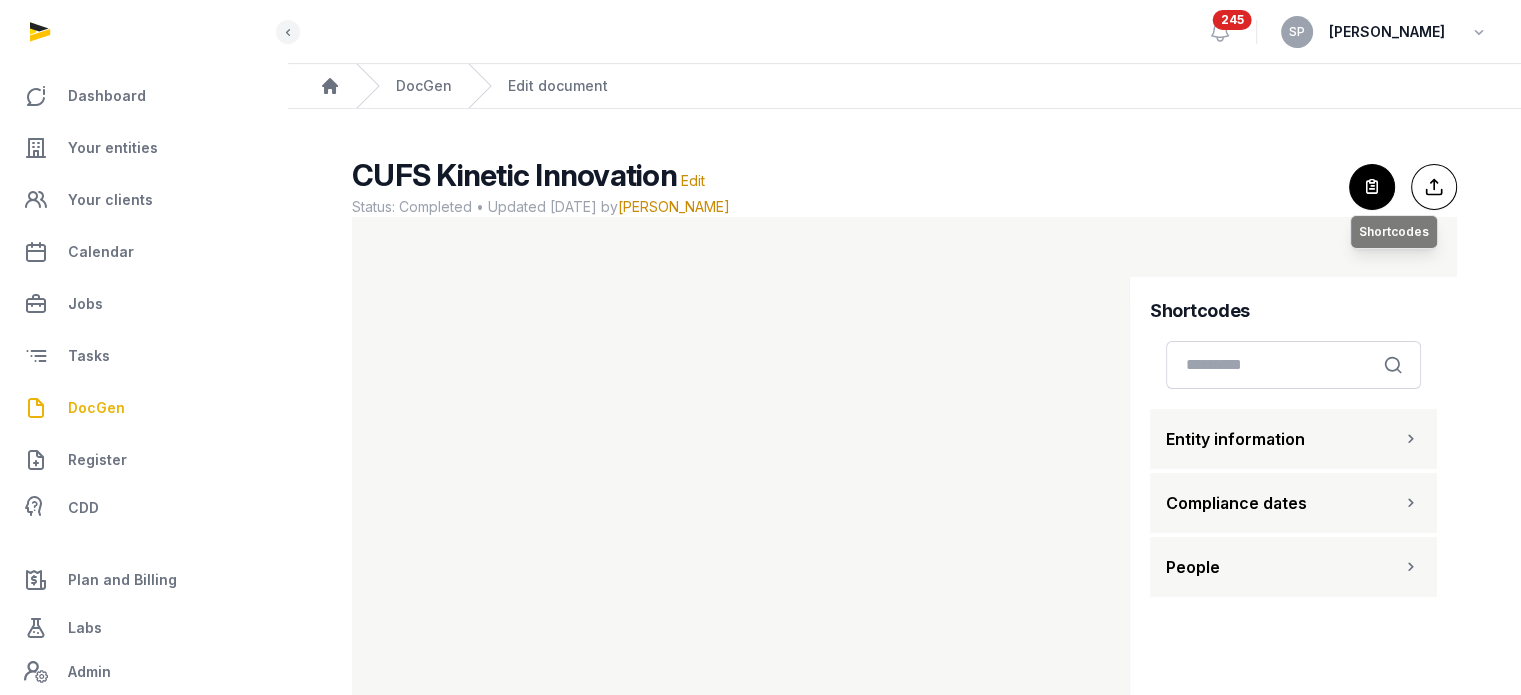 click at bounding box center (1372, 187) 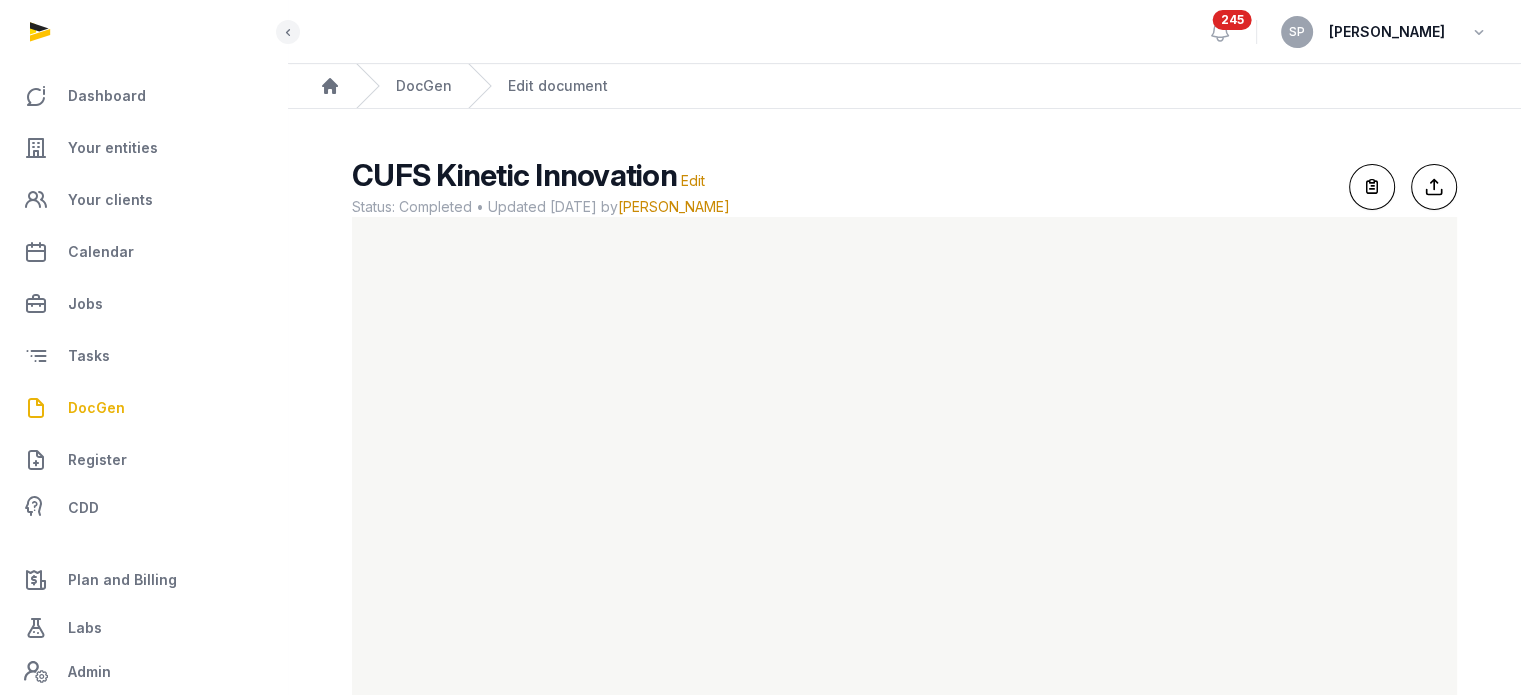 click on "DocGen" at bounding box center (96, 408) 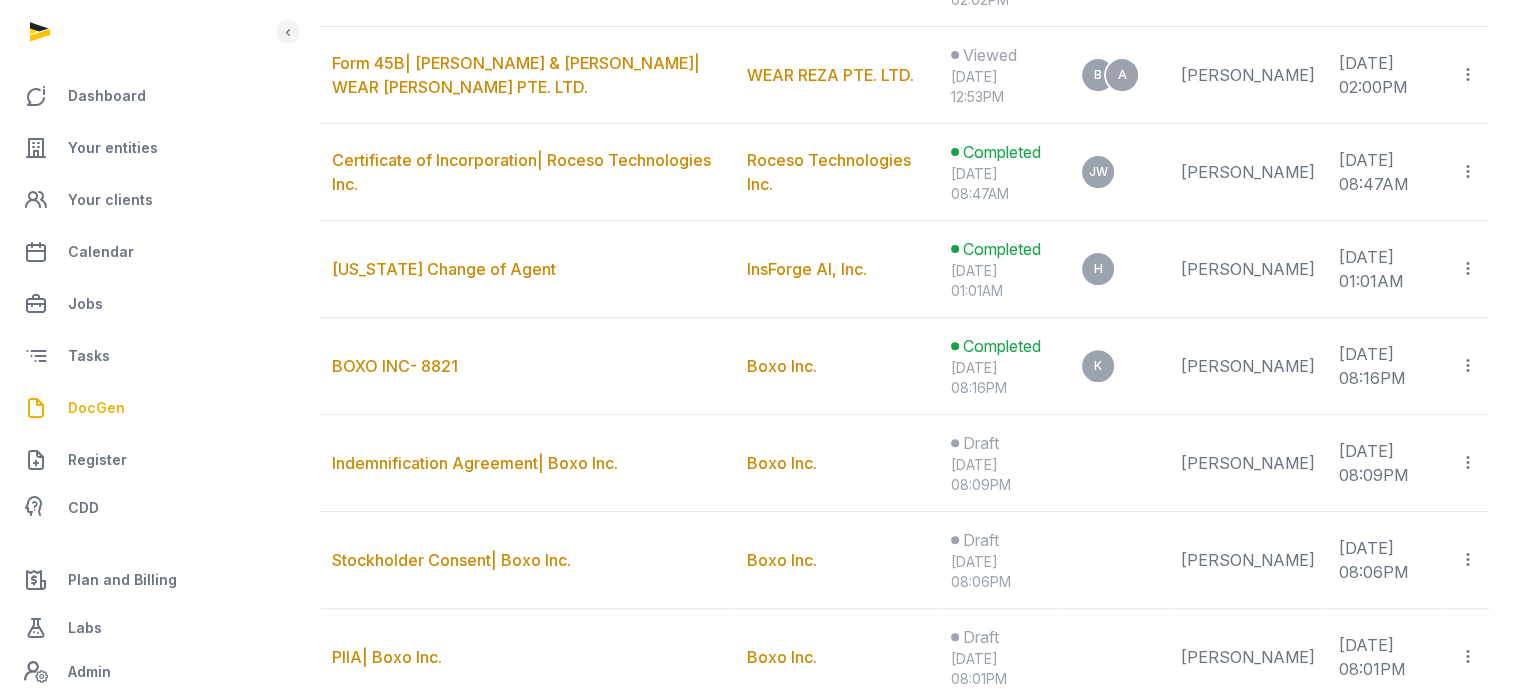 scroll, scrollTop: 656, scrollLeft: 0, axis: vertical 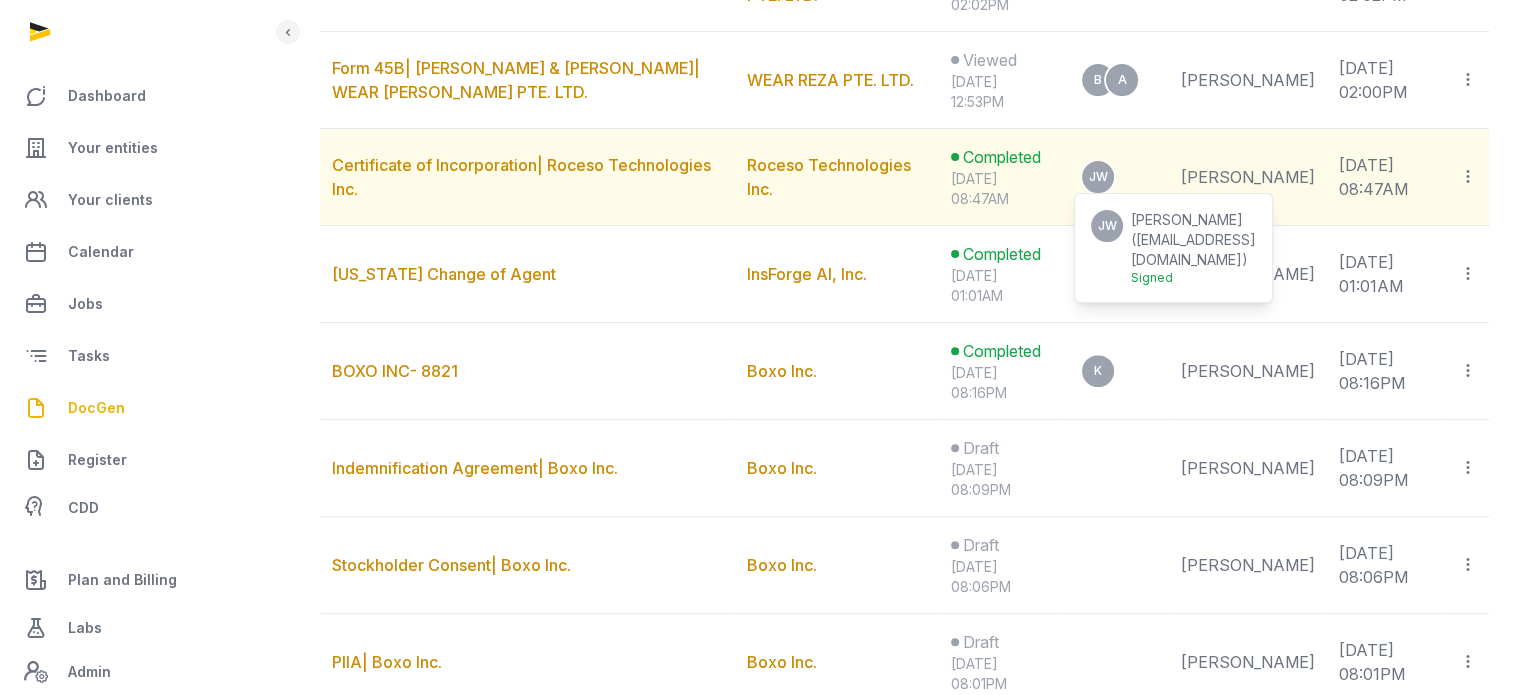 click on "JW" at bounding box center (1098, 177) 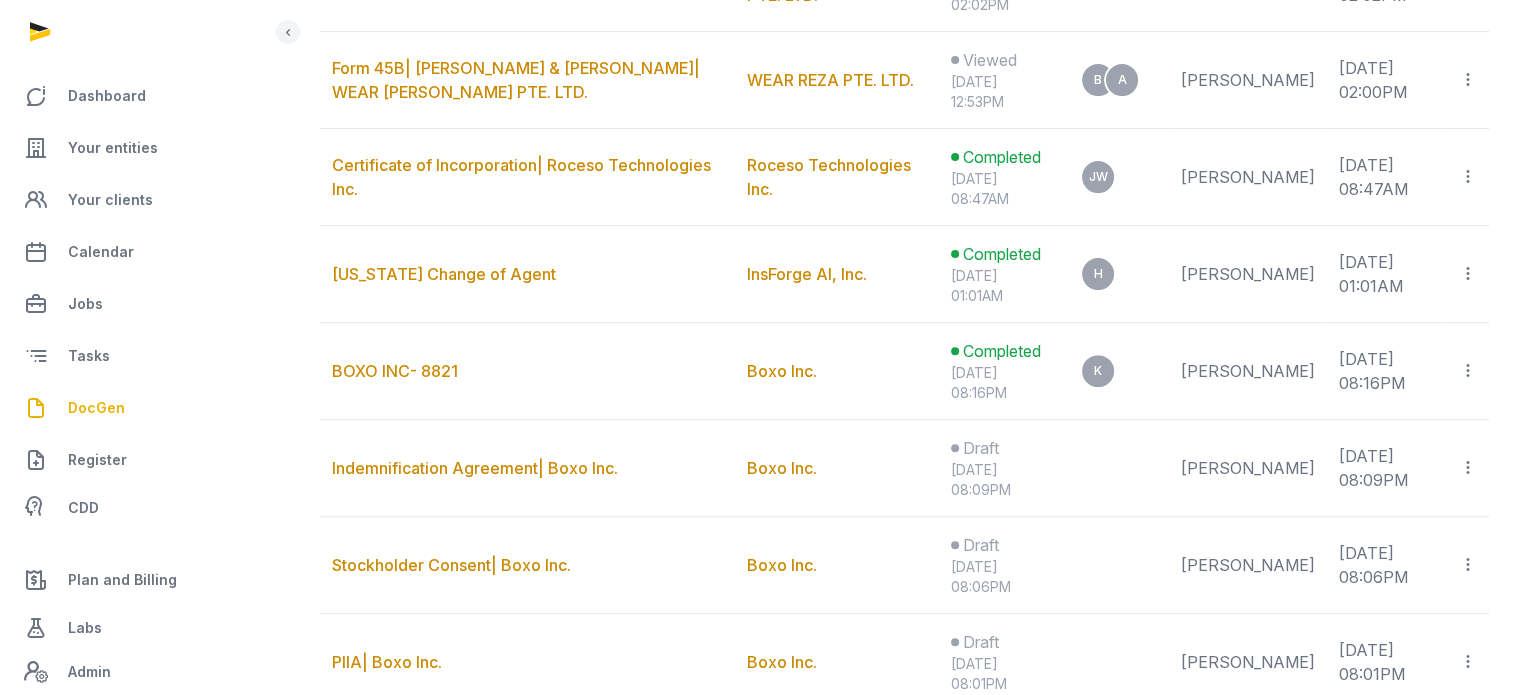 scroll, scrollTop: 48, scrollLeft: 0, axis: vertical 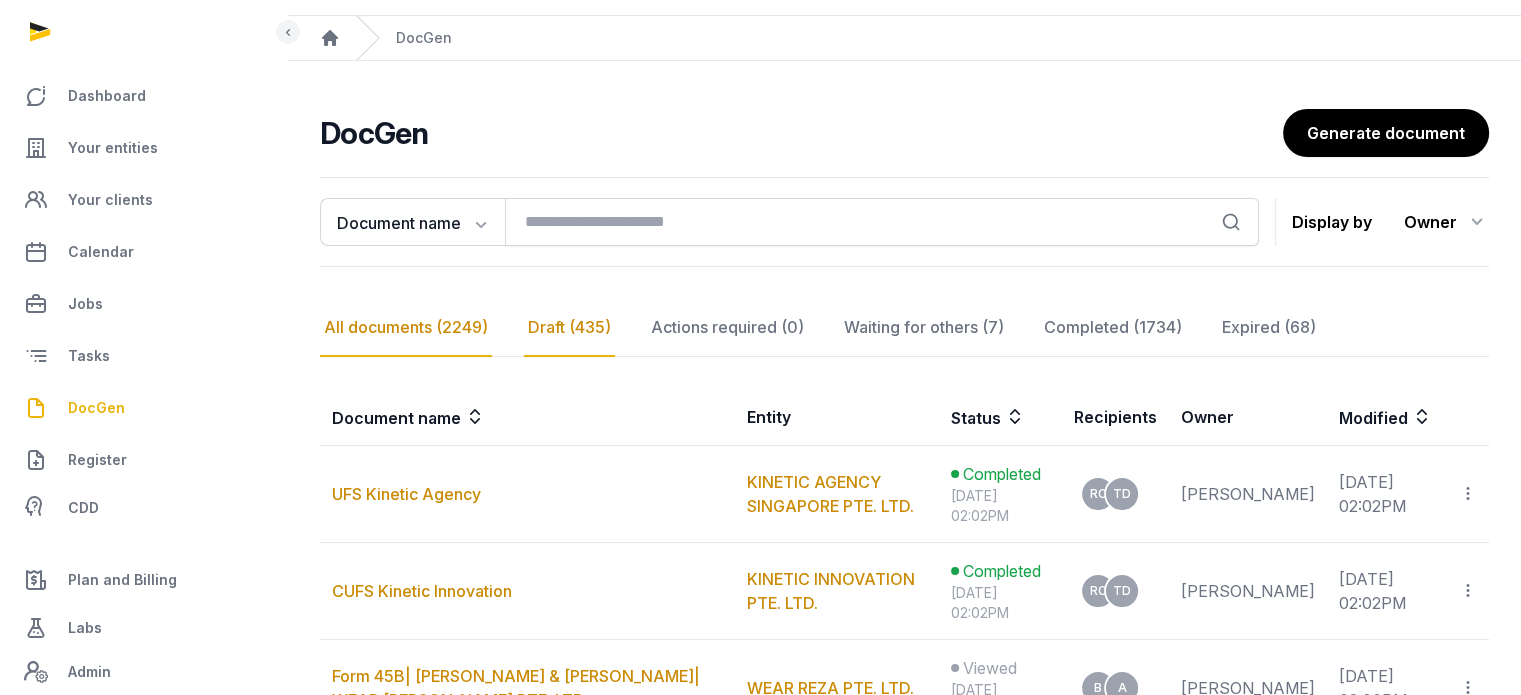 click on "Draft (435)" 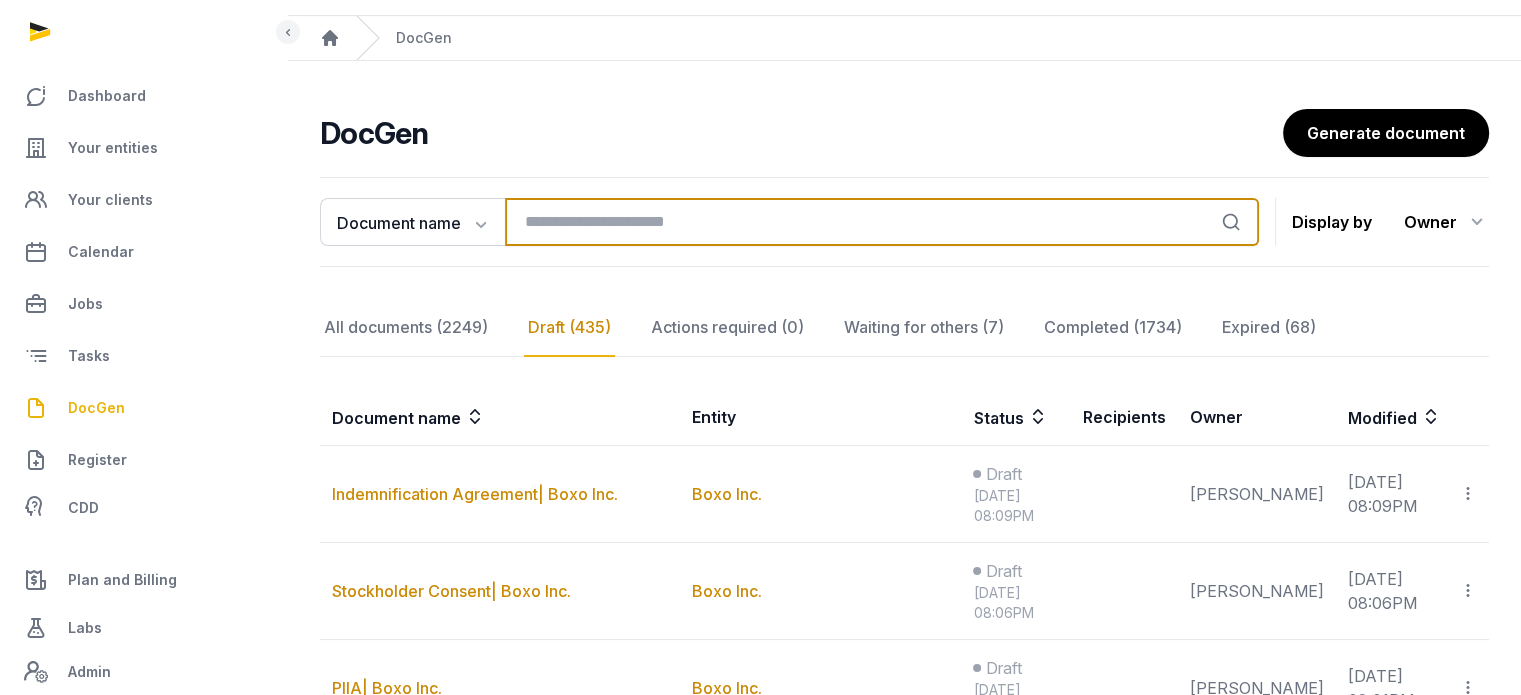 click at bounding box center (882, 222) 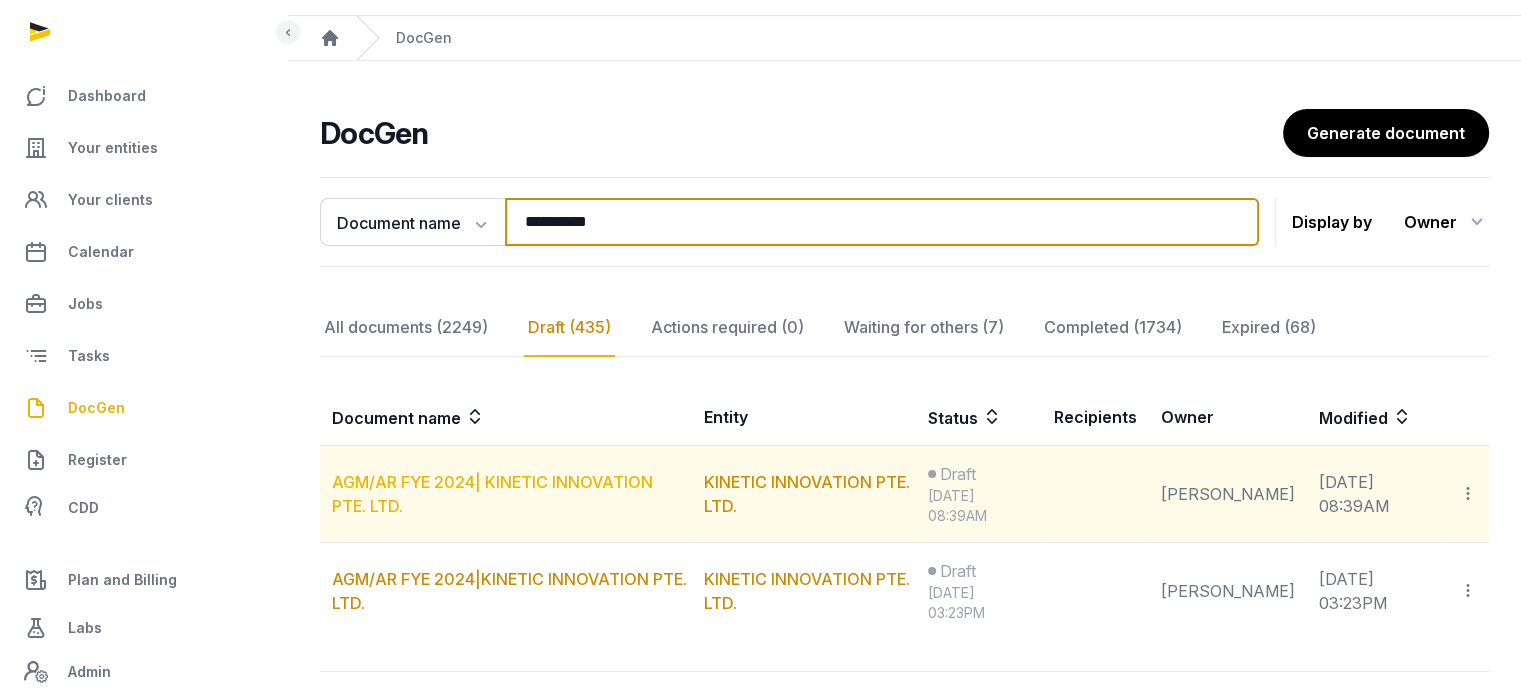 type on "**********" 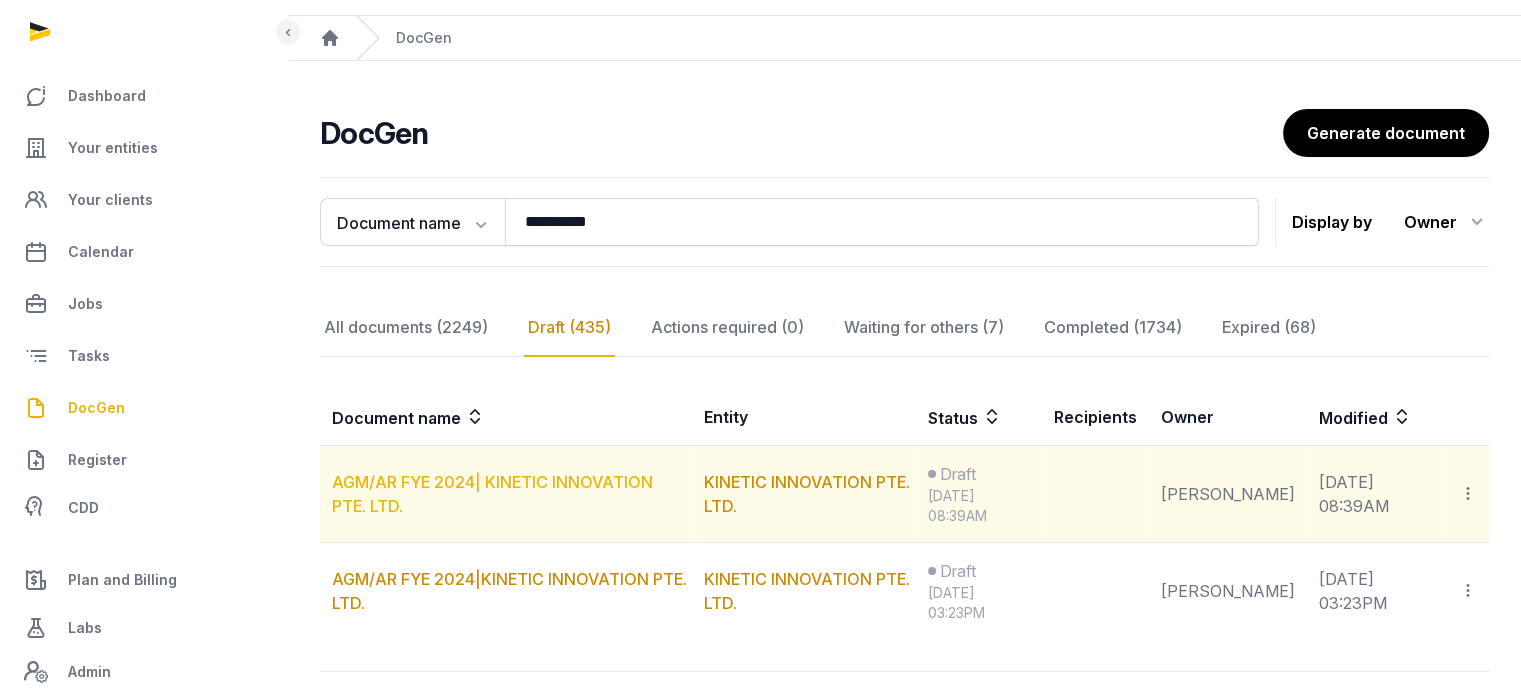 click on "AGM/AR FYE 2024| KINETIC INNOVATION PTE. LTD." at bounding box center (492, 494) 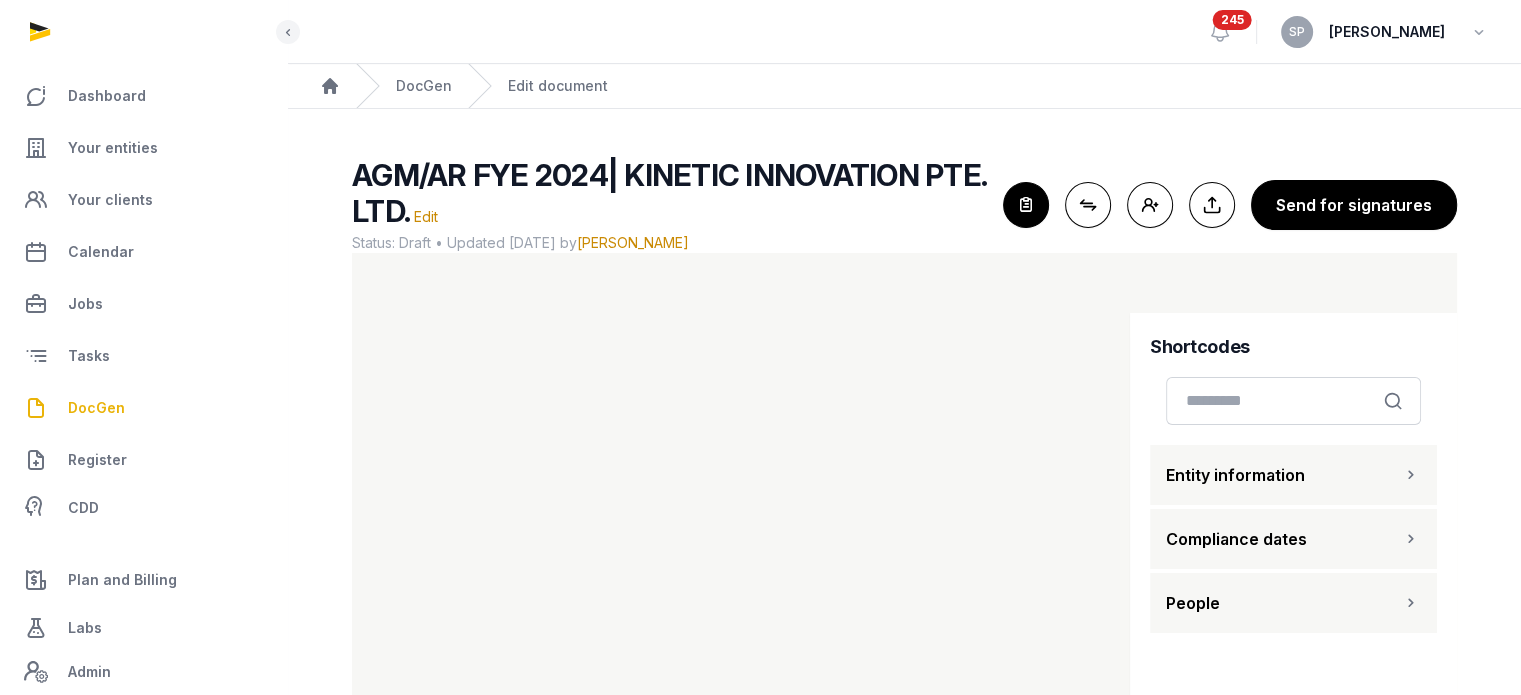 scroll, scrollTop: 119, scrollLeft: 0, axis: vertical 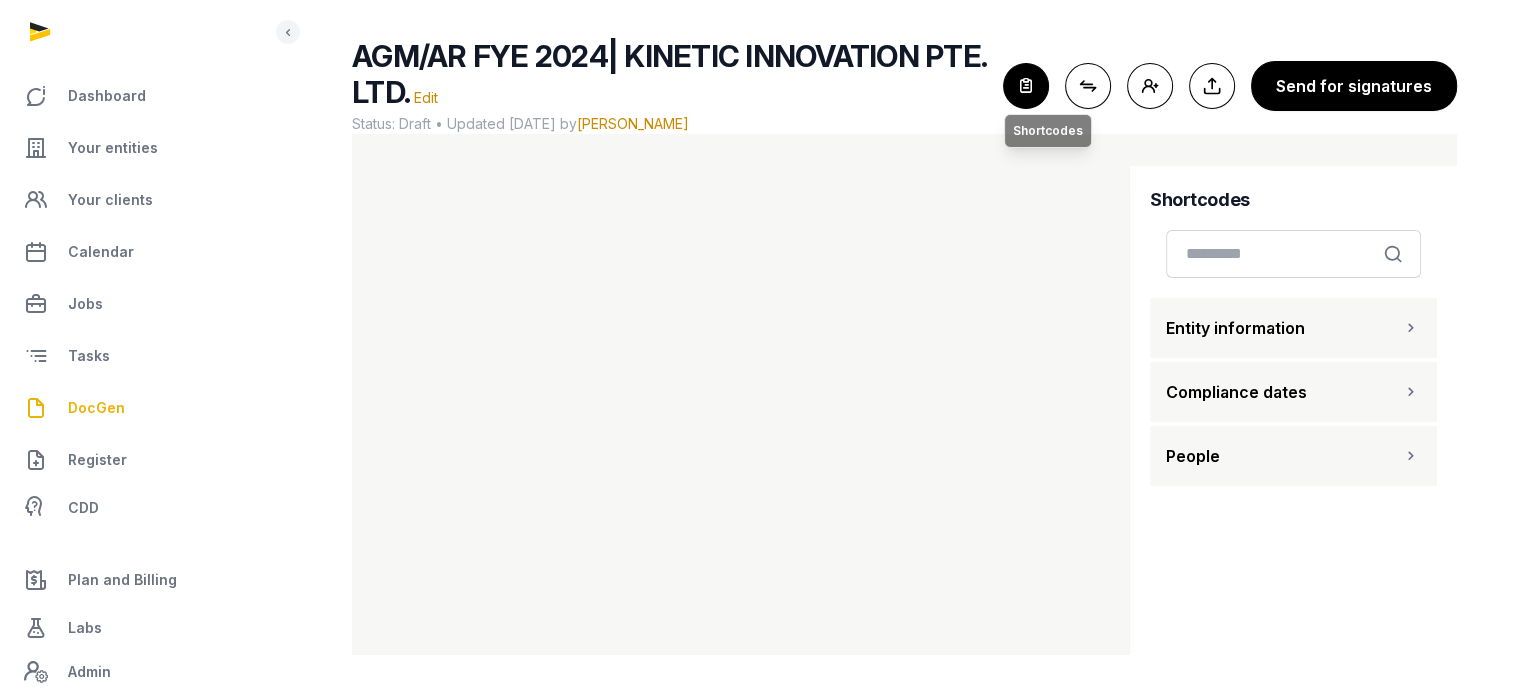 click at bounding box center [1026, 86] 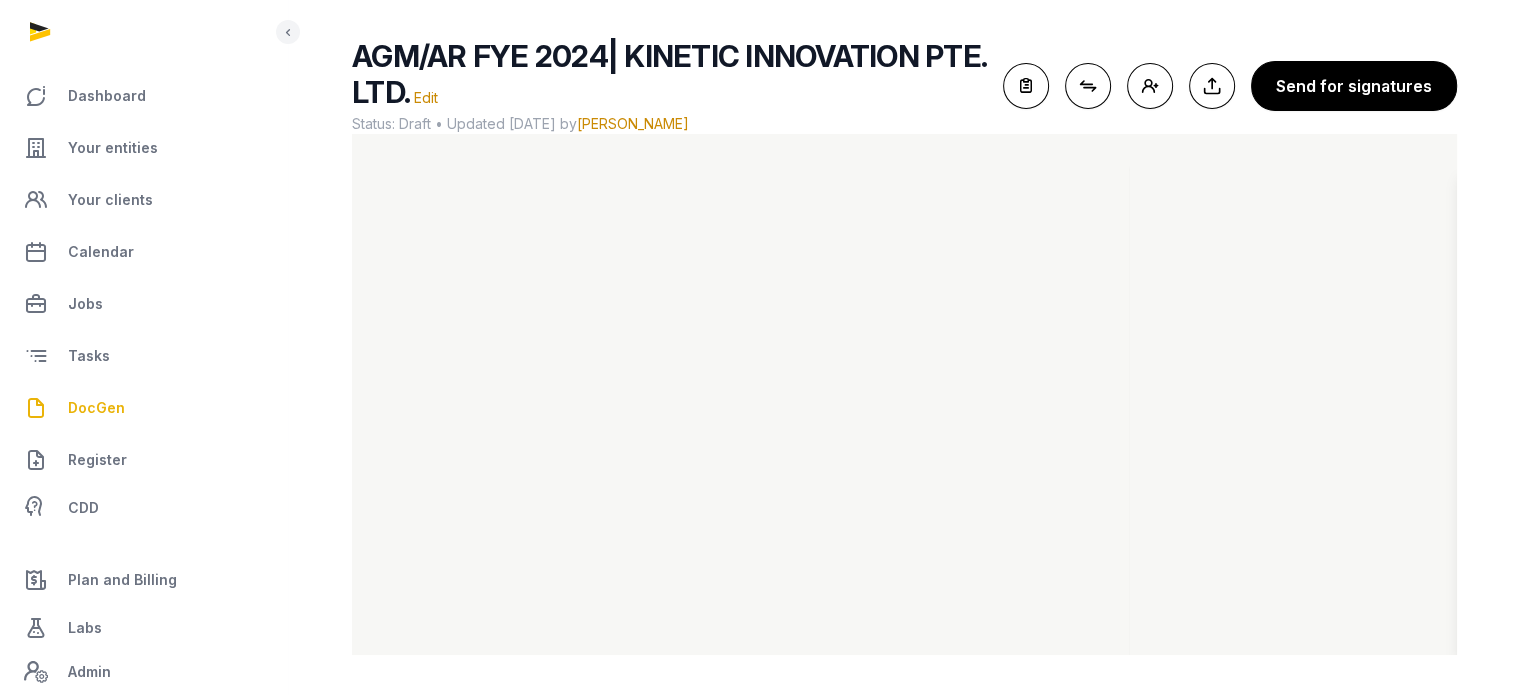 scroll, scrollTop: 0, scrollLeft: 0, axis: both 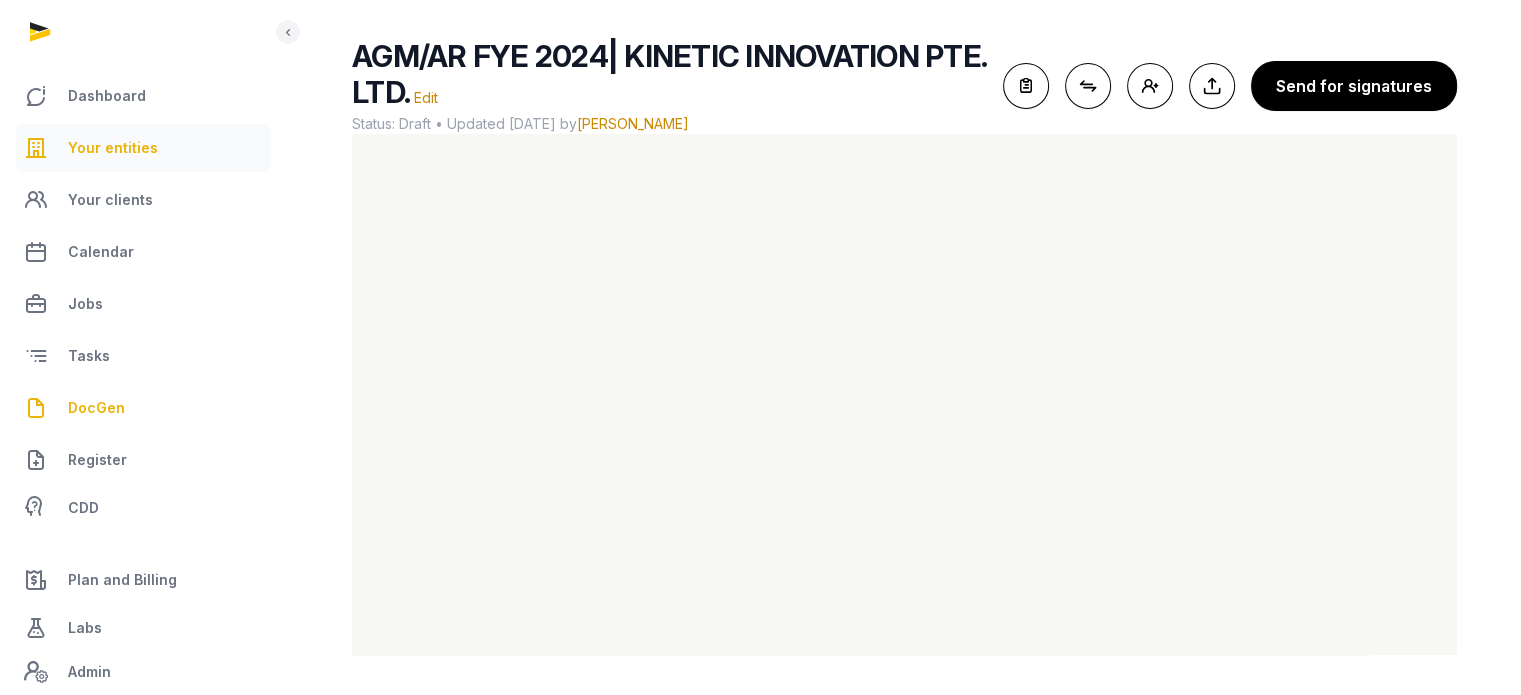 click on "Your entities" at bounding box center (113, 148) 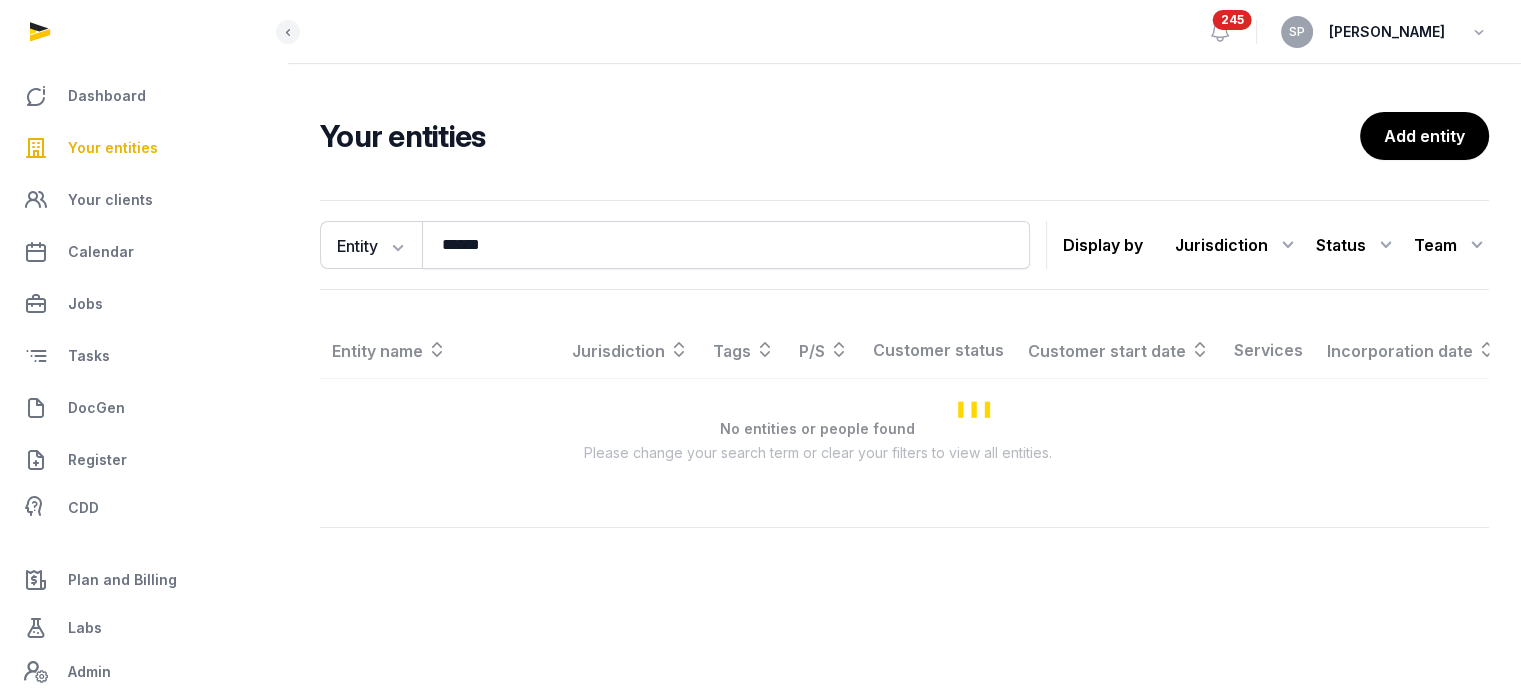 scroll, scrollTop: 0, scrollLeft: 0, axis: both 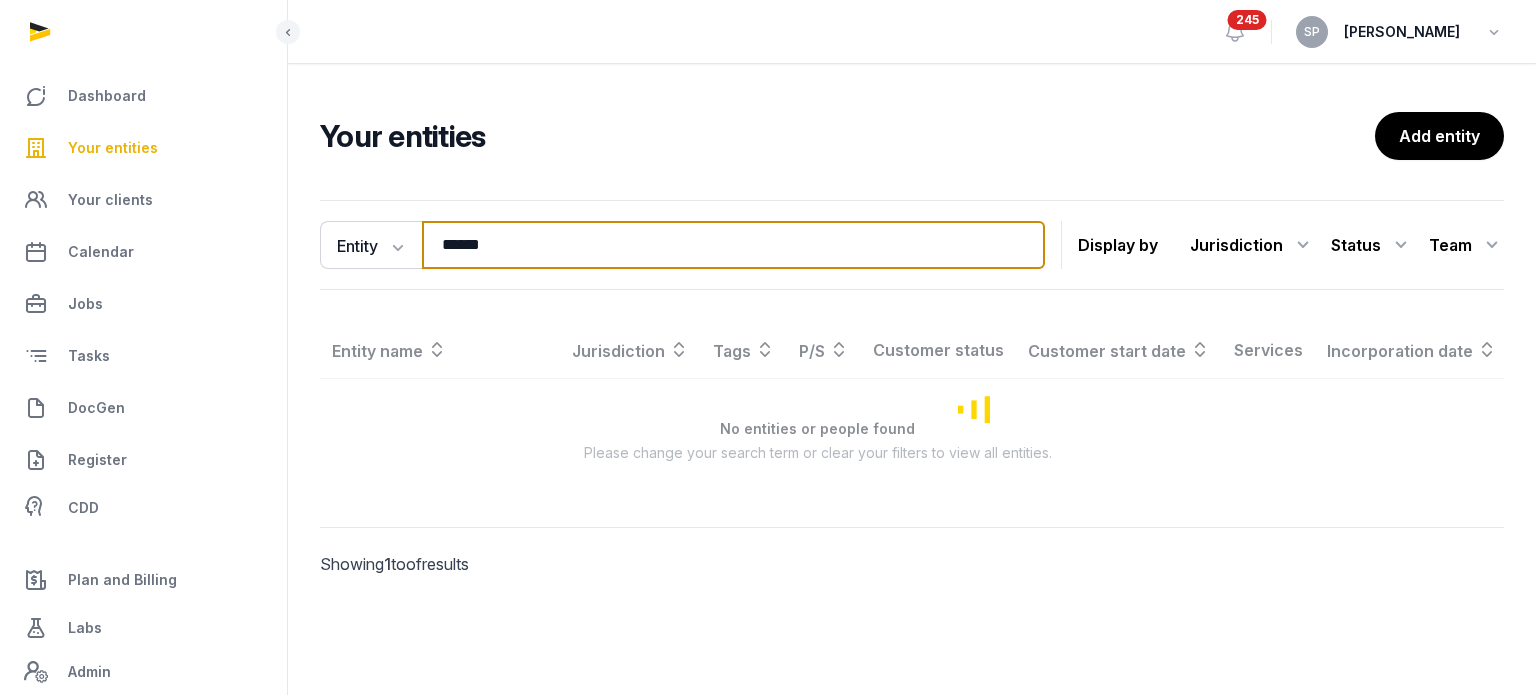 click on "******" at bounding box center [733, 245] 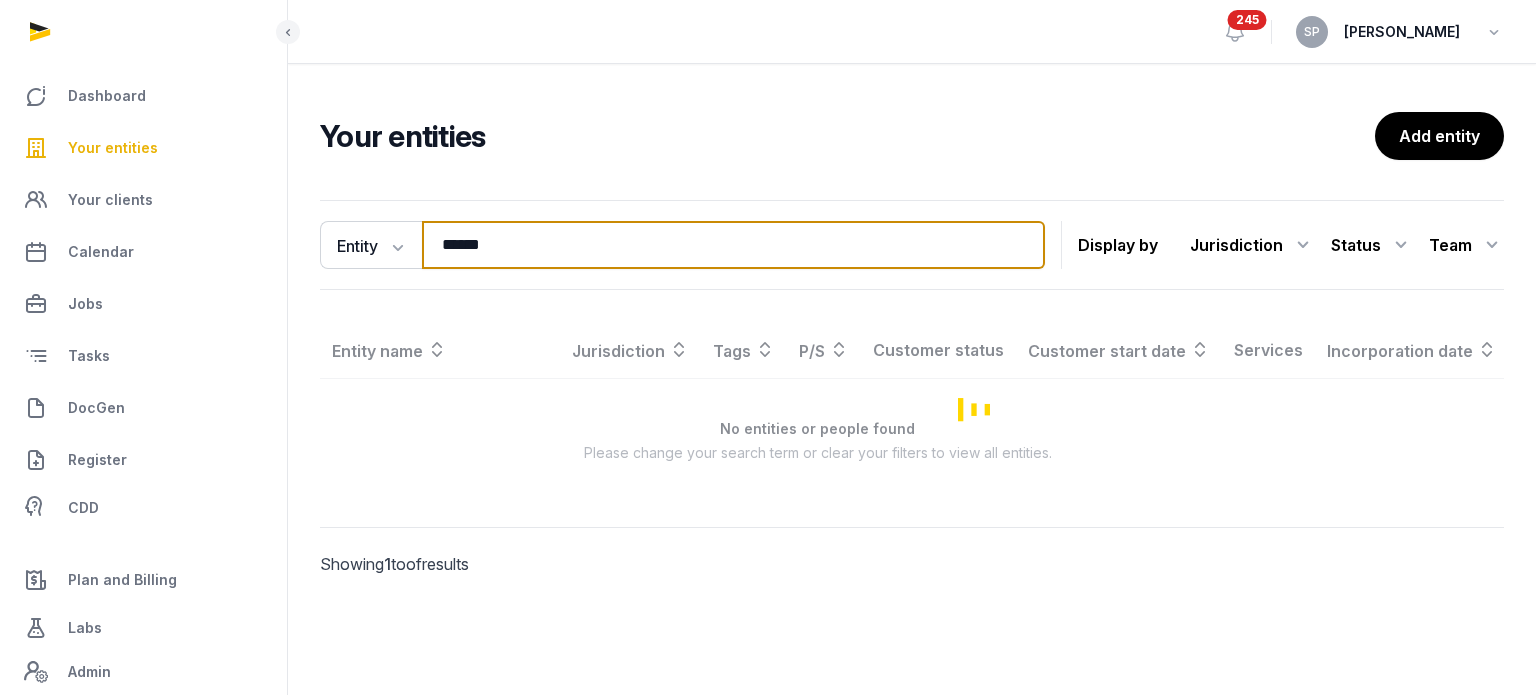 click on "******" at bounding box center [733, 245] 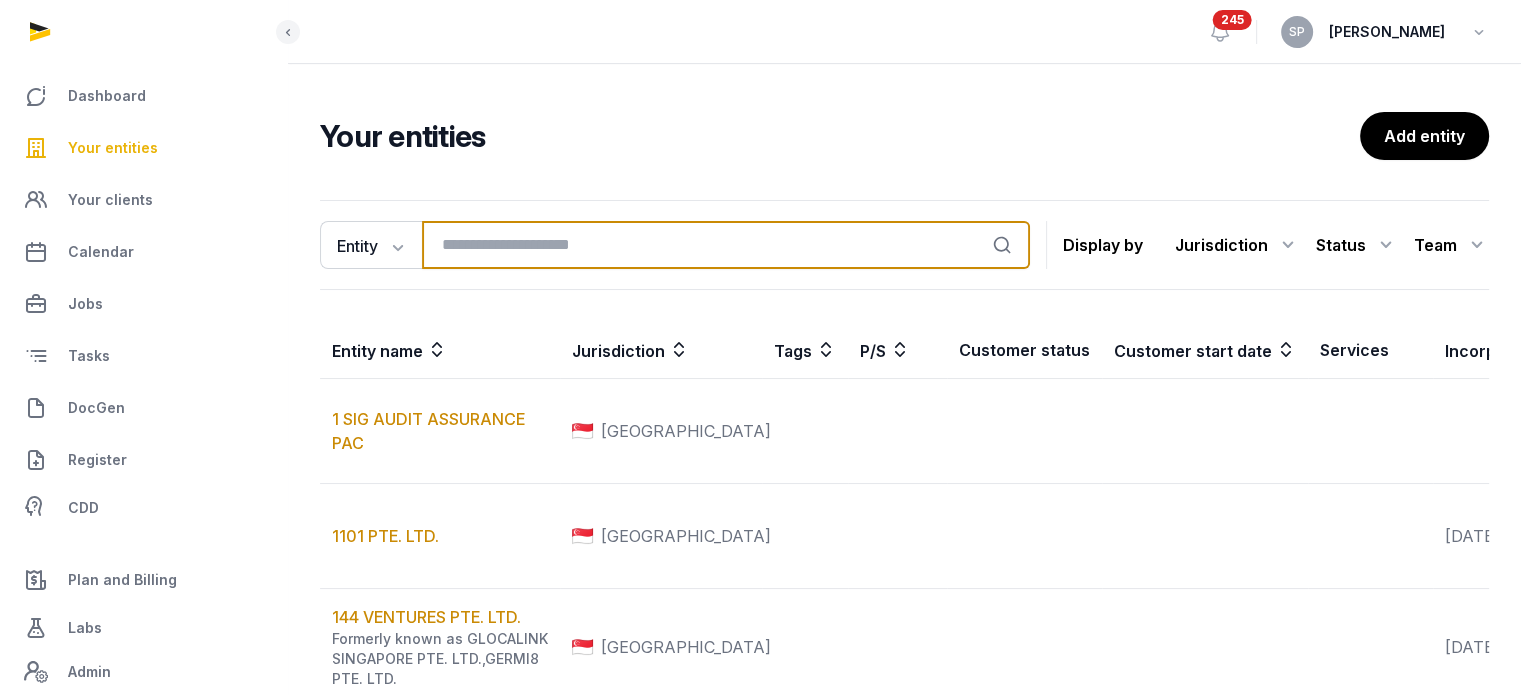 click at bounding box center [726, 245] 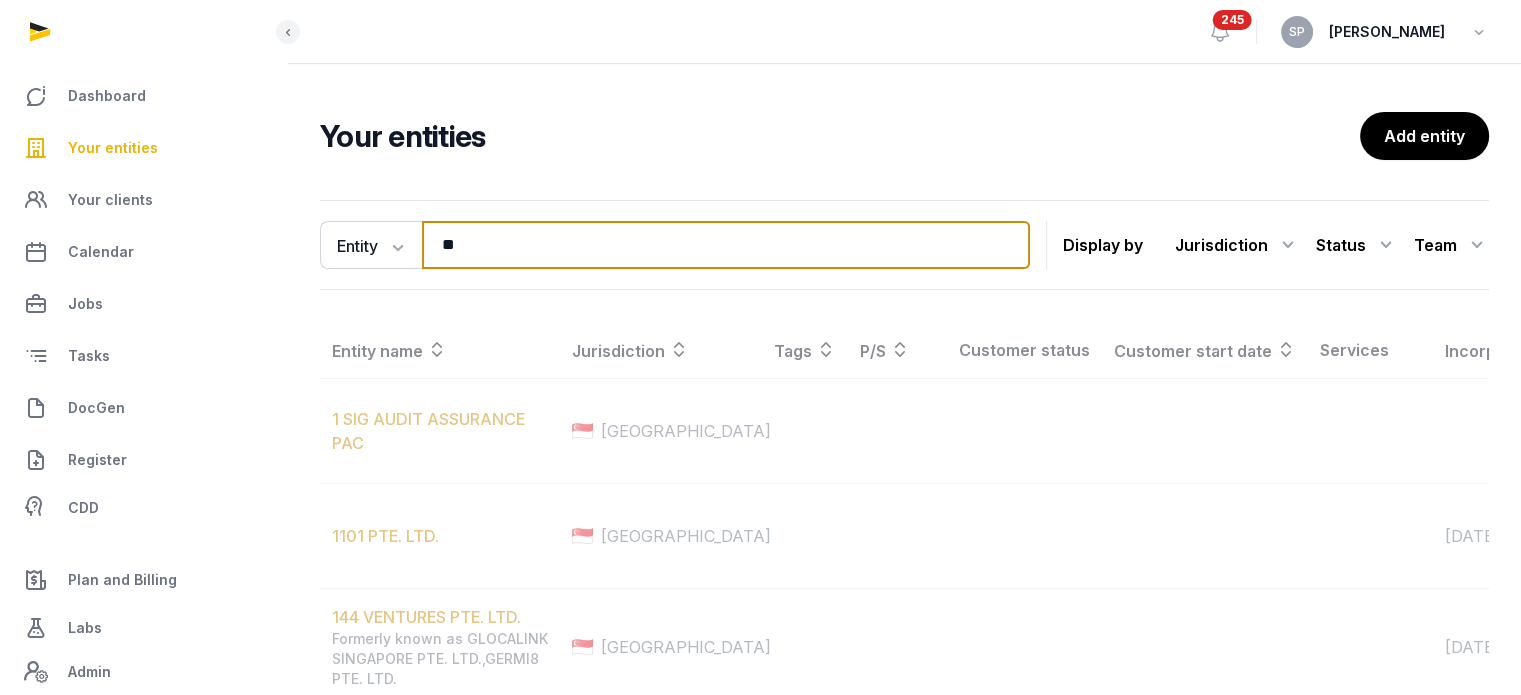 type on "*" 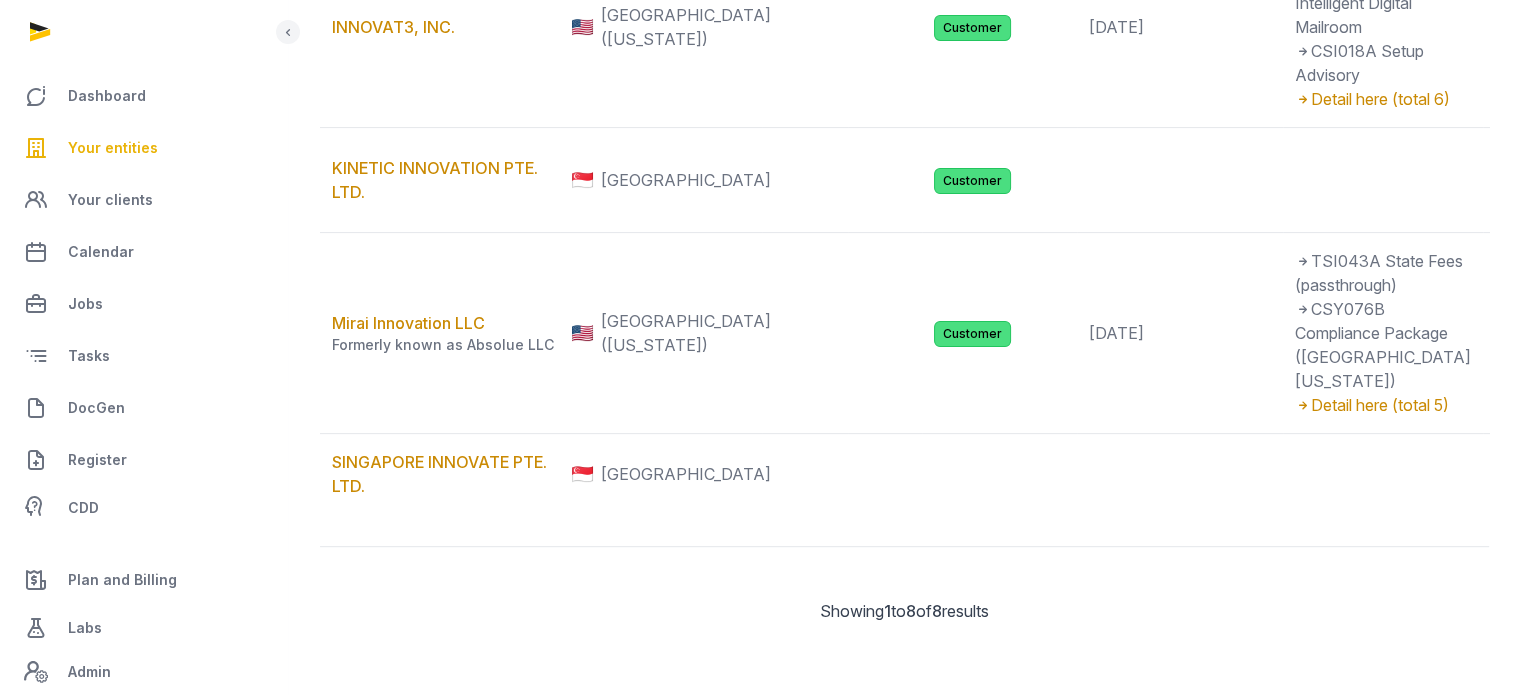 scroll, scrollTop: 1126, scrollLeft: 0, axis: vertical 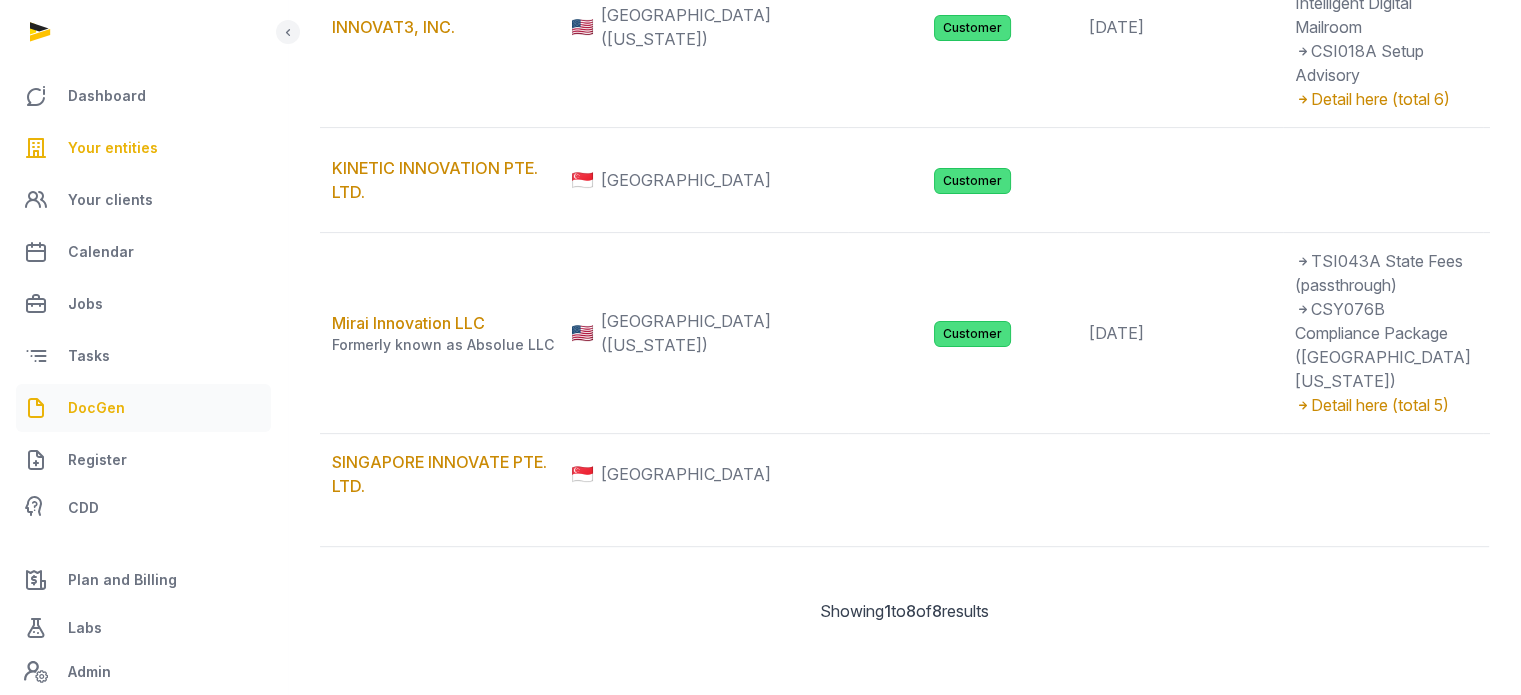 type on "******" 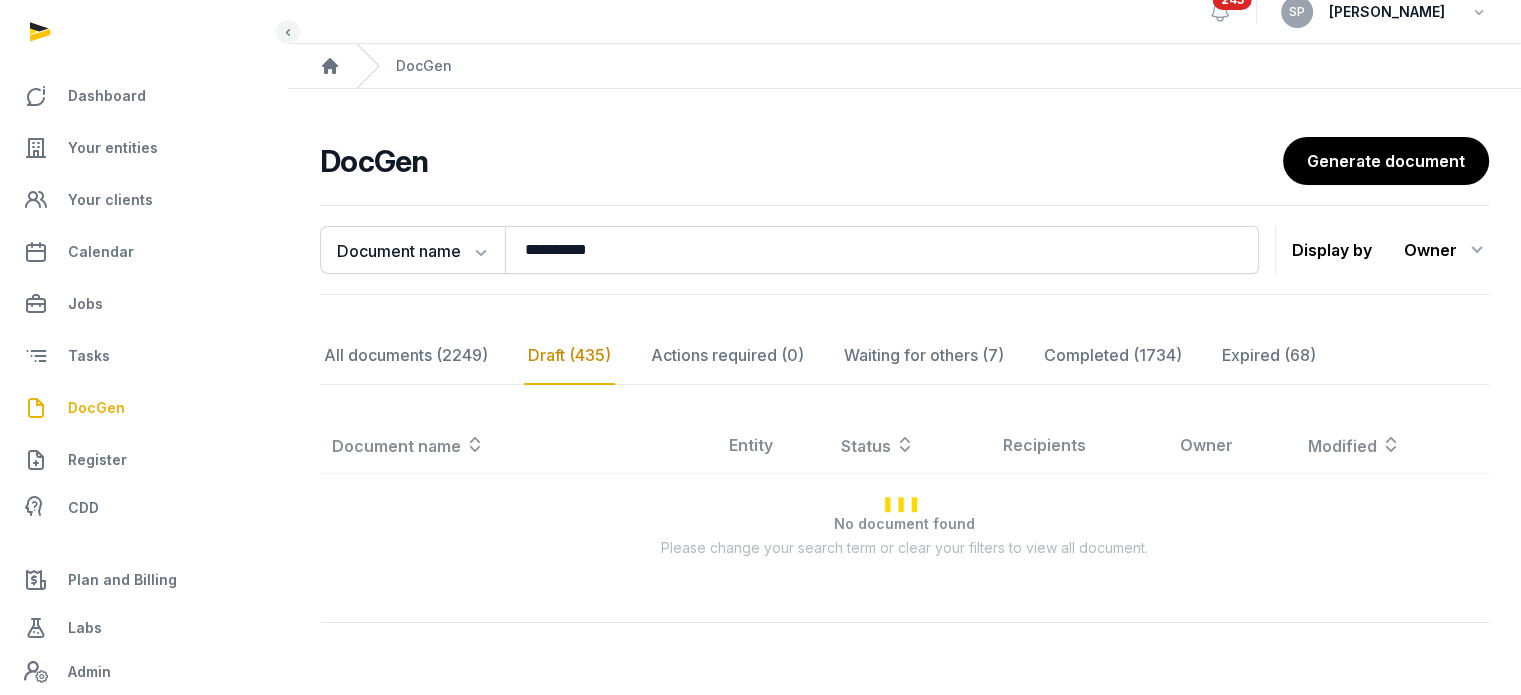 scroll, scrollTop: 167, scrollLeft: 0, axis: vertical 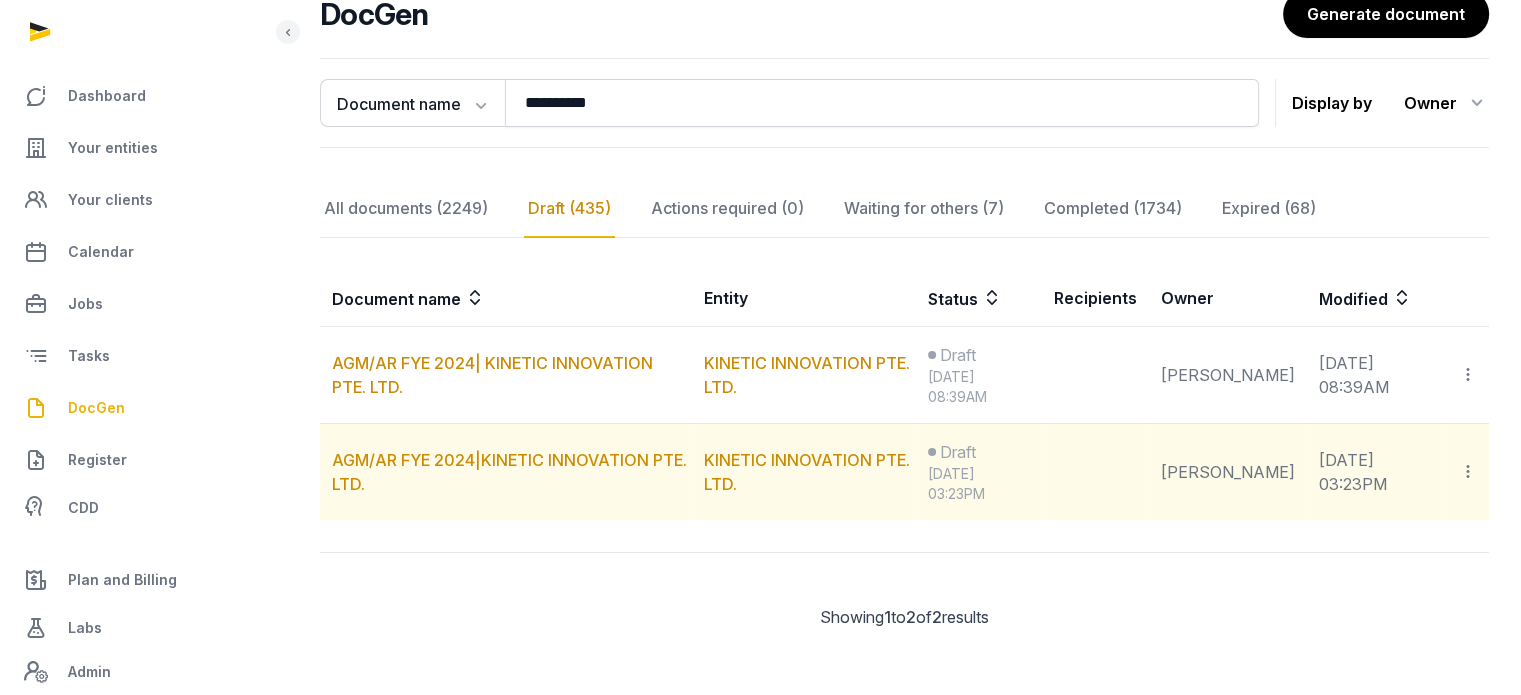 click 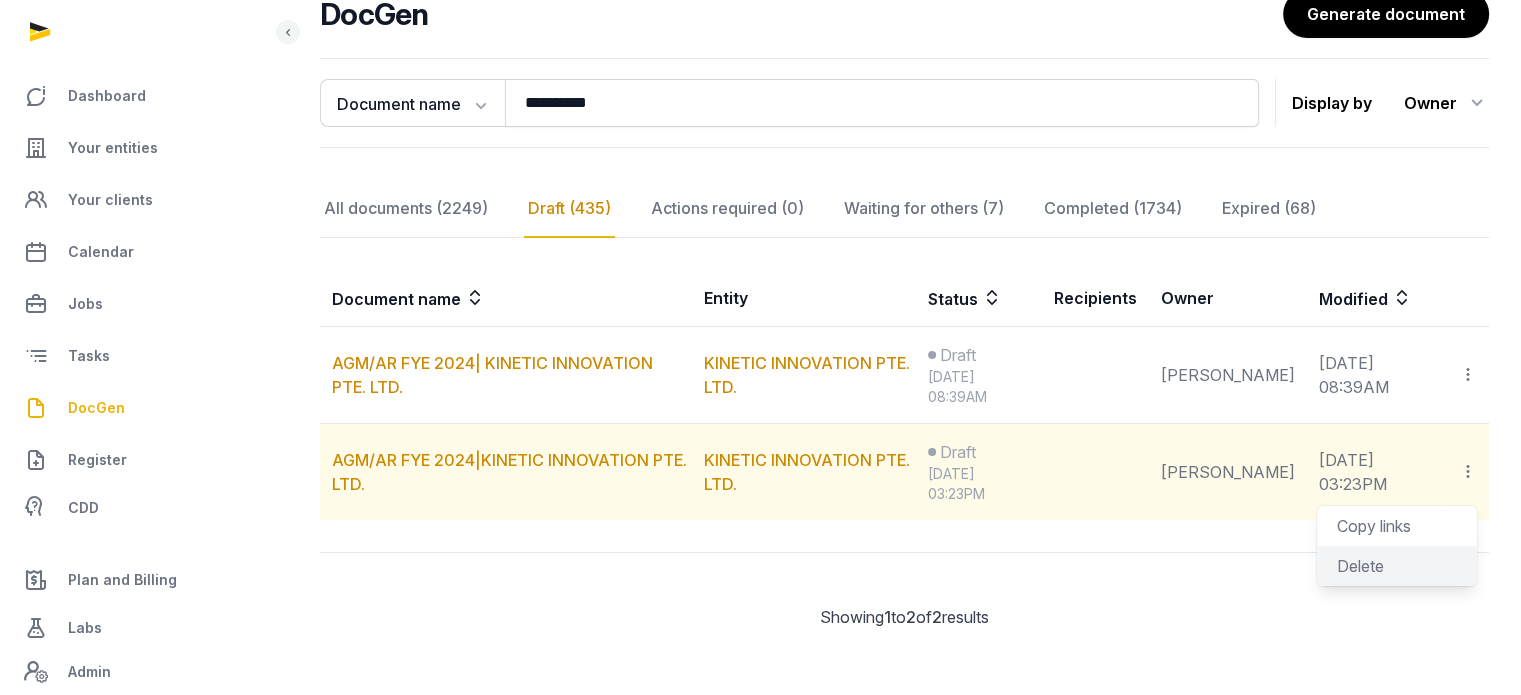 click on "Delete" 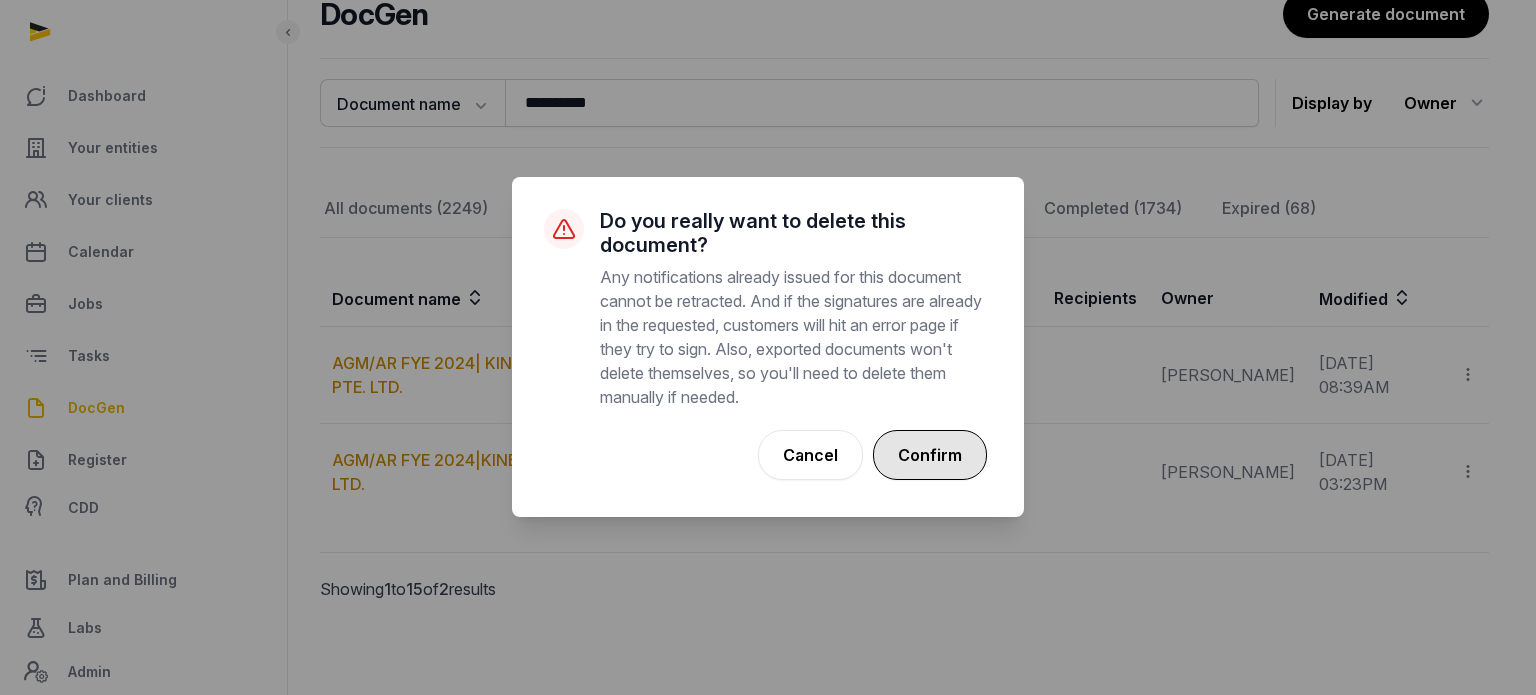 click on "Confirm" at bounding box center (930, 455) 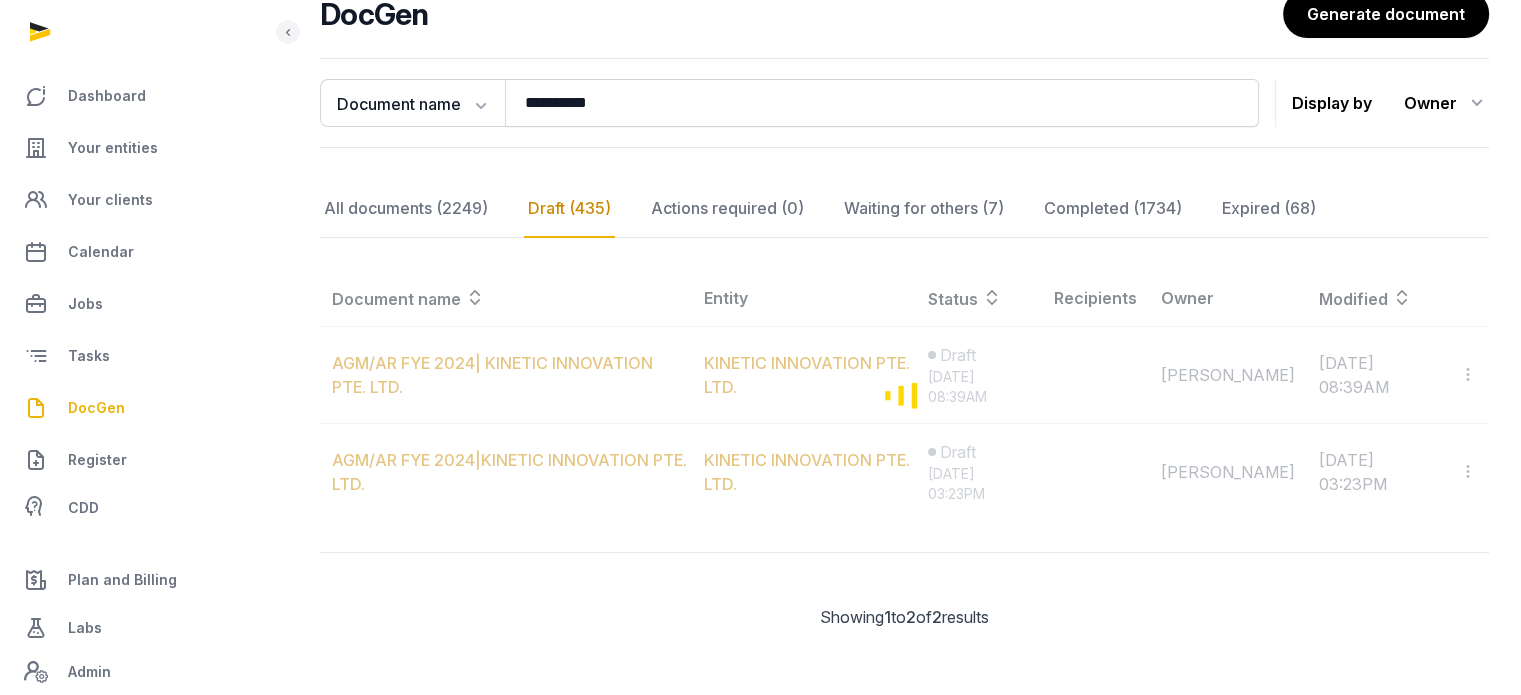 scroll, scrollTop: 70, scrollLeft: 0, axis: vertical 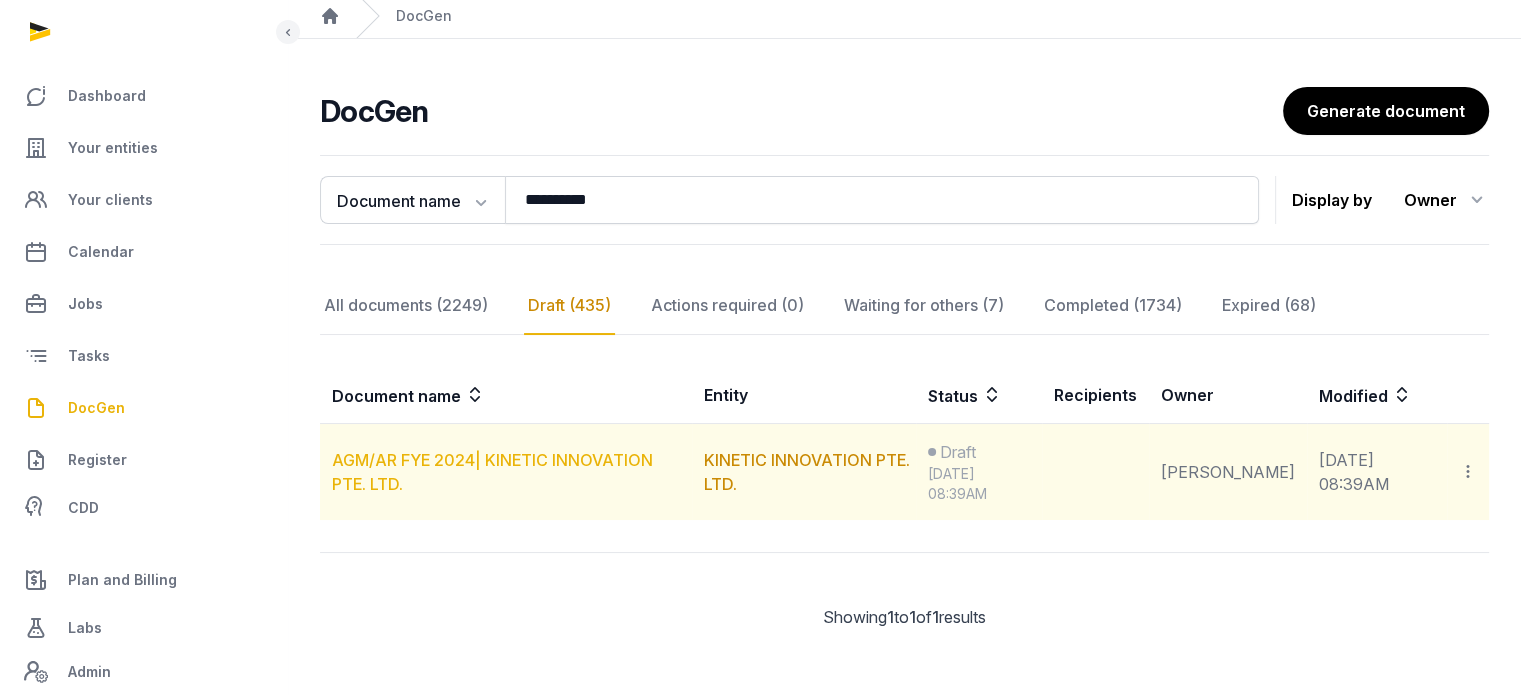 click on "AGM/AR FYE 2024| KINETIC INNOVATION PTE. LTD." at bounding box center [492, 472] 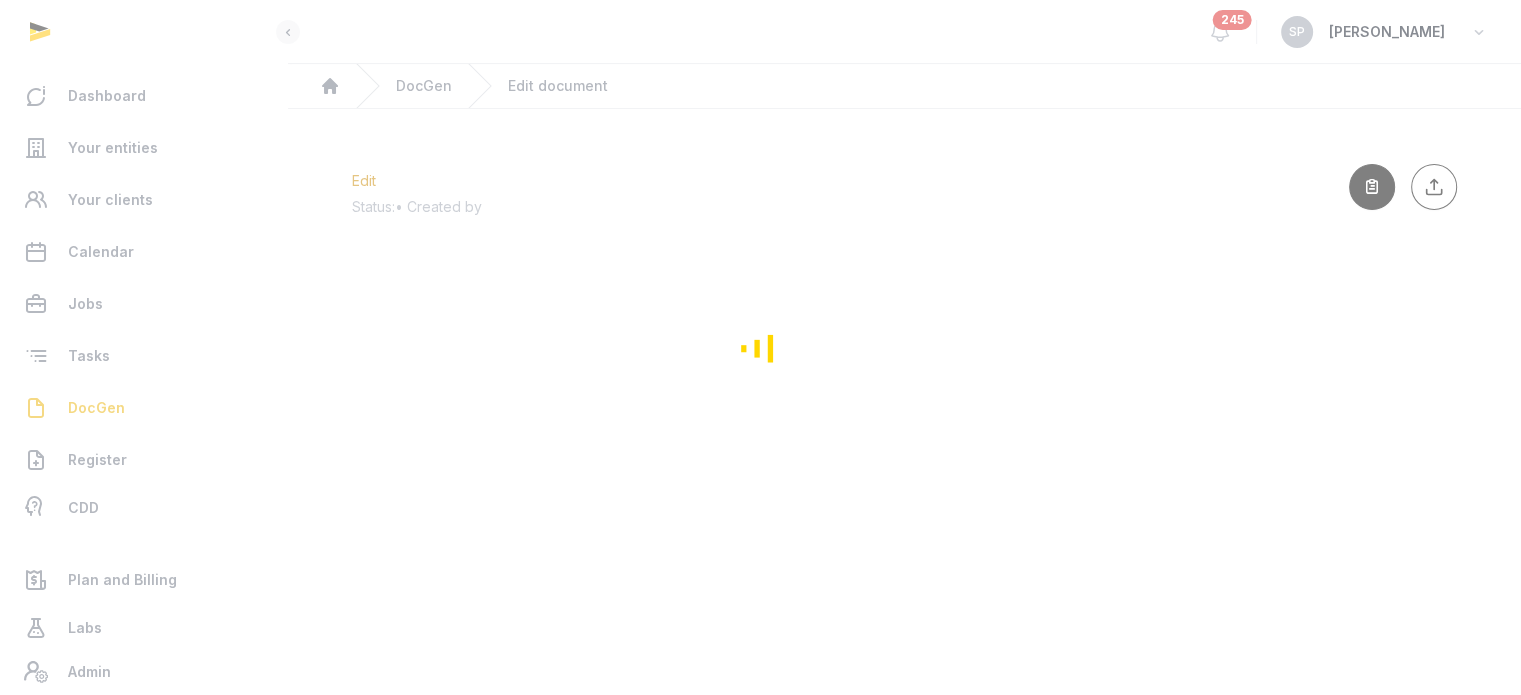 scroll, scrollTop: 0, scrollLeft: 0, axis: both 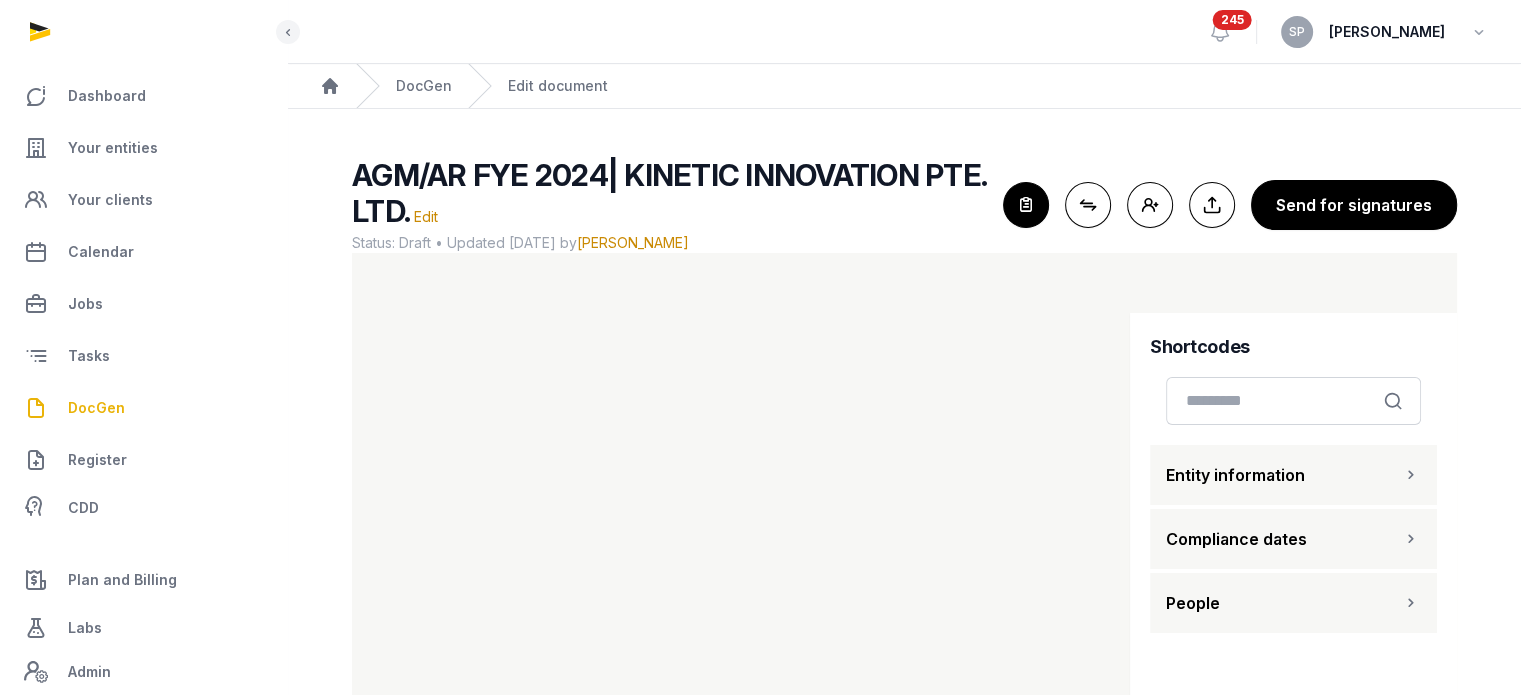 click on "DocGen" at bounding box center [96, 408] 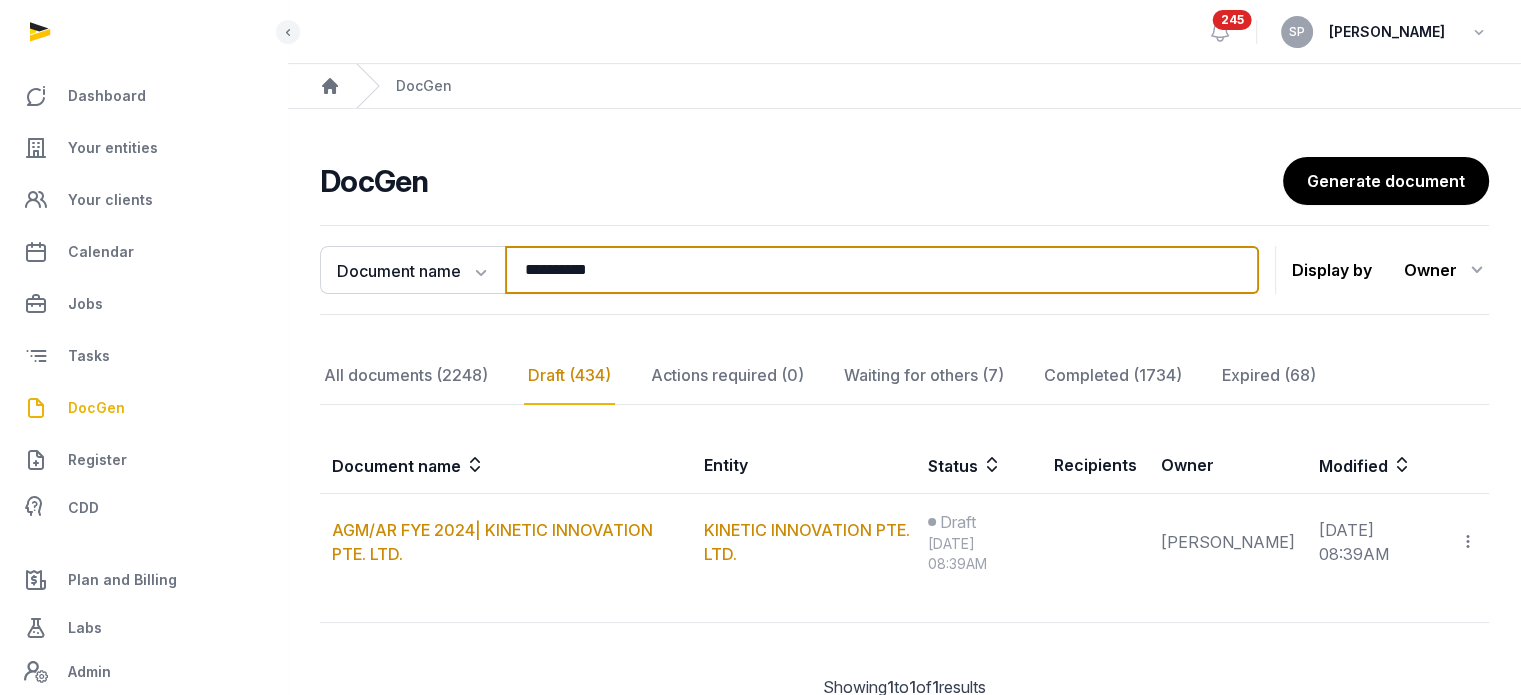 click on "**********" at bounding box center (882, 270) 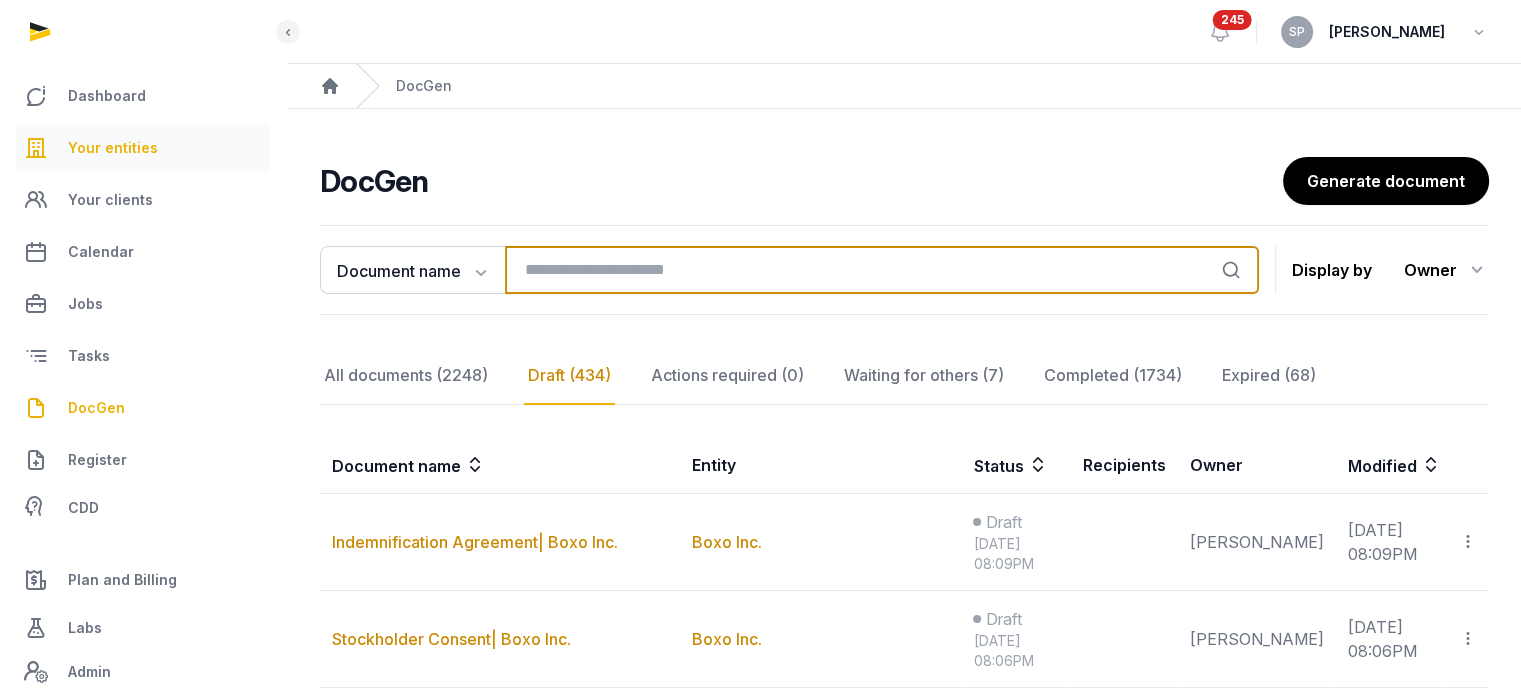 type 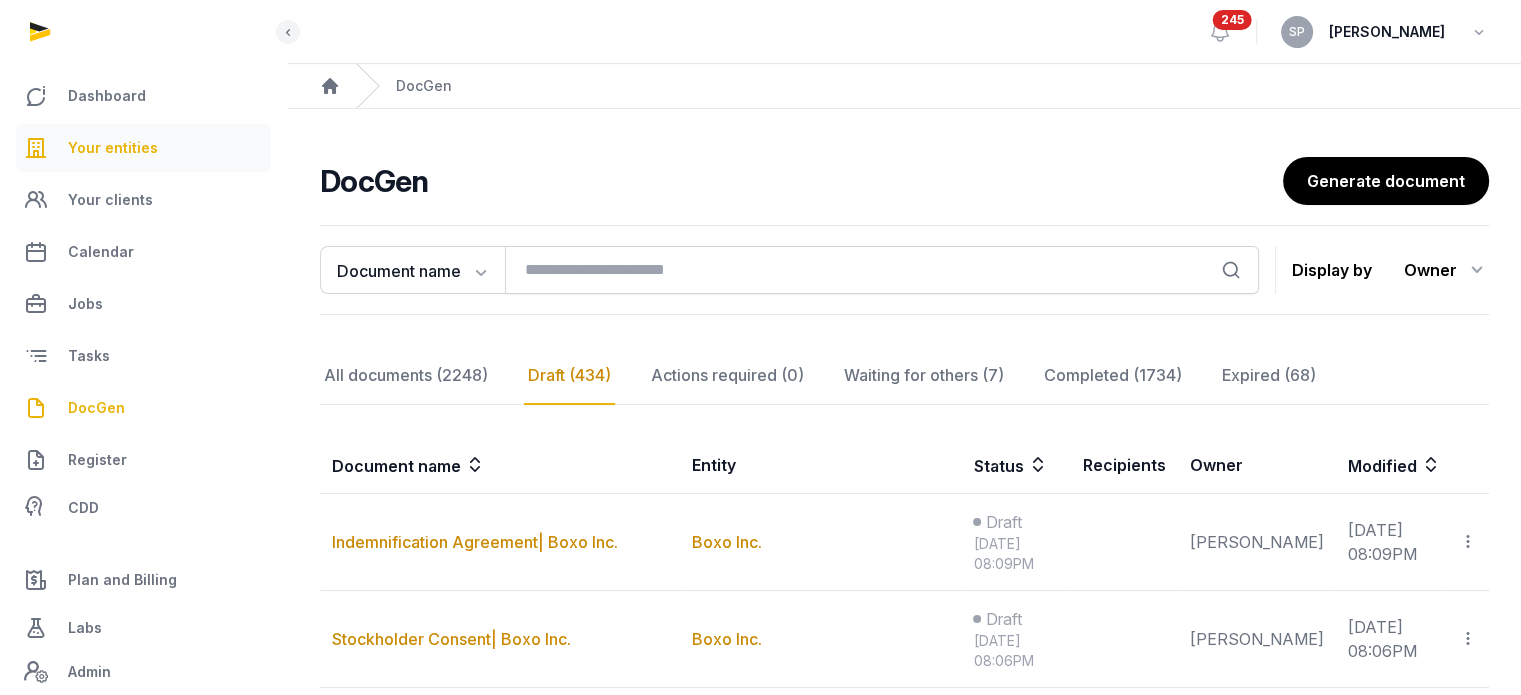 click on "Your entities" at bounding box center [143, 148] 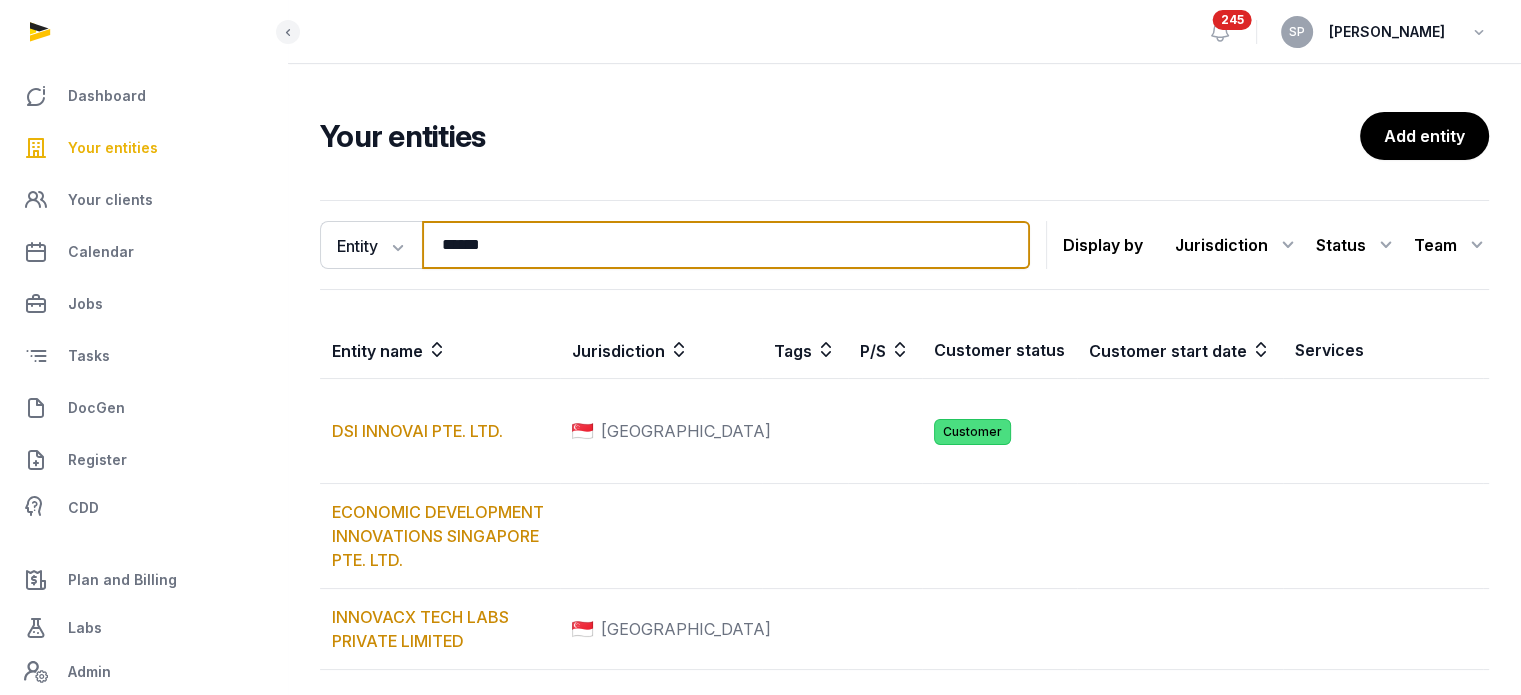 click on "******" at bounding box center [726, 245] 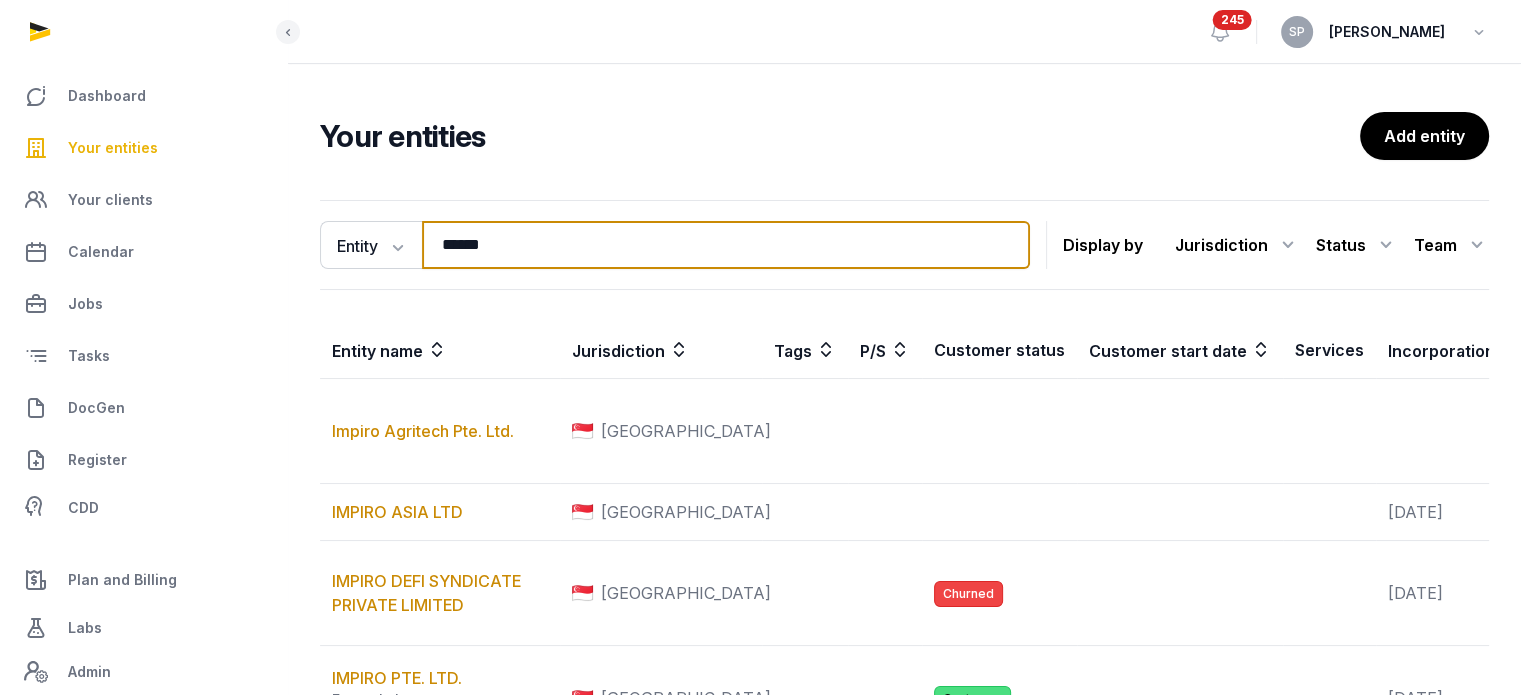 type on "******" 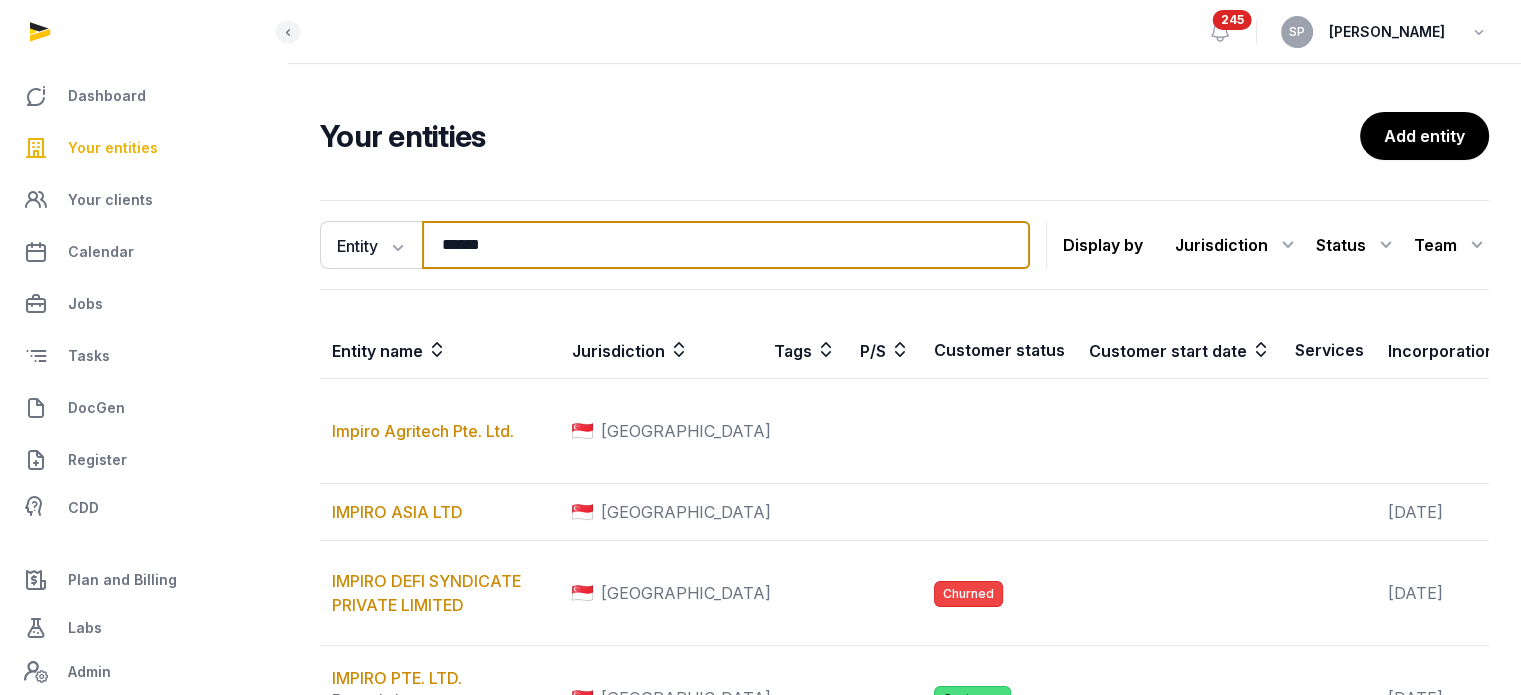 scroll, scrollTop: 244, scrollLeft: 0, axis: vertical 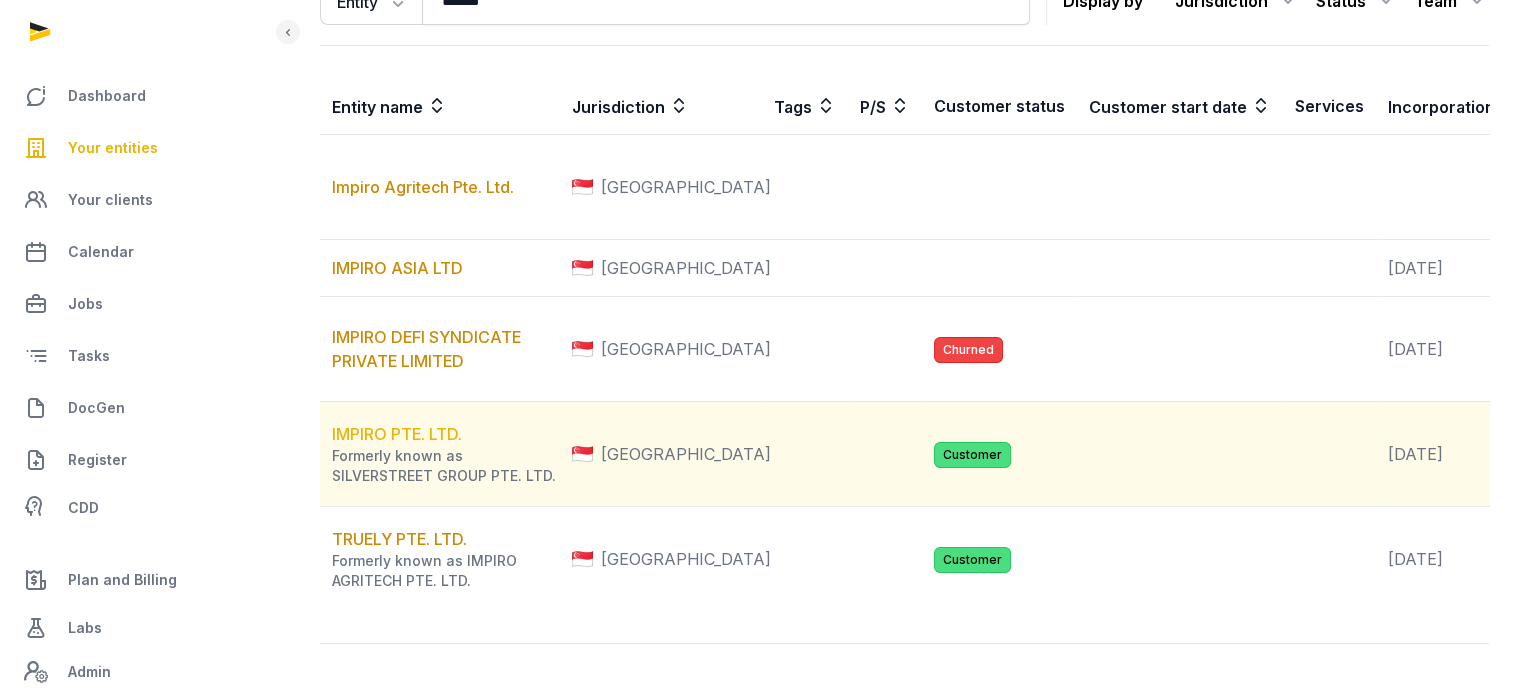 click on "IMPIRO PTE. LTD." at bounding box center [397, 434] 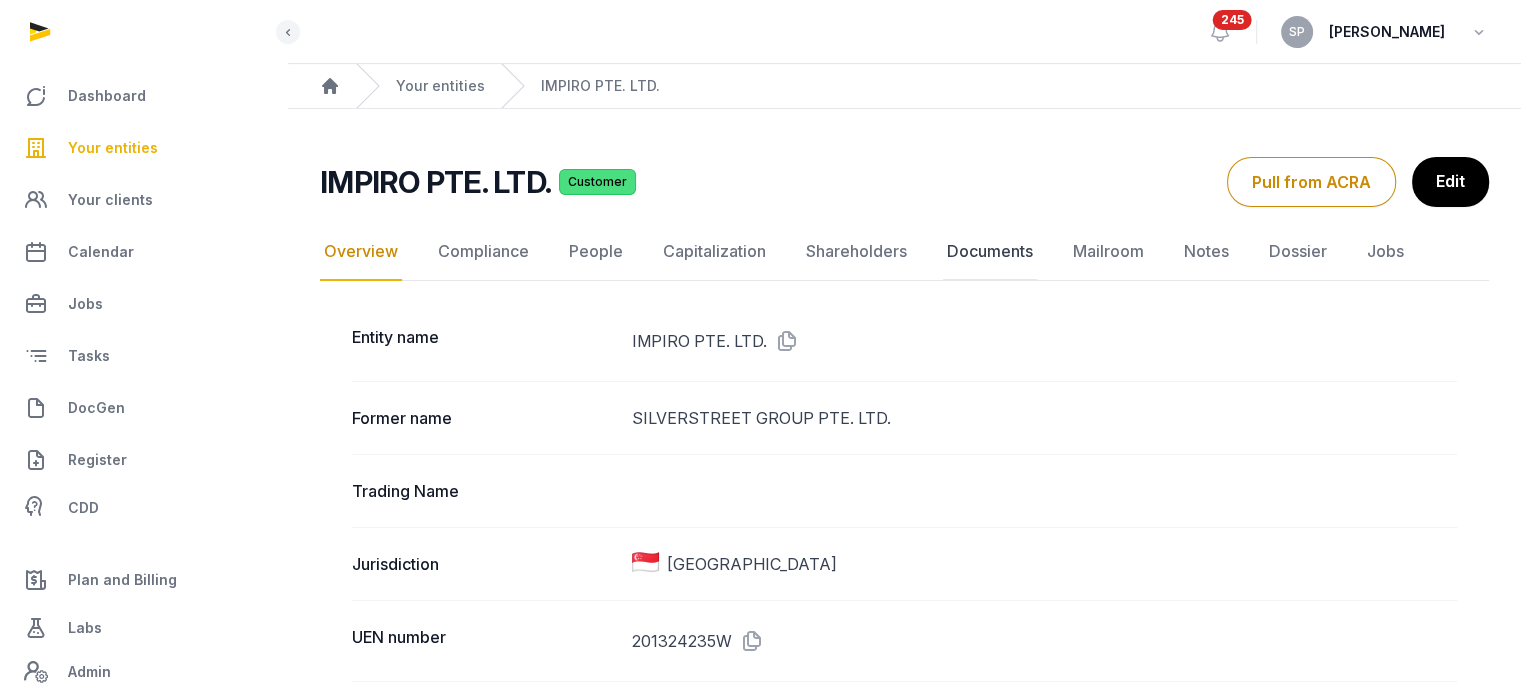 click on "Documents" 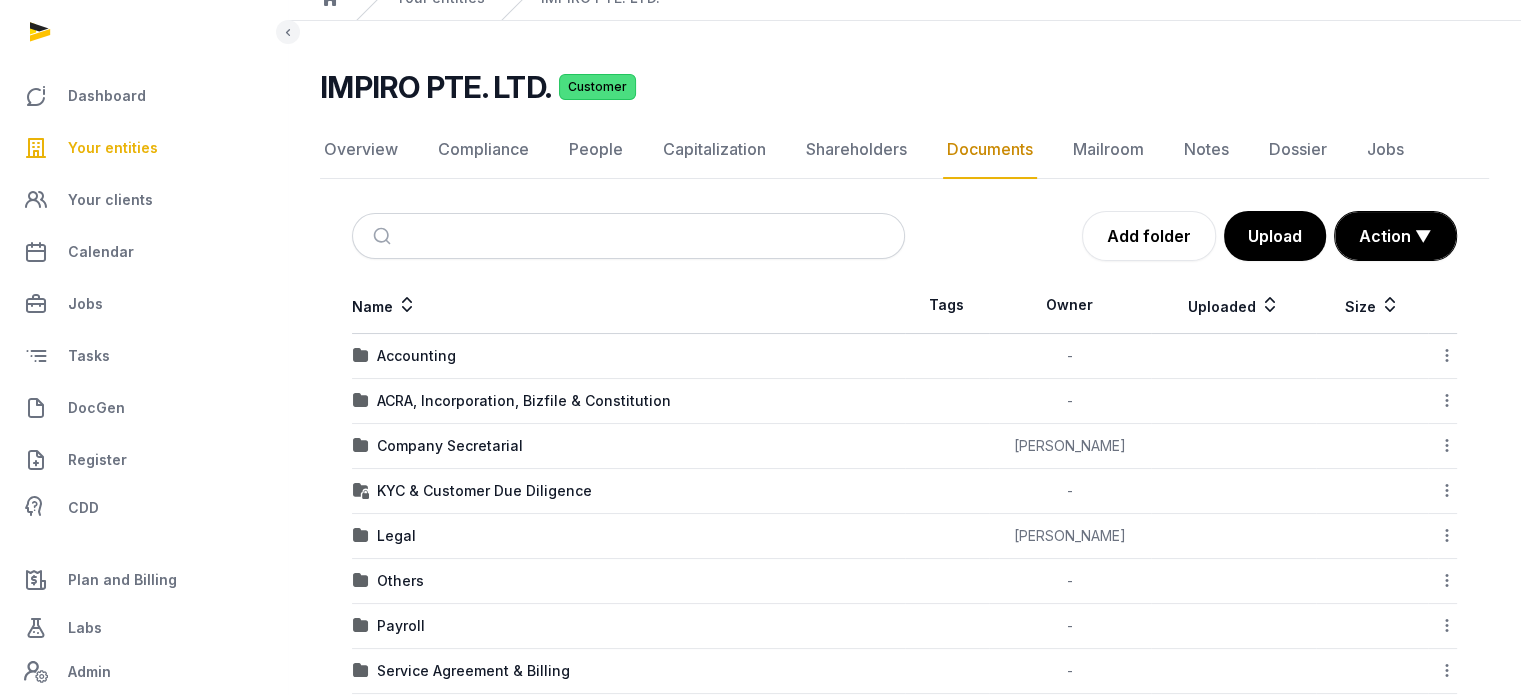 scroll, scrollTop: 208, scrollLeft: 0, axis: vertical 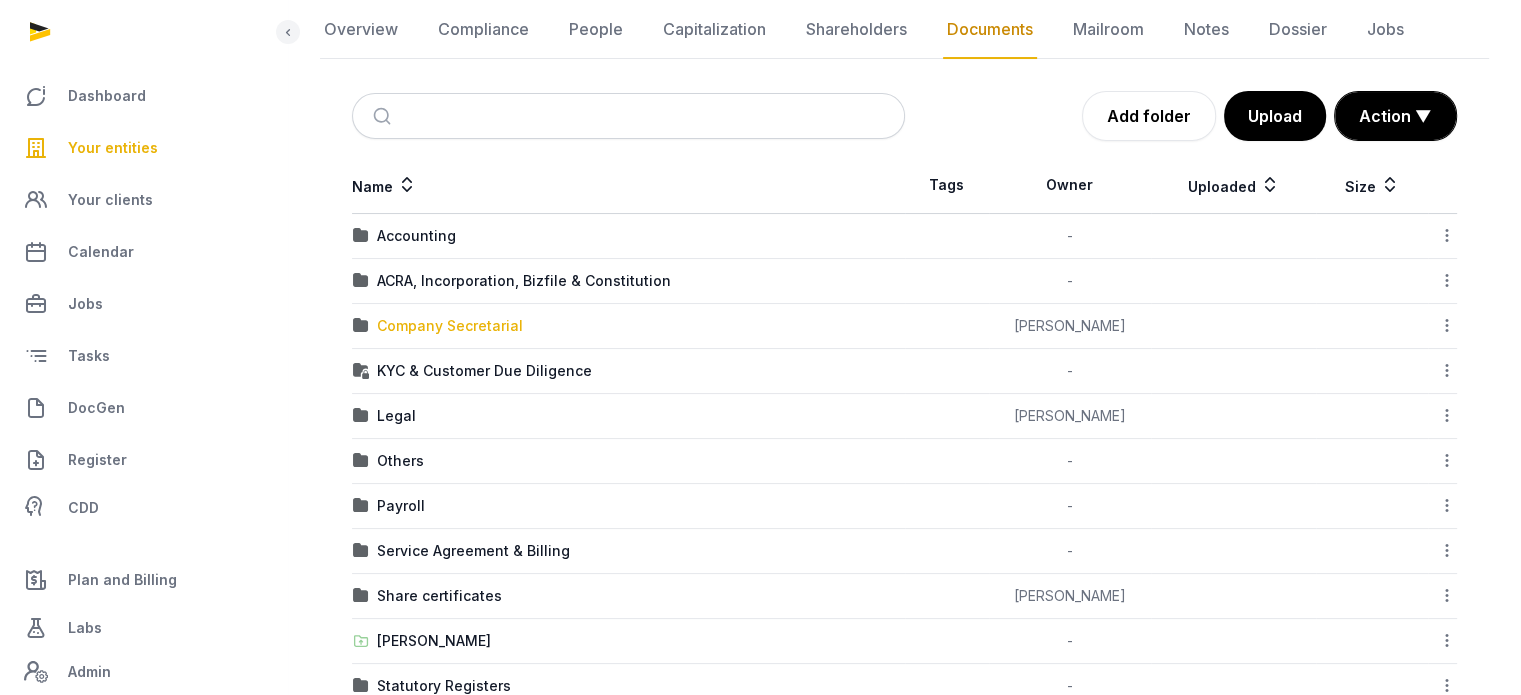click on "Company Secretarial" at bounding box center (450, 326) 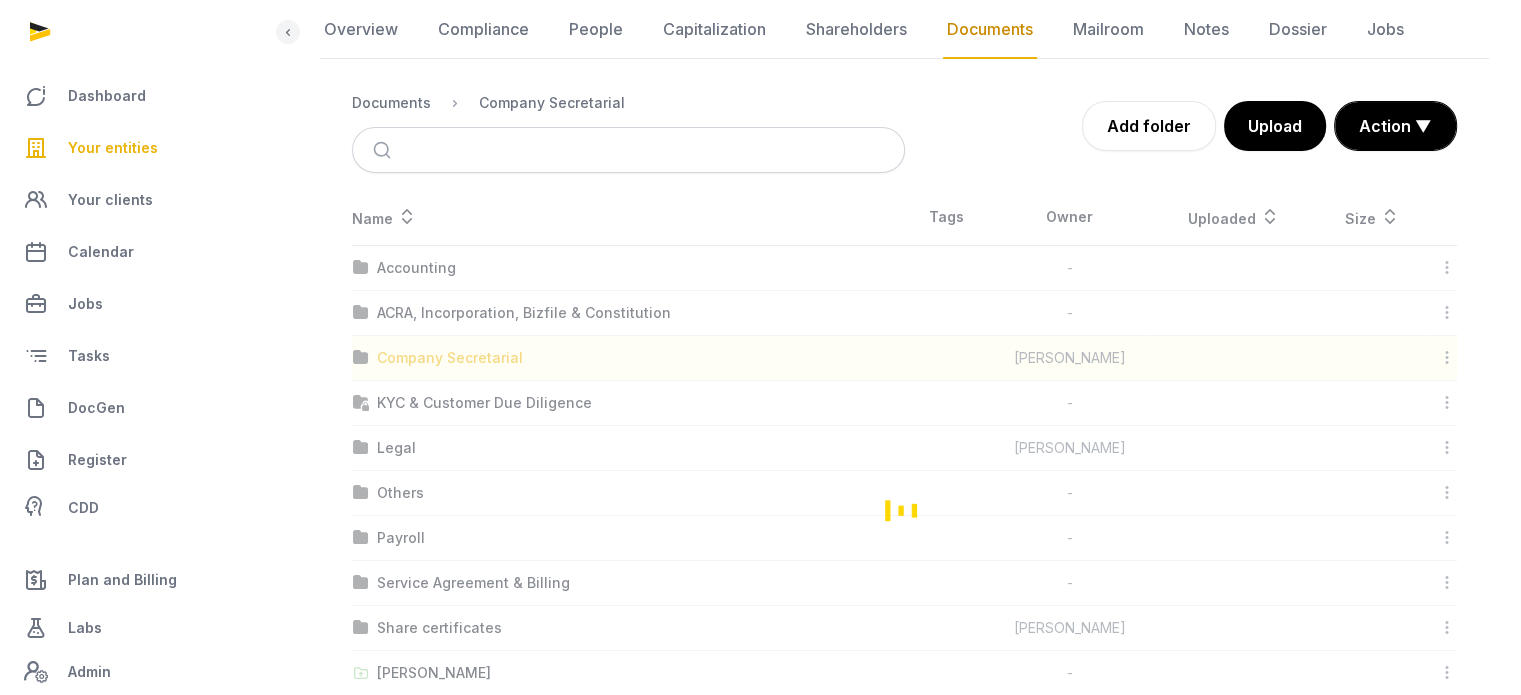 scroll, scrollTop: 0, scrollLeft: 0, axis: both 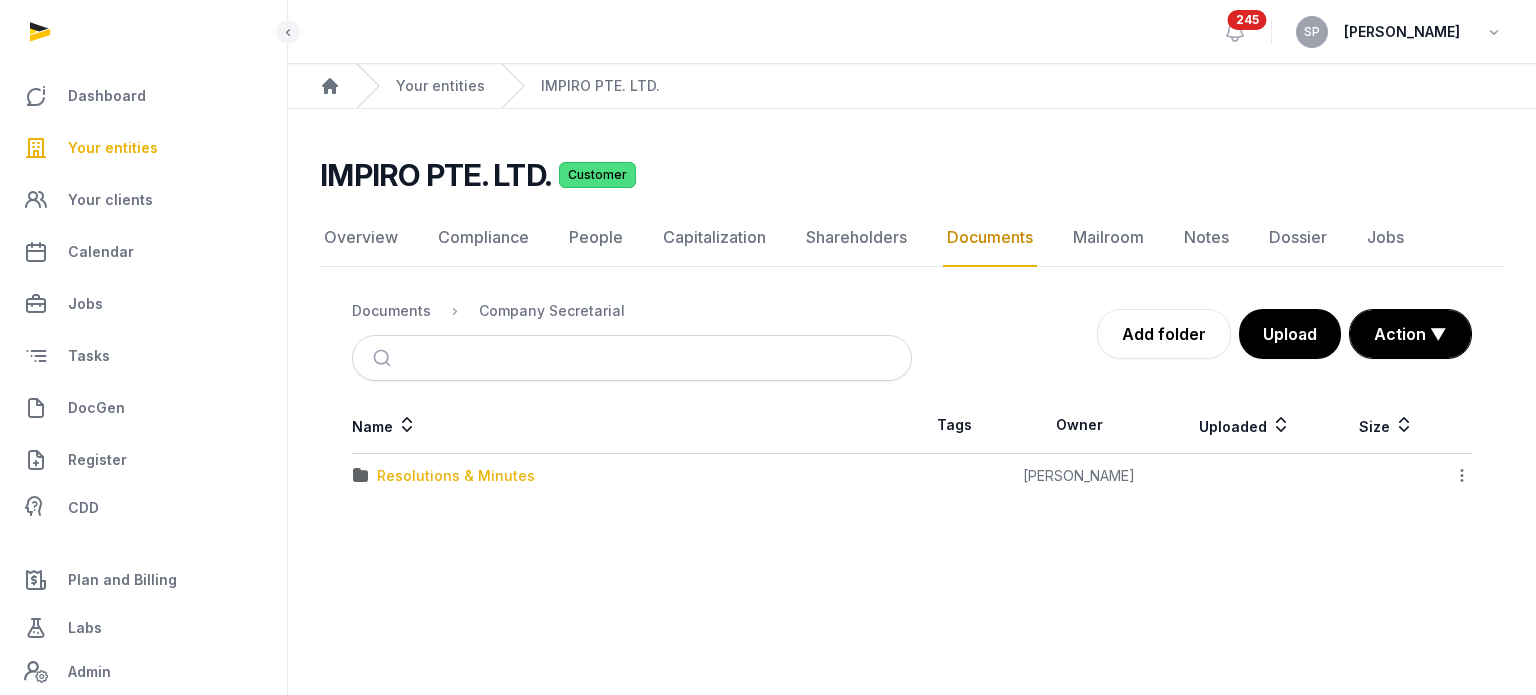 click on "Resolutions & Minutes" at bounding box center [456, 476] 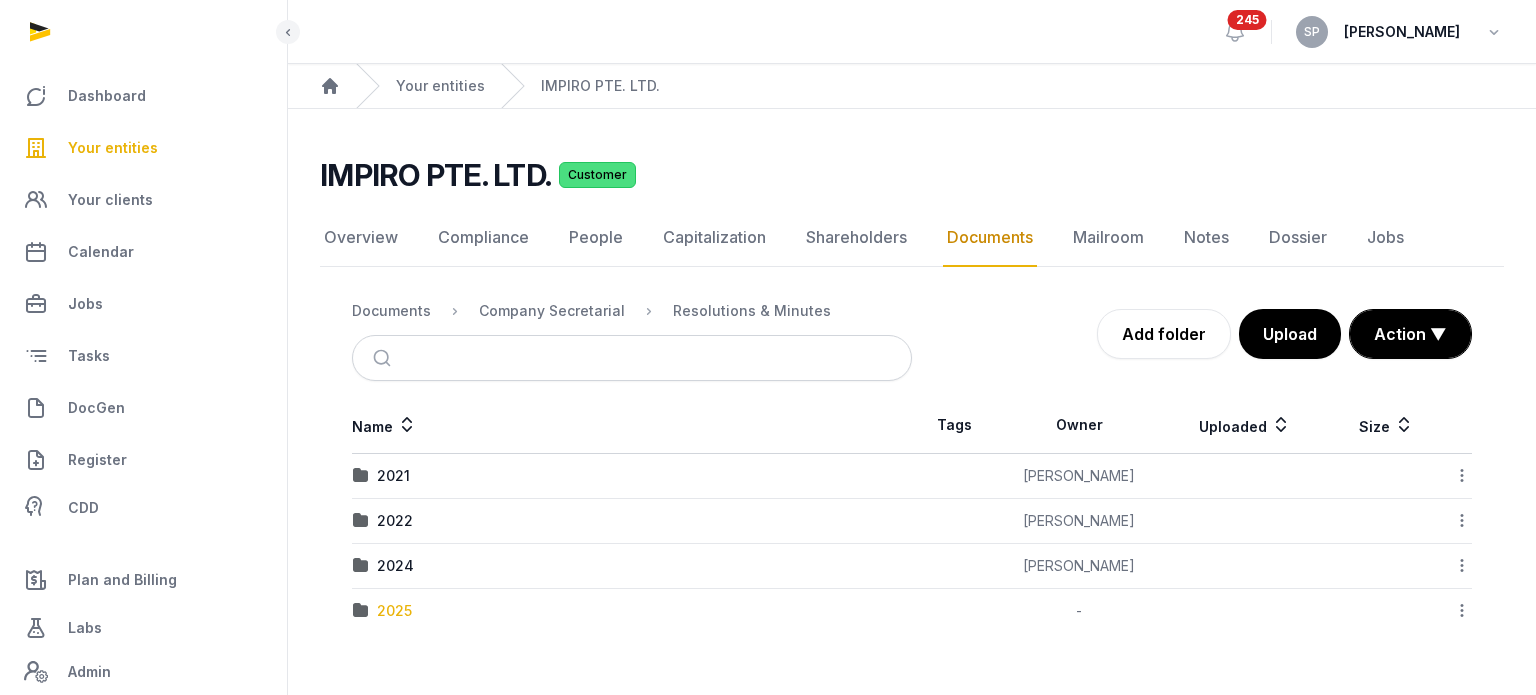 click on "2025" at bounding box center (394, 611) 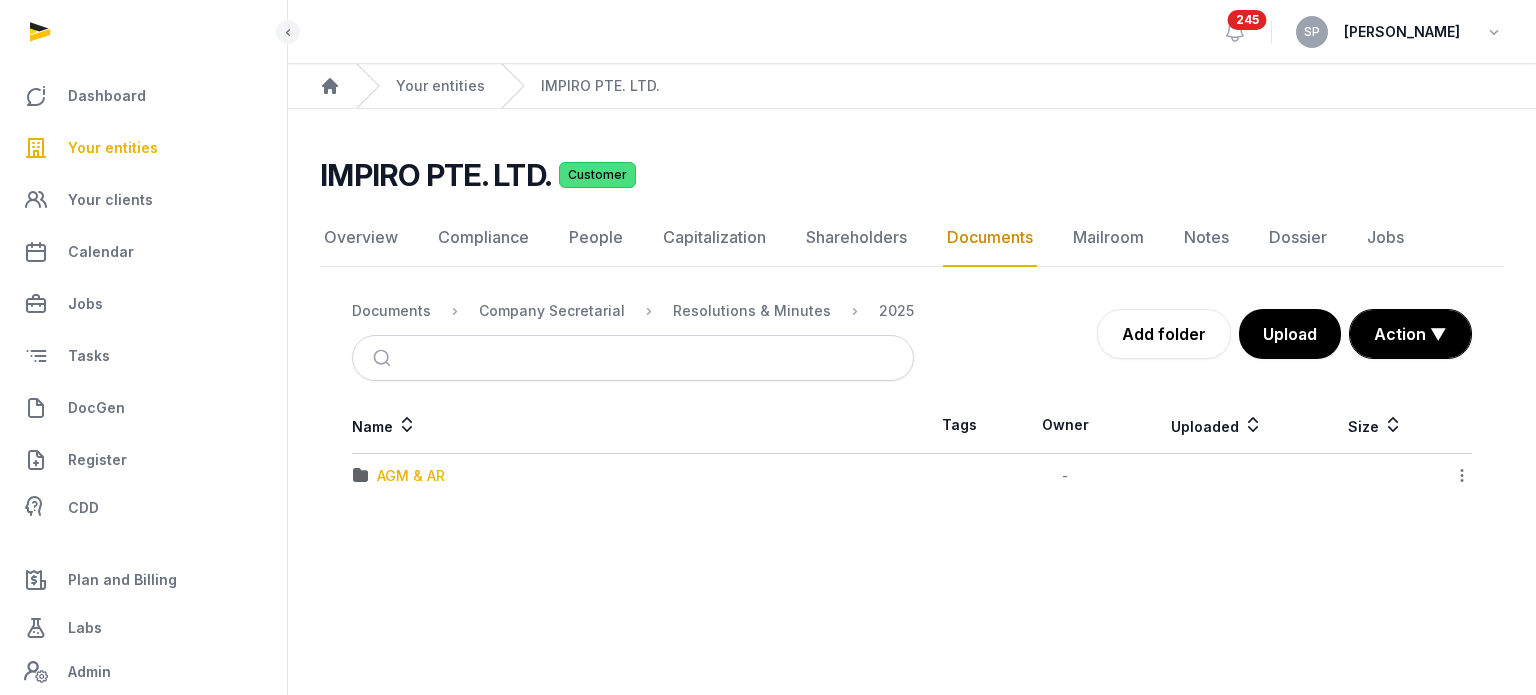 click on "AGM & AR" at bounding box center [411, 476] 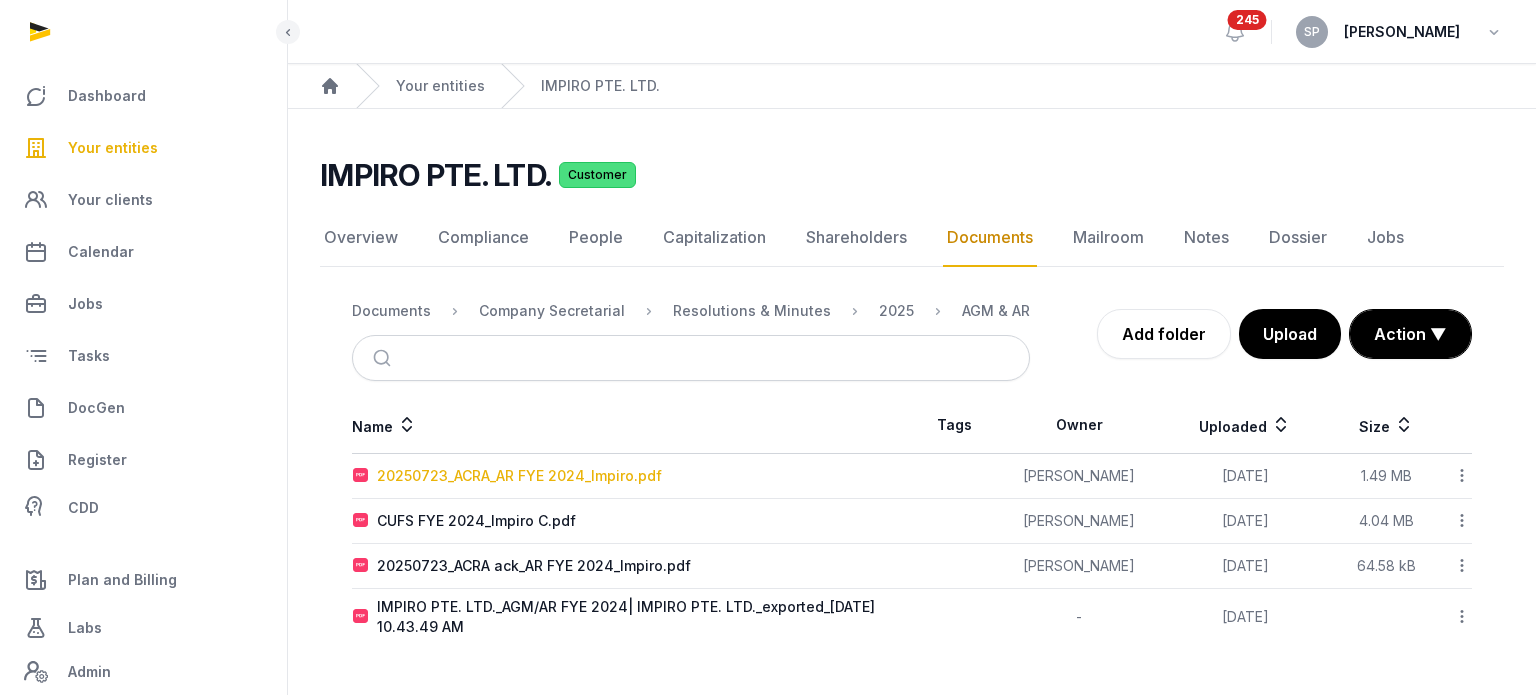 click on "20250723_ACRA_AR FYE 2024_Impiro.pdf" at bounding box center [519, 476] 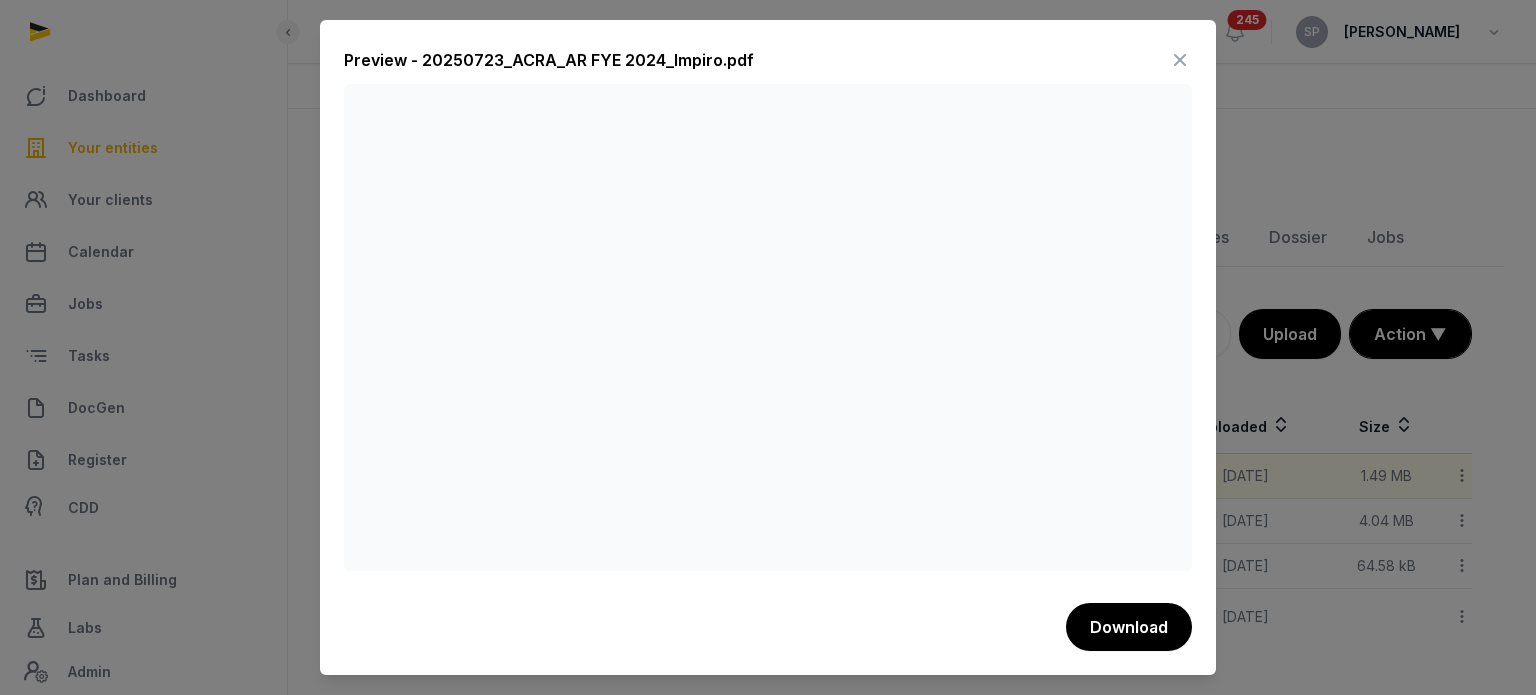 click at bounding box center (1180, 60) 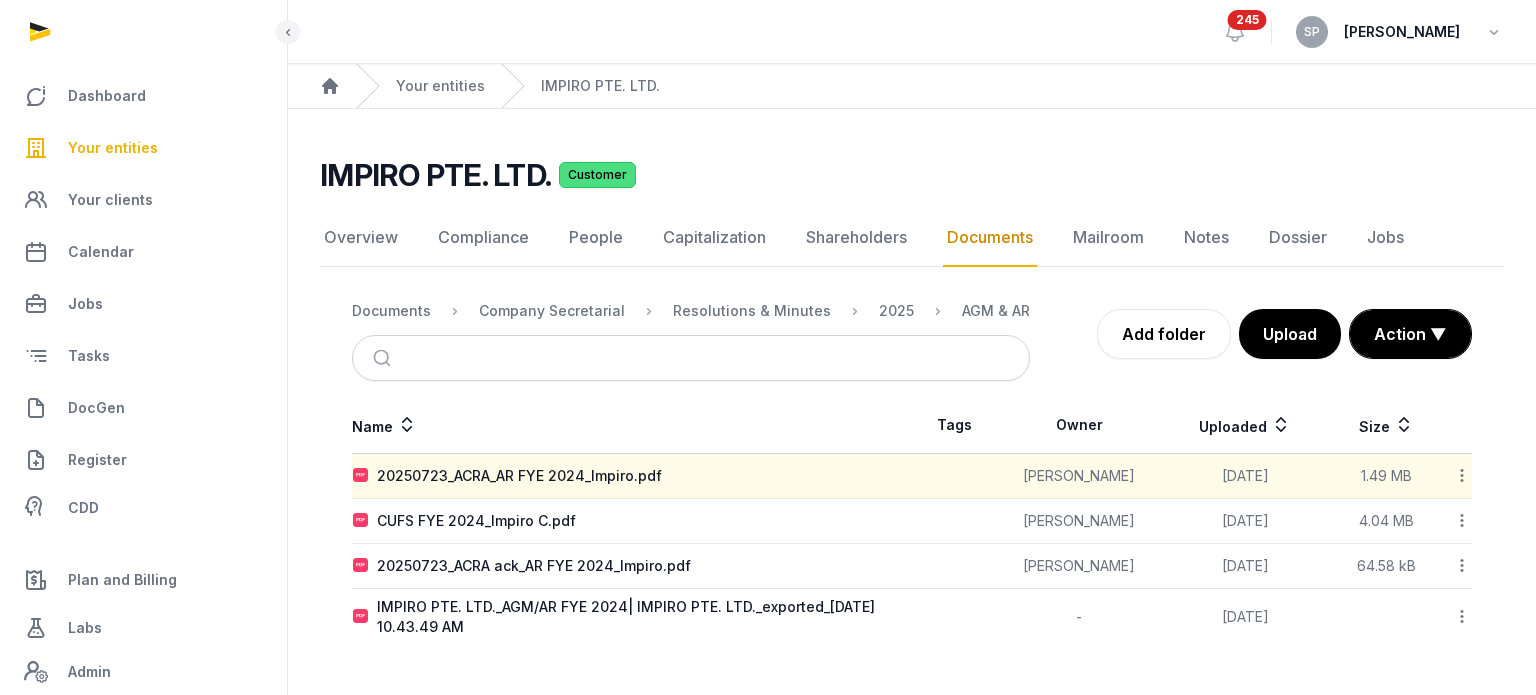 click on "Your entities" at bounding box center (113, 148) 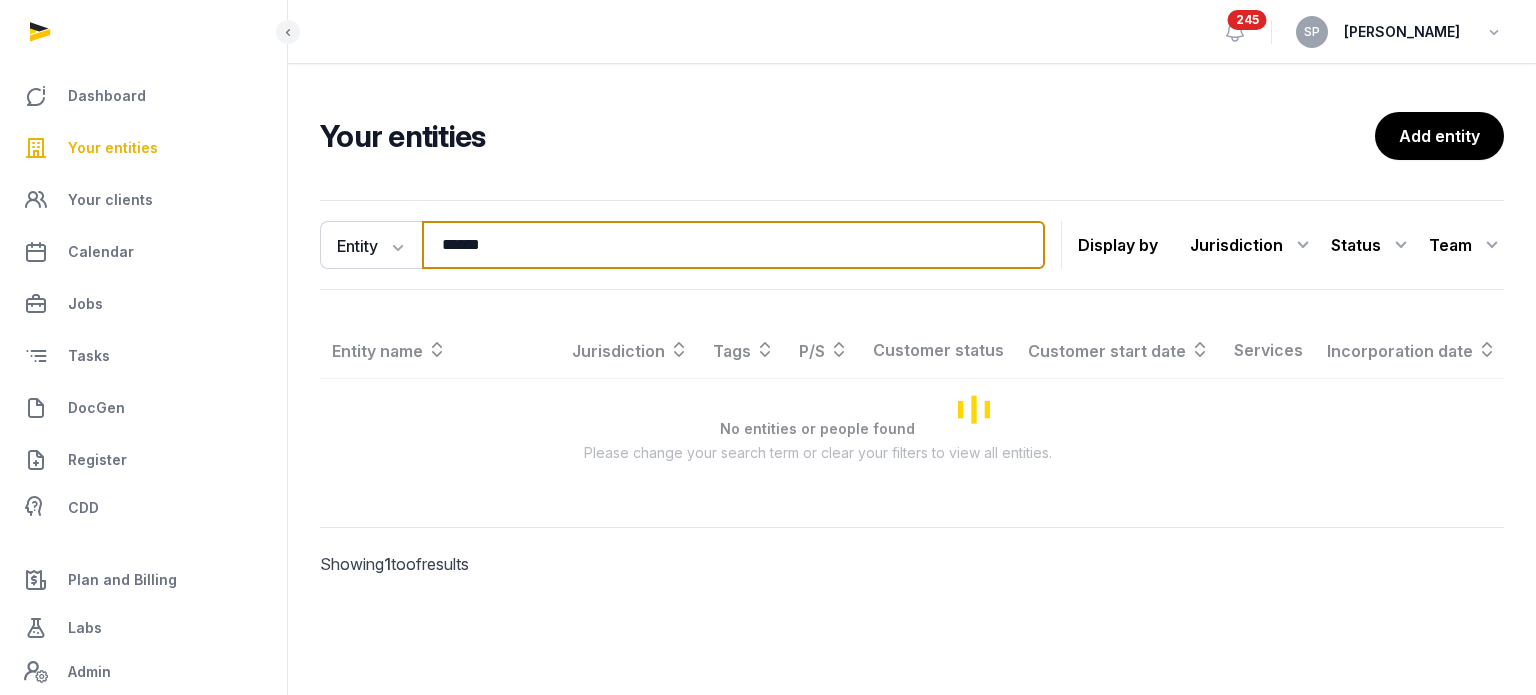 click on "******" at bounding box center [733, 245] 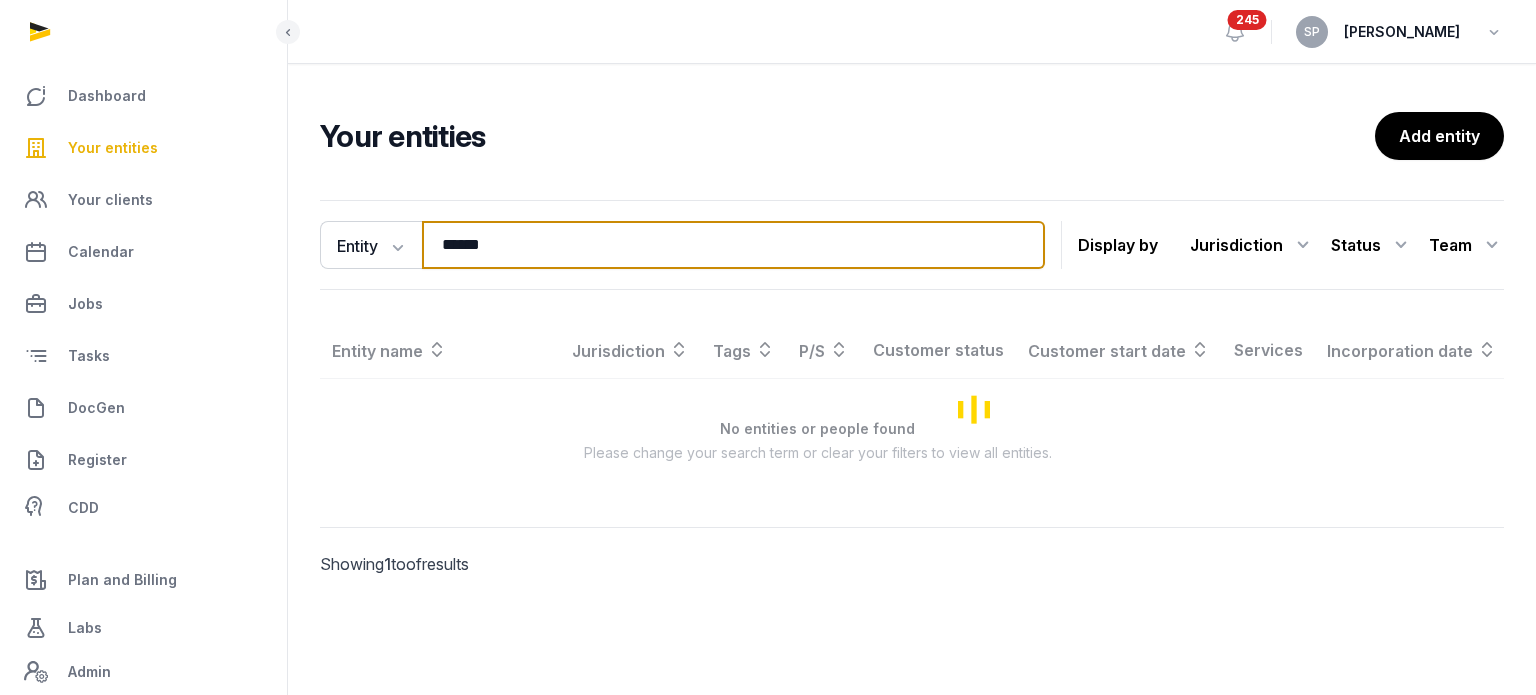 click on "******" at bounding box center (733, 245) 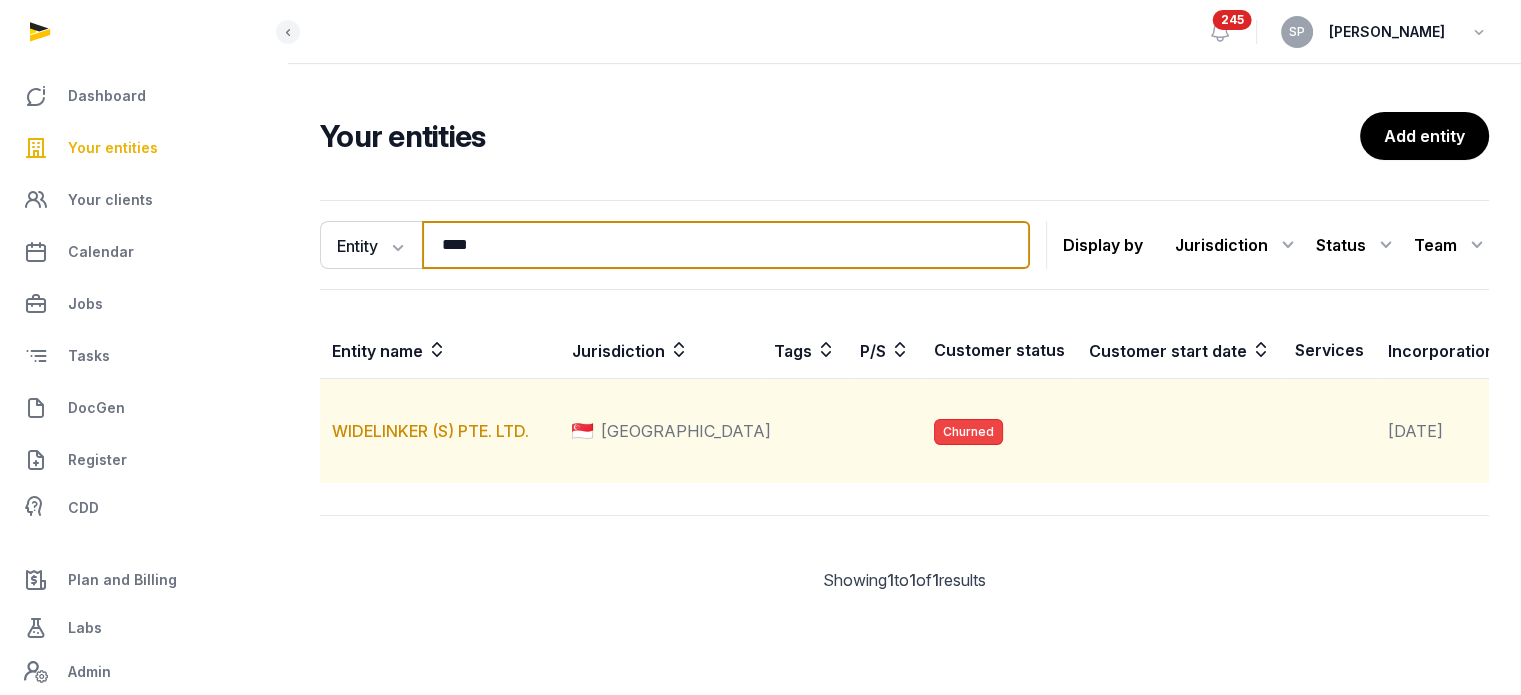 type on "****" 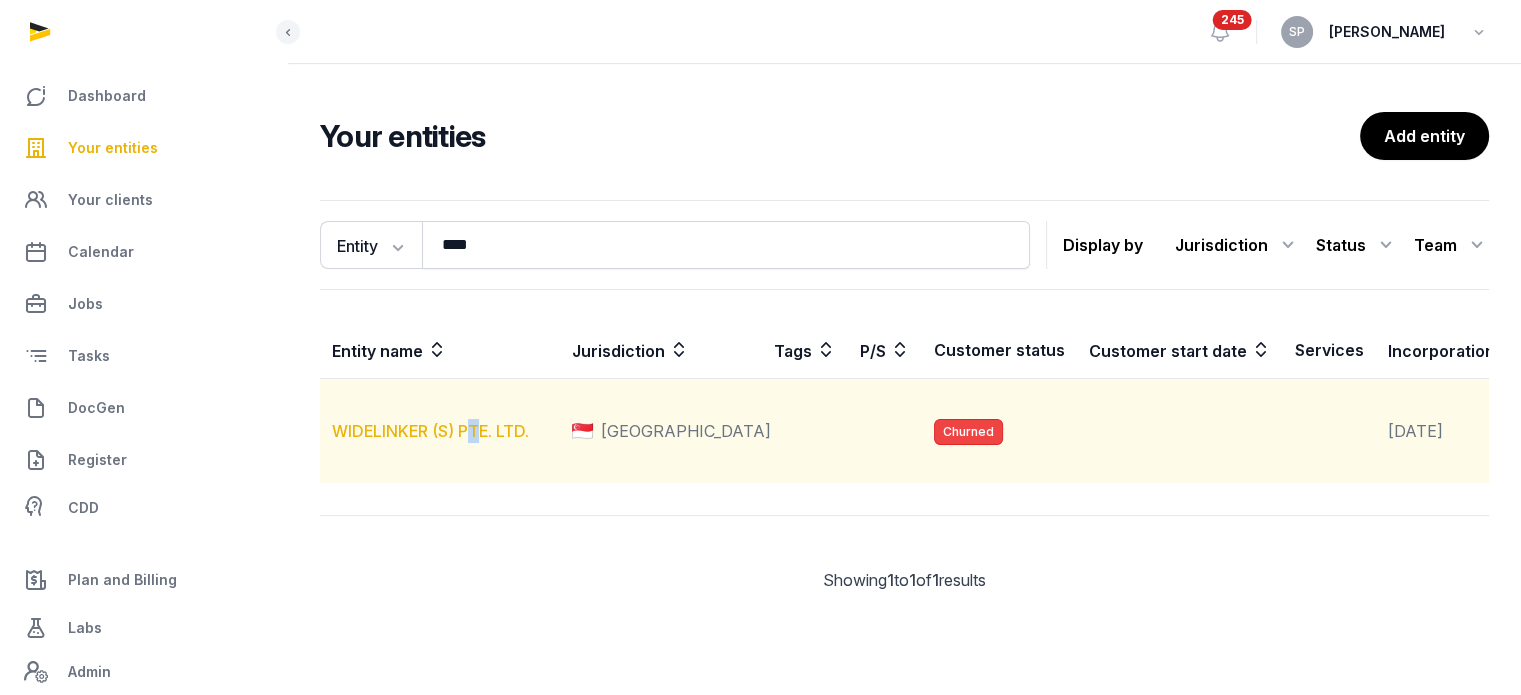 drag, startPoint x: 475, startPoint y: 439, endPoint x: 479, endPoint y: 456, distance: 17.464249 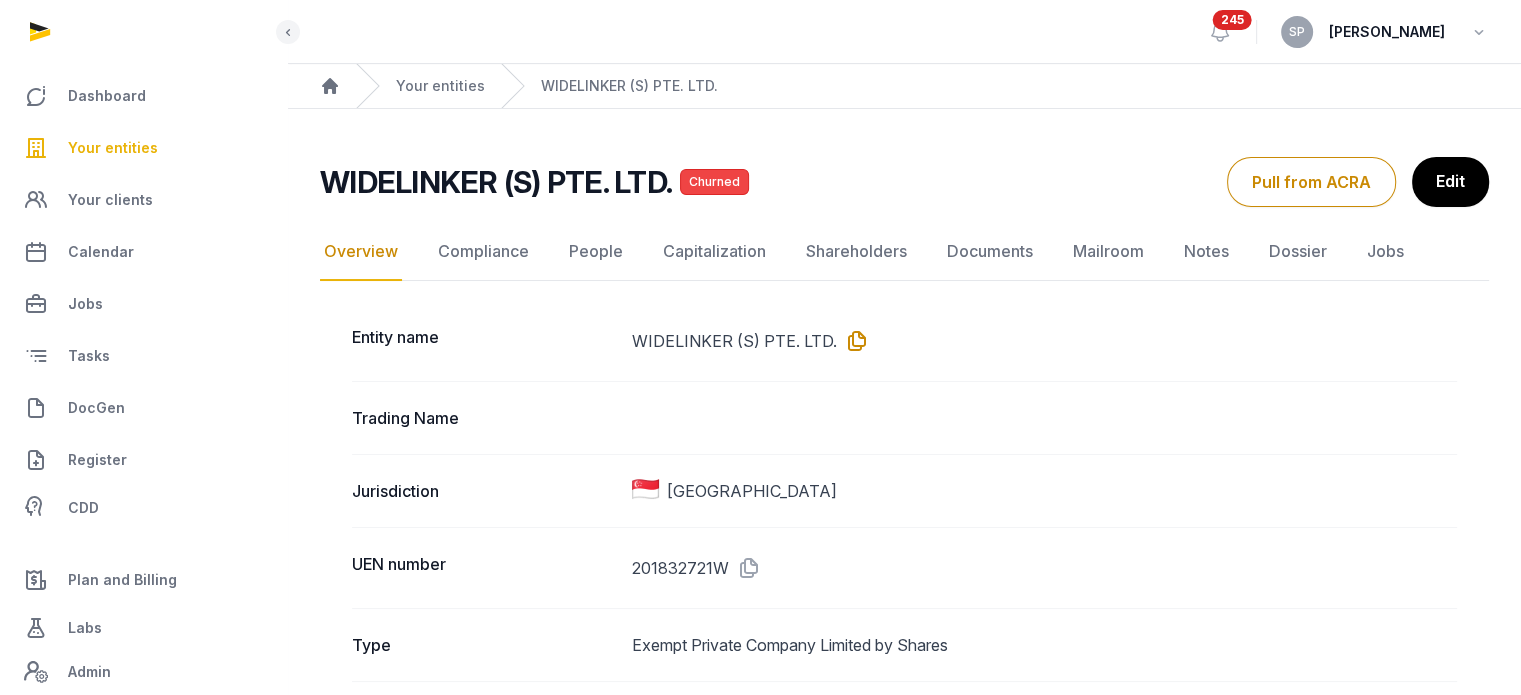click at bounding box center (853, 341) 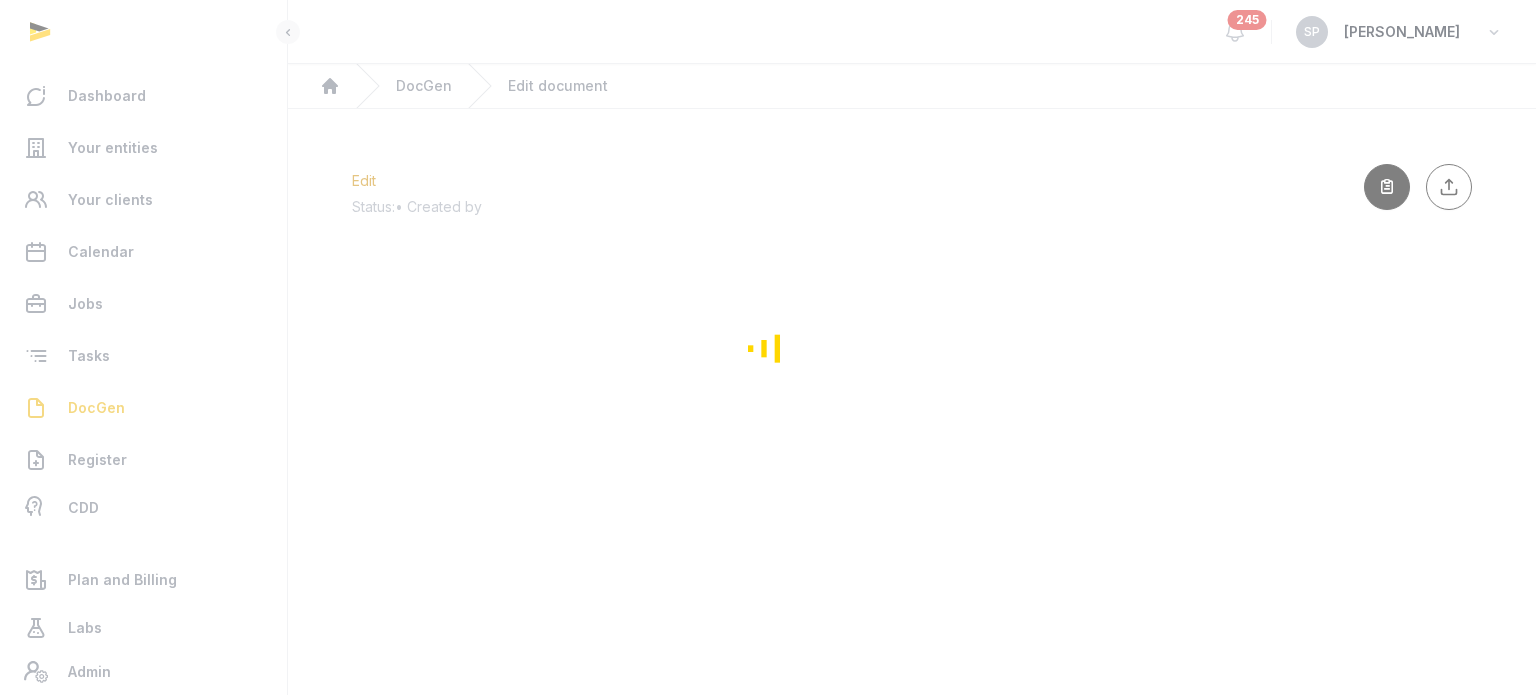 scroll, scrollTop: 0, scrollLeft: 0, axis: both 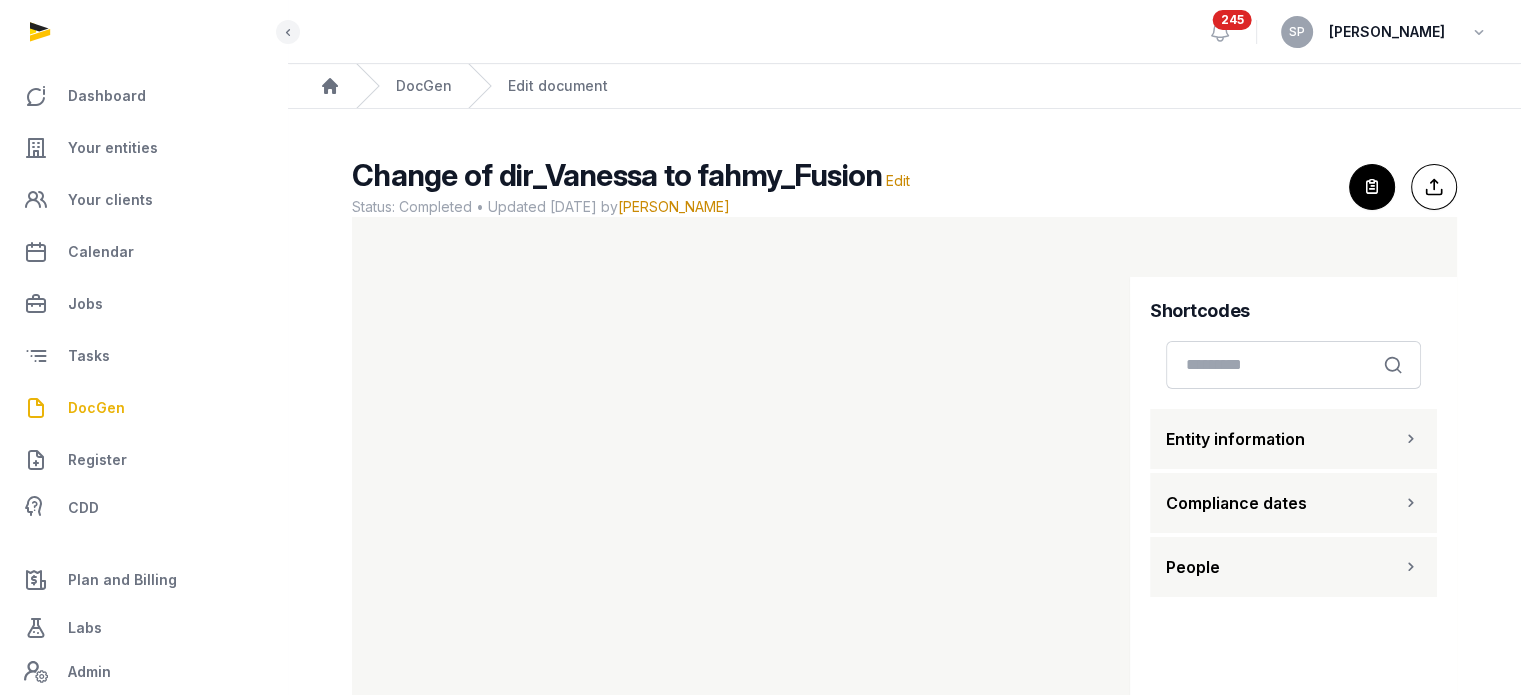 click on "DocGen" at bounding box center (96, 408) 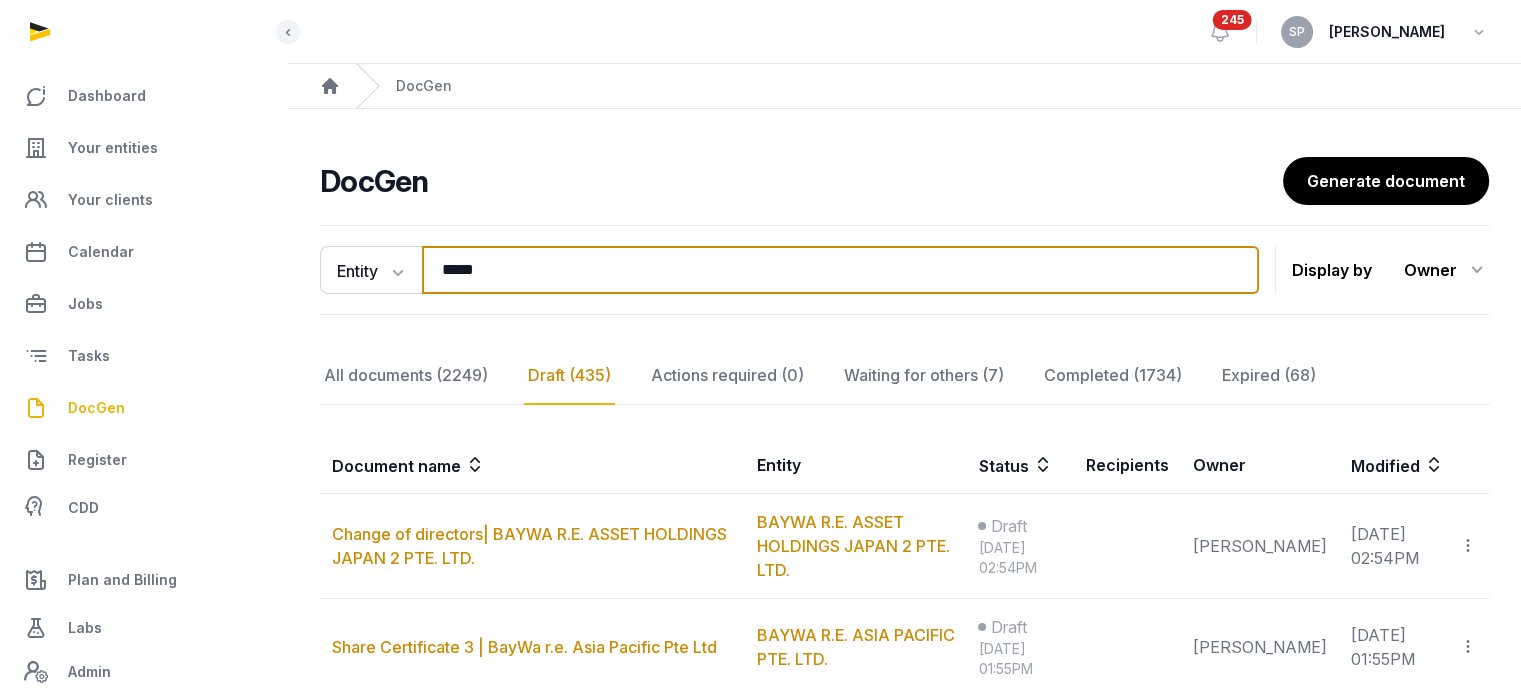 click on "*****" at bounding box center [840, 270] 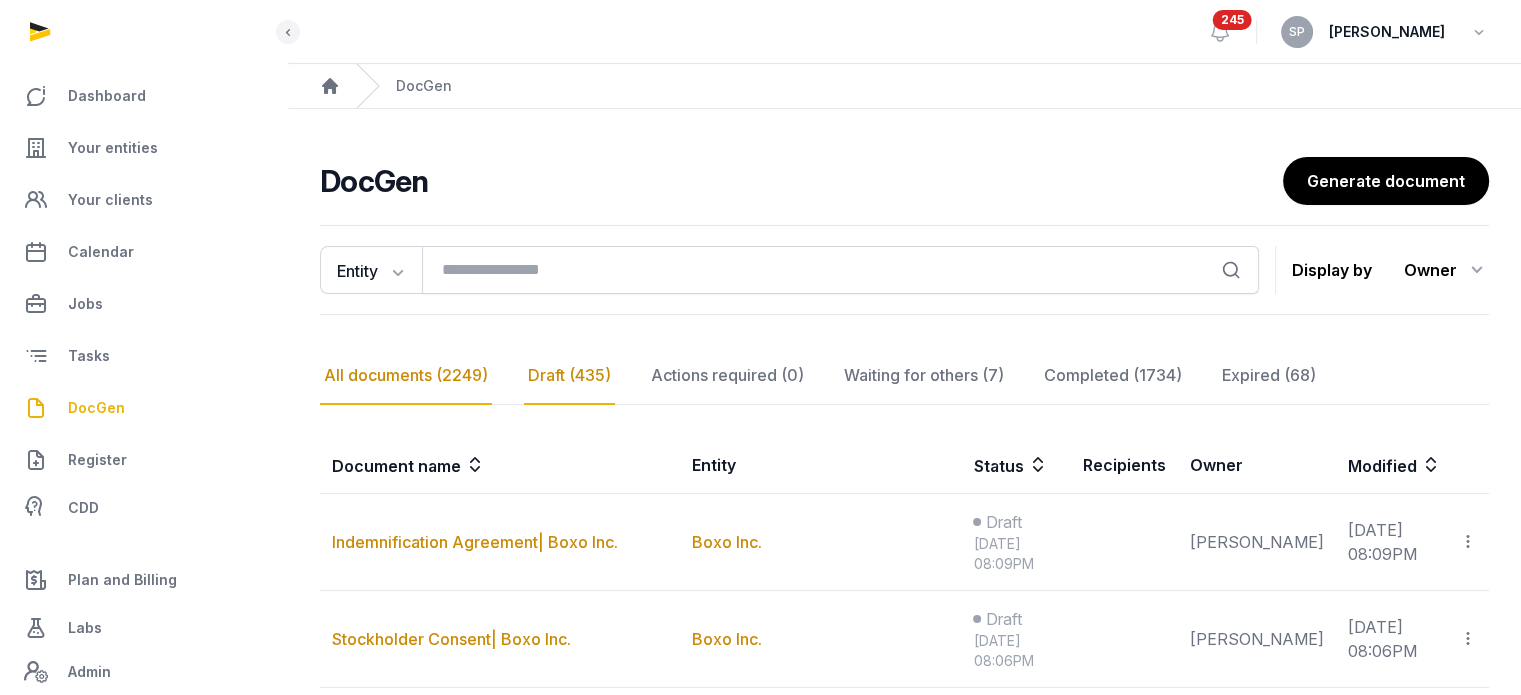 click on "All documents (2249)" at bounding box center (406, 376) 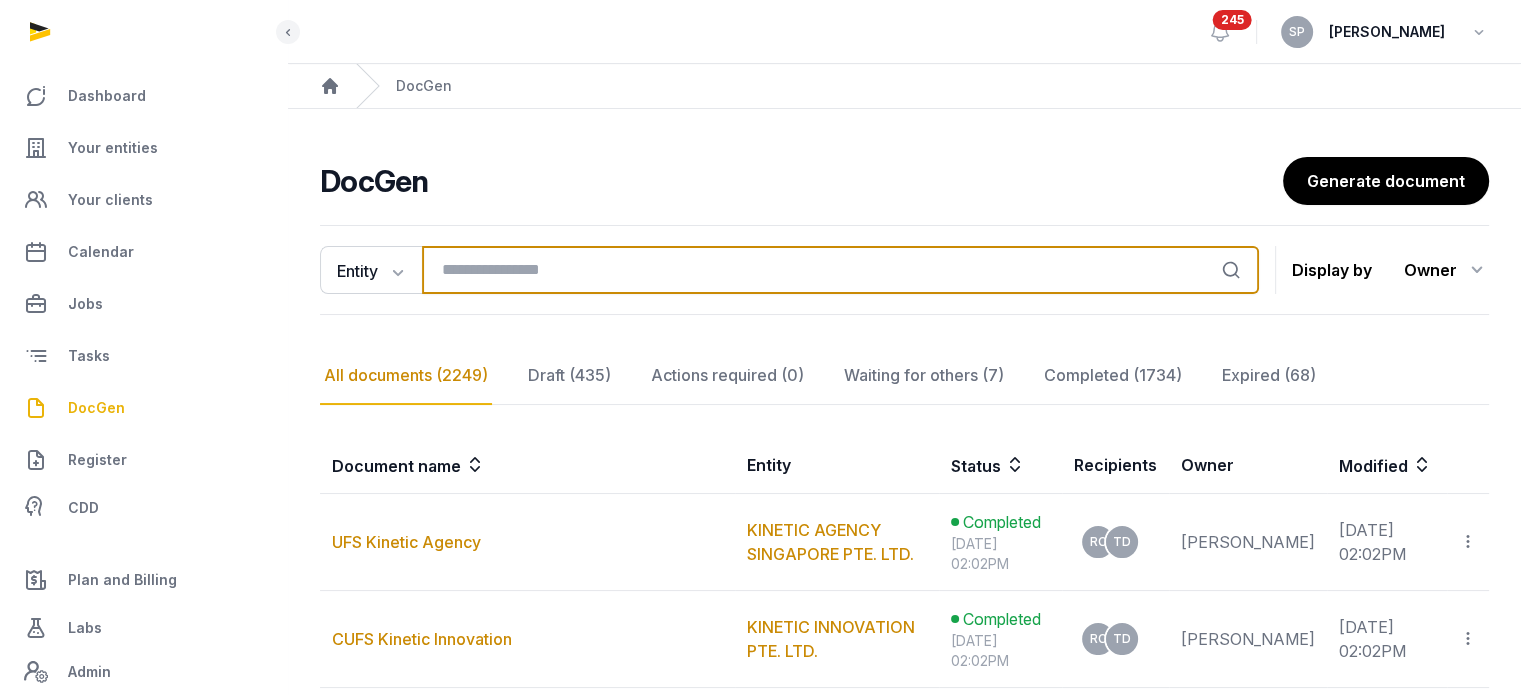 click at bounding box center [840, 270] 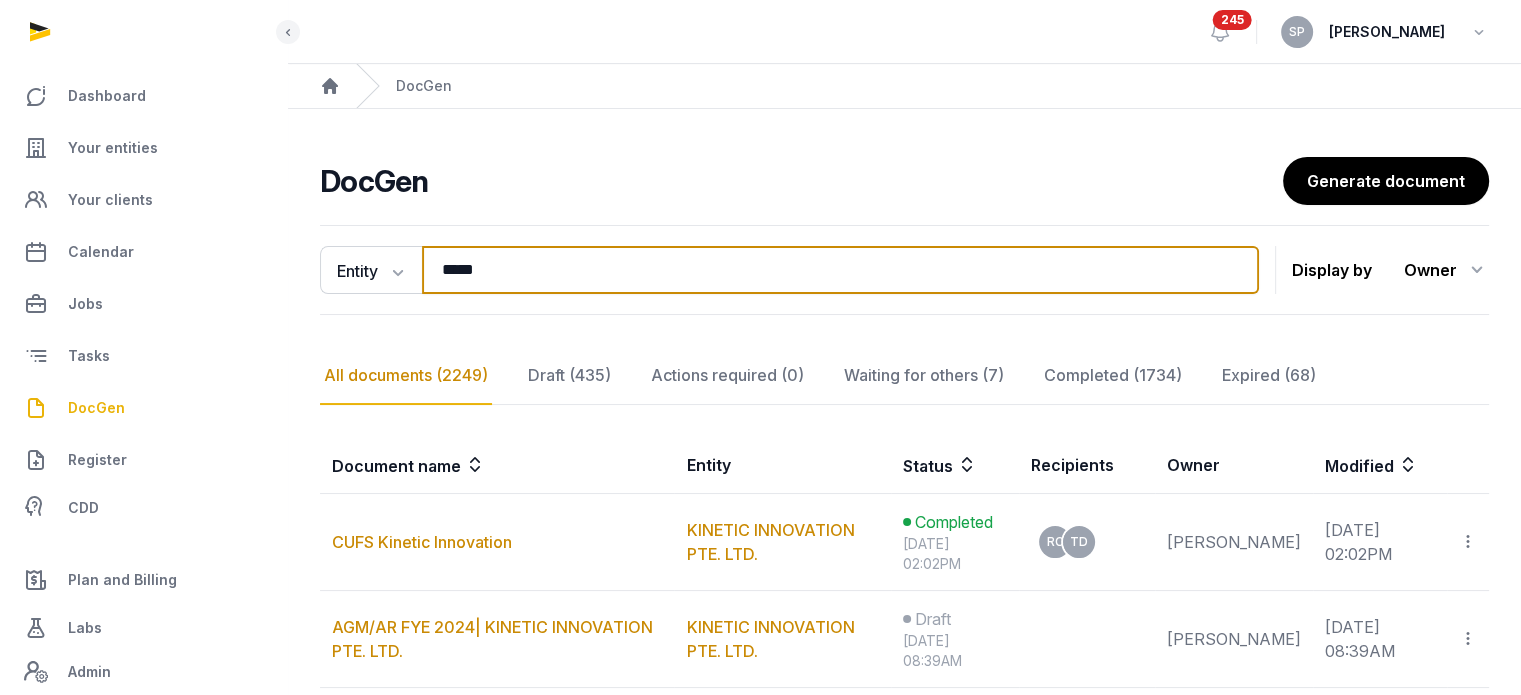 type on "*****" 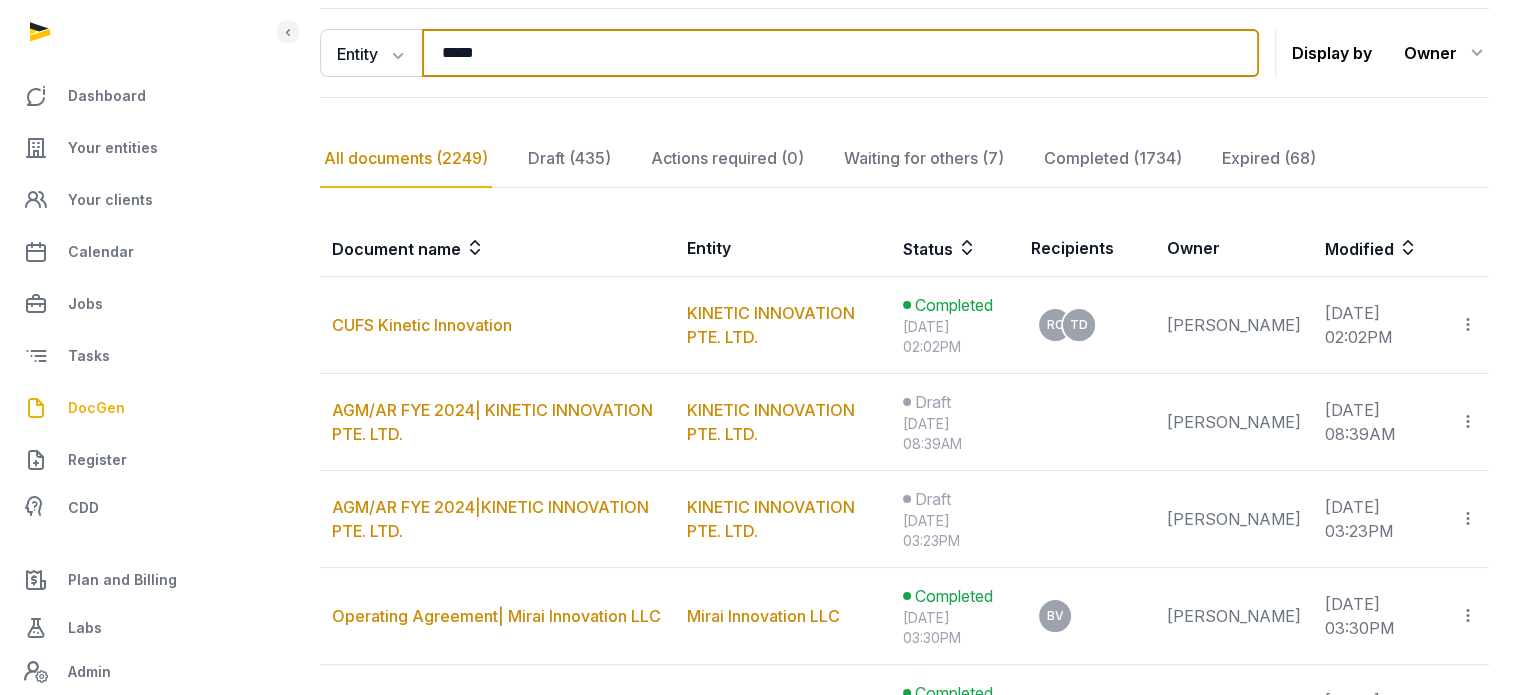 scroll, scrollTop: 424, scrollLeft: 0, axis: vertical 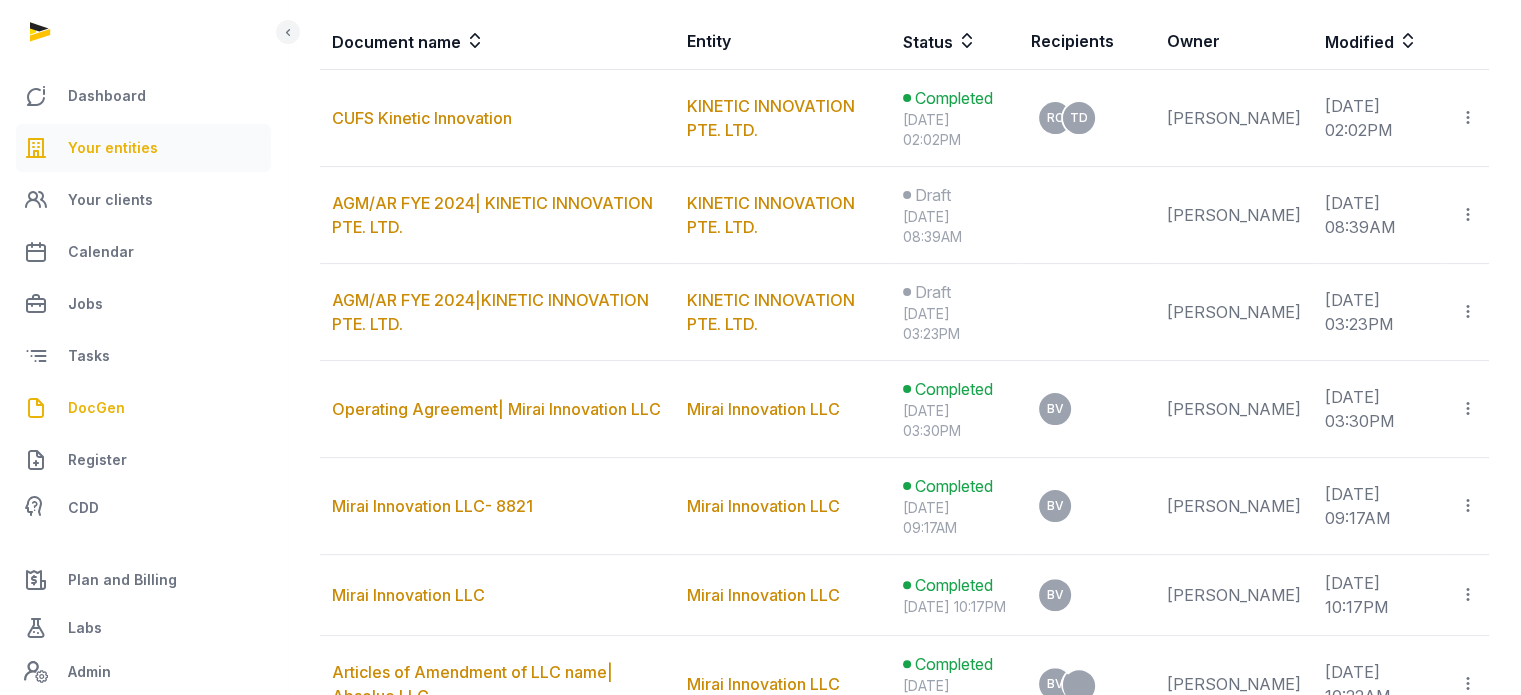 click on "Your entities" at bounding box center (143, 148) 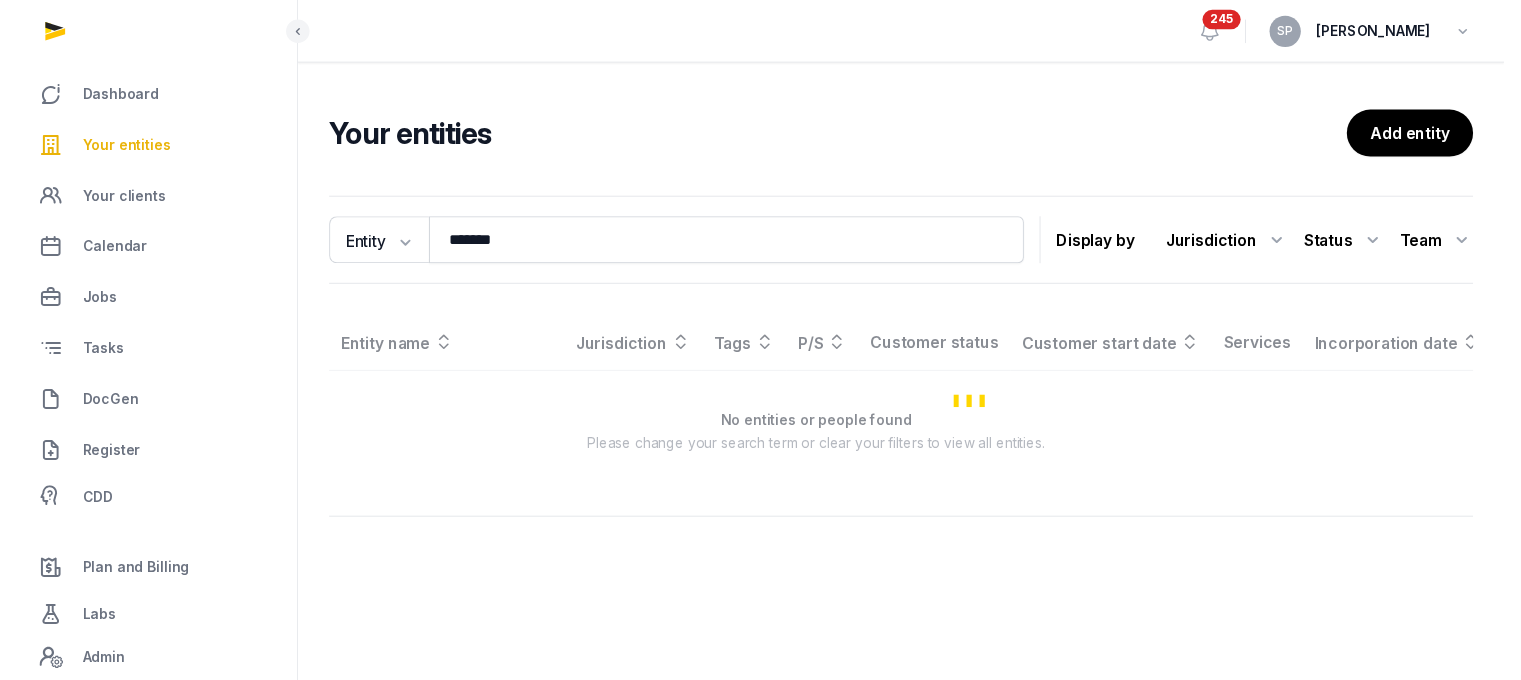 scroll, scrollTop: 0, scrollLeft: 0, axis: both 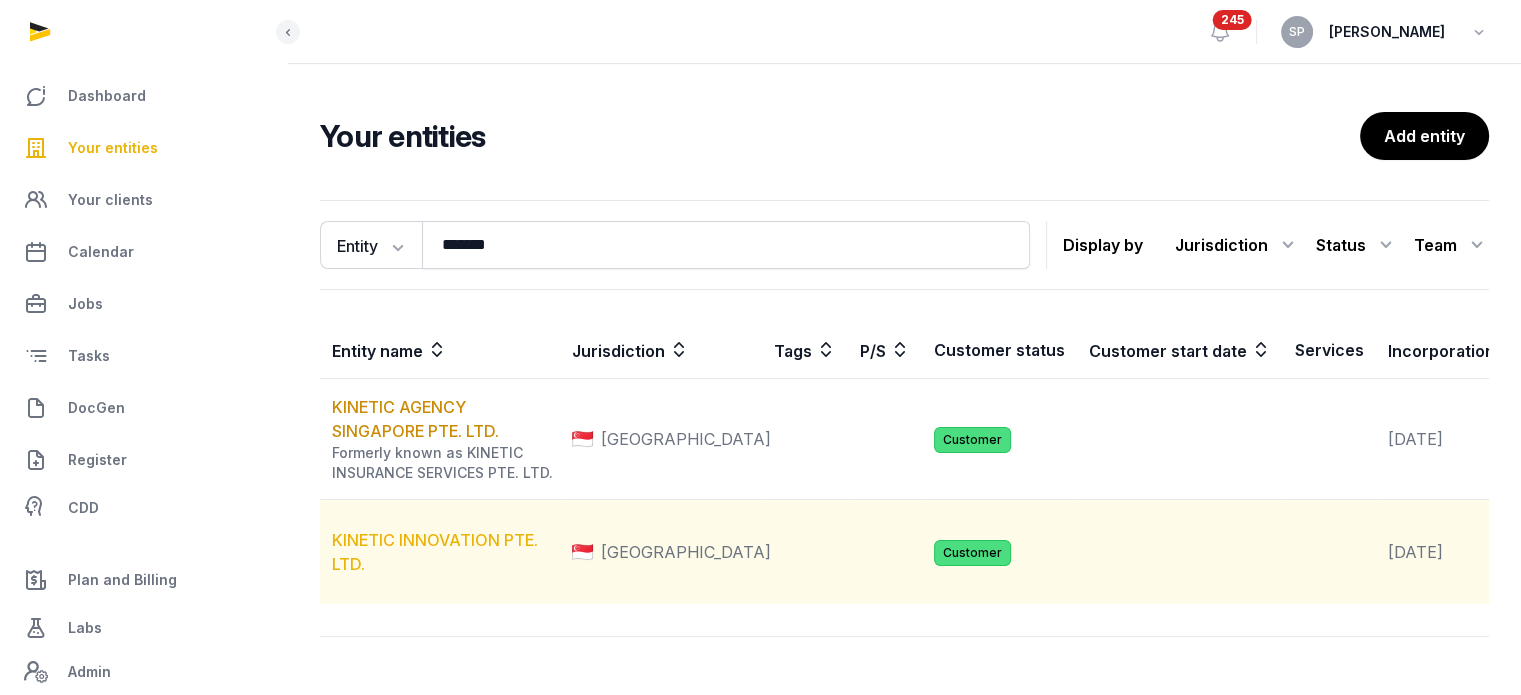click on "KINETIC INNOVATION PTE. LTD." at bounding box center (435, 552) 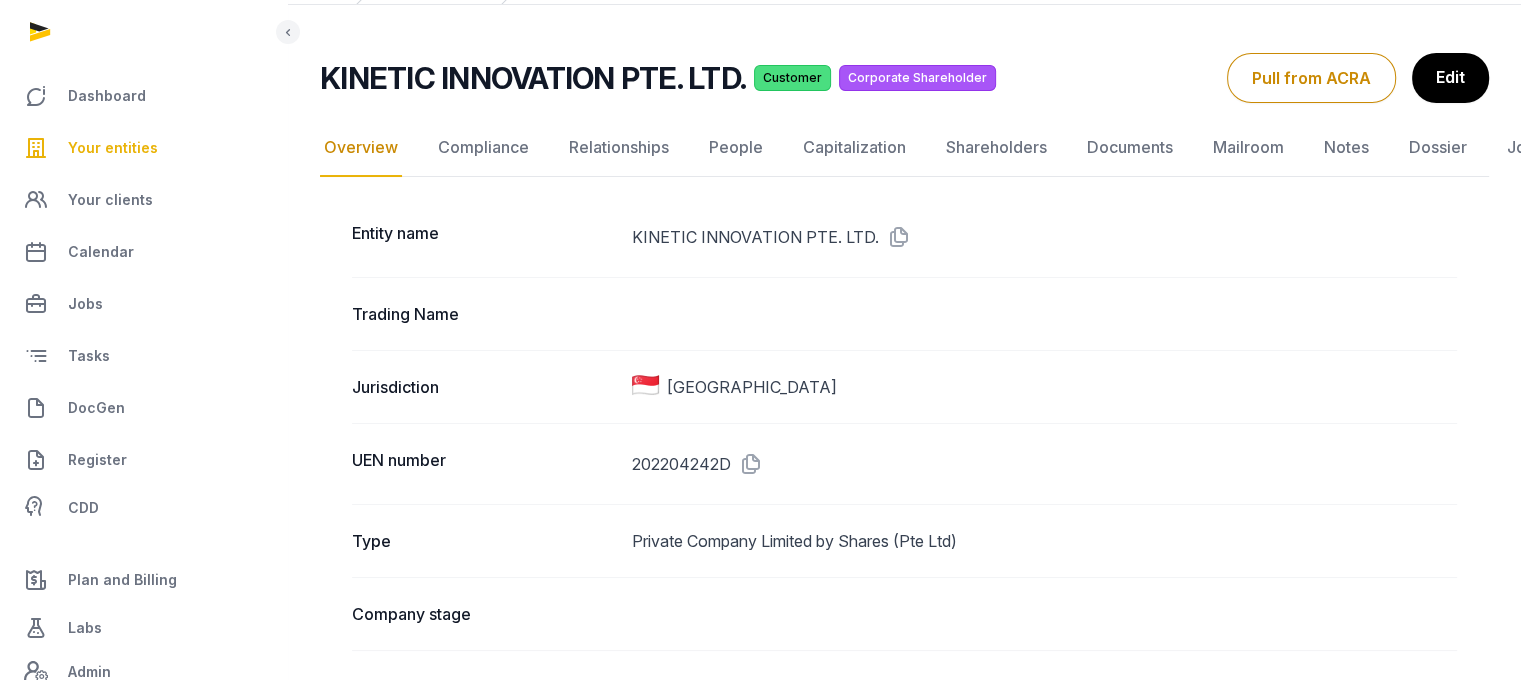 scroll, scrollTop: 108, scrollLeft: 0, axis: vertical 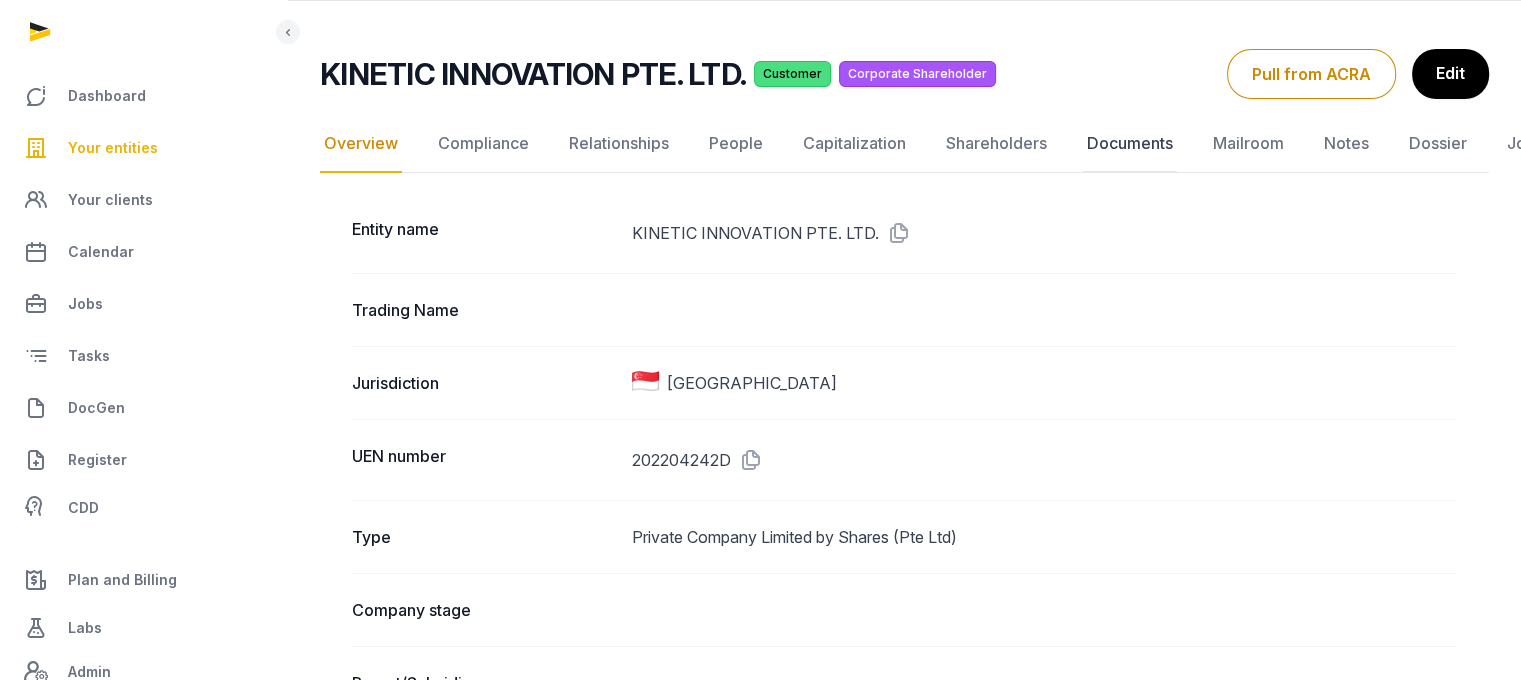 click on "Documents" 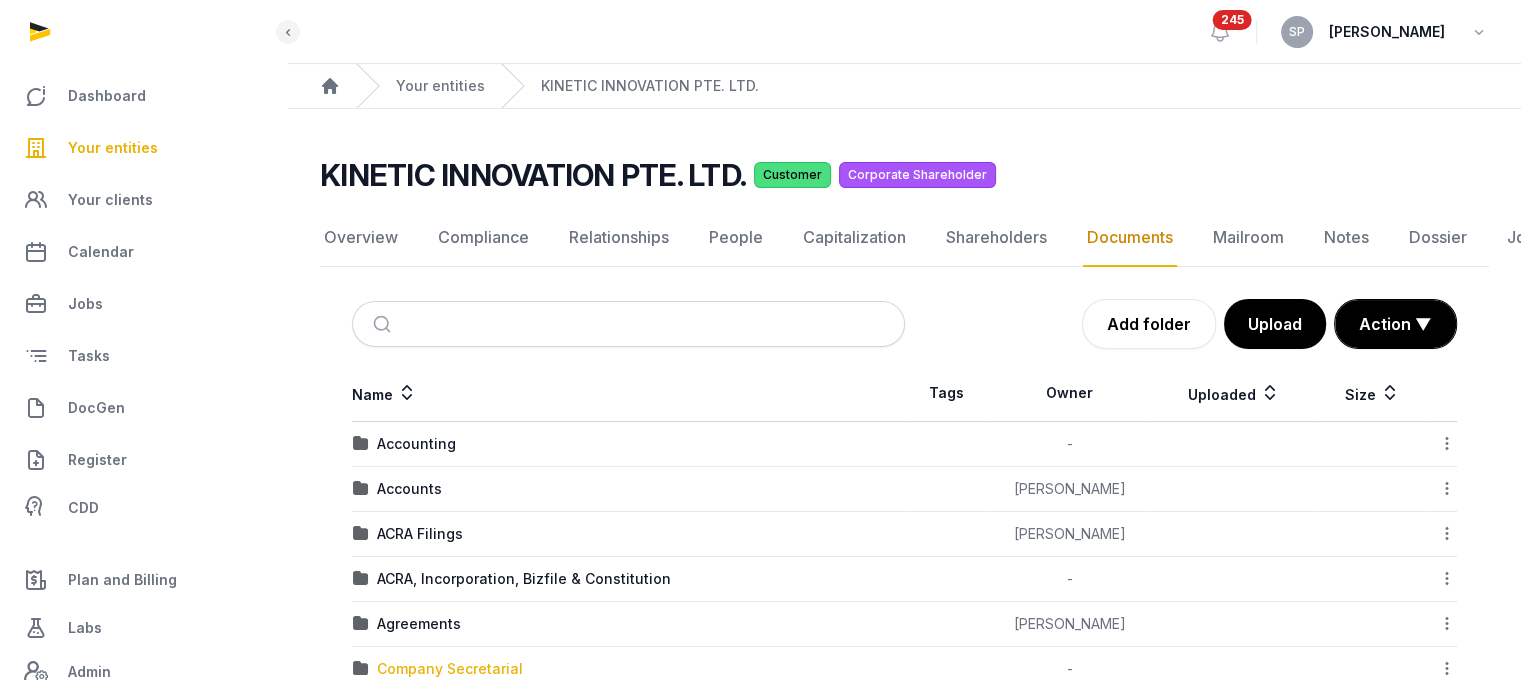 click on "Company Secretarial" at bounding box center [450, 669] 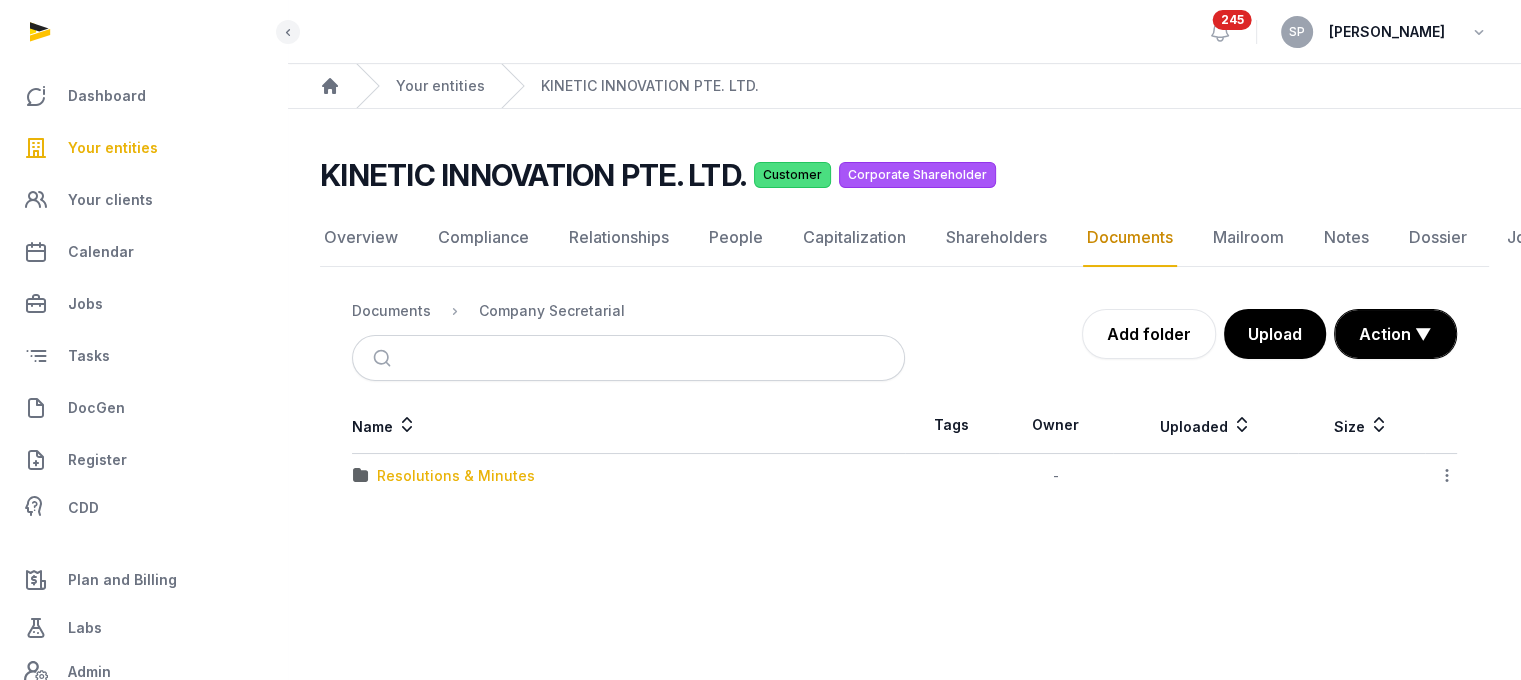 click on "Resolutions & Minutes" at bounding box center (456, 476) 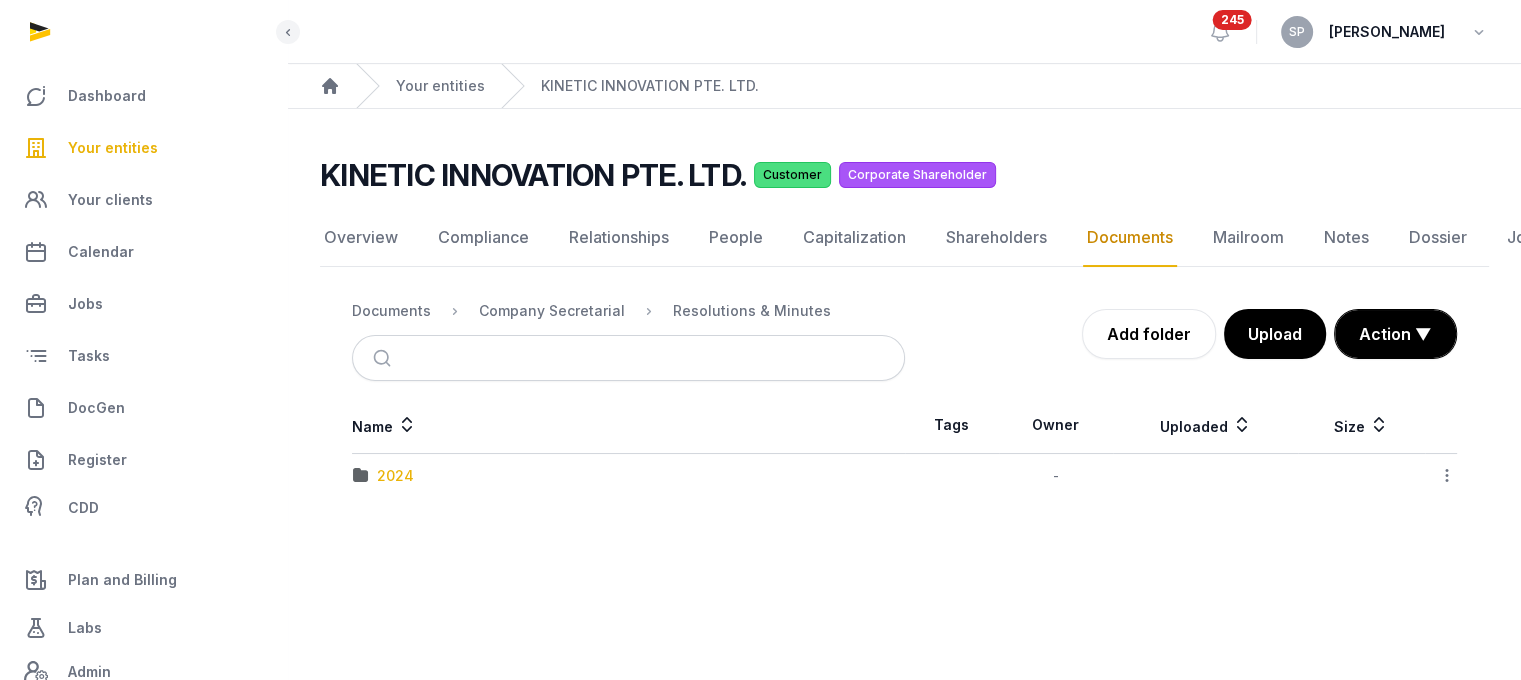 click on "2024" at bounding box center (395, 476) 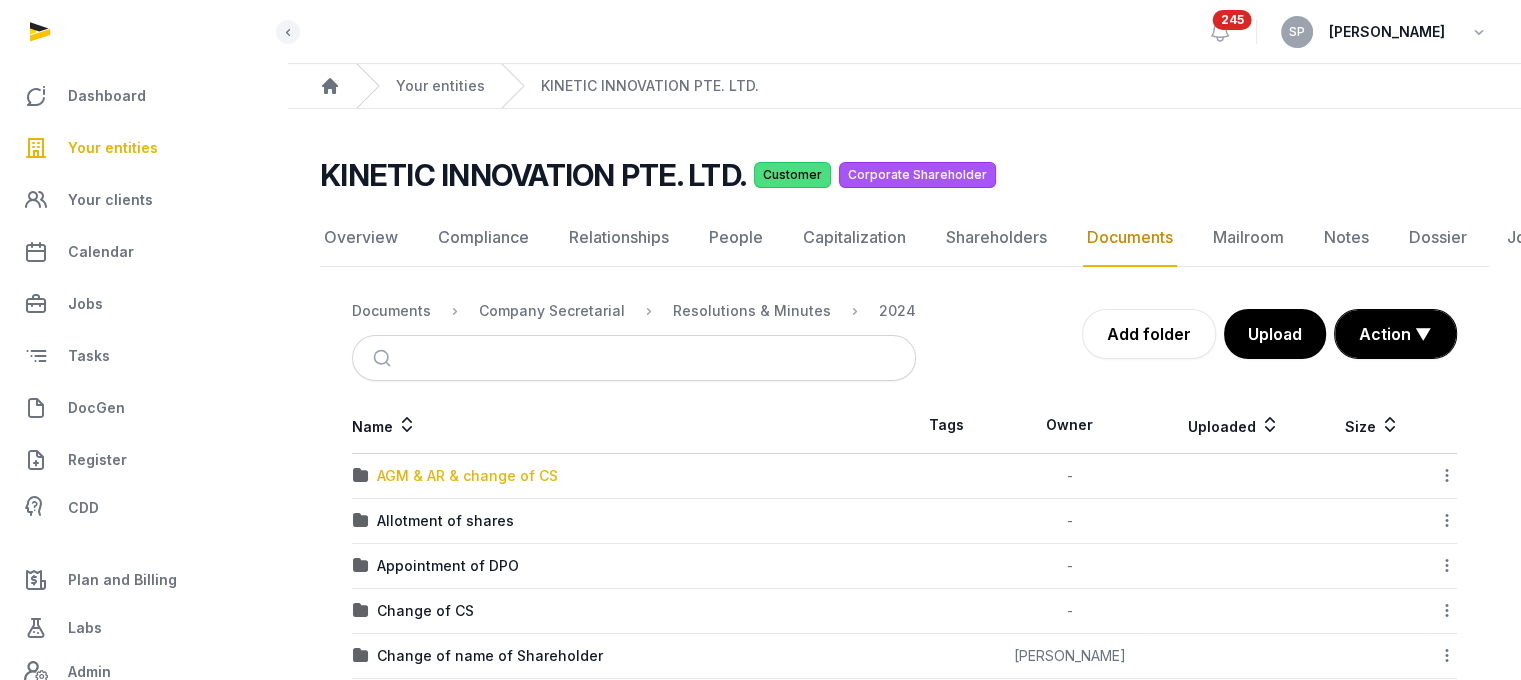click on "AGM & AR & change of CS" at bounding box center (467, 476) 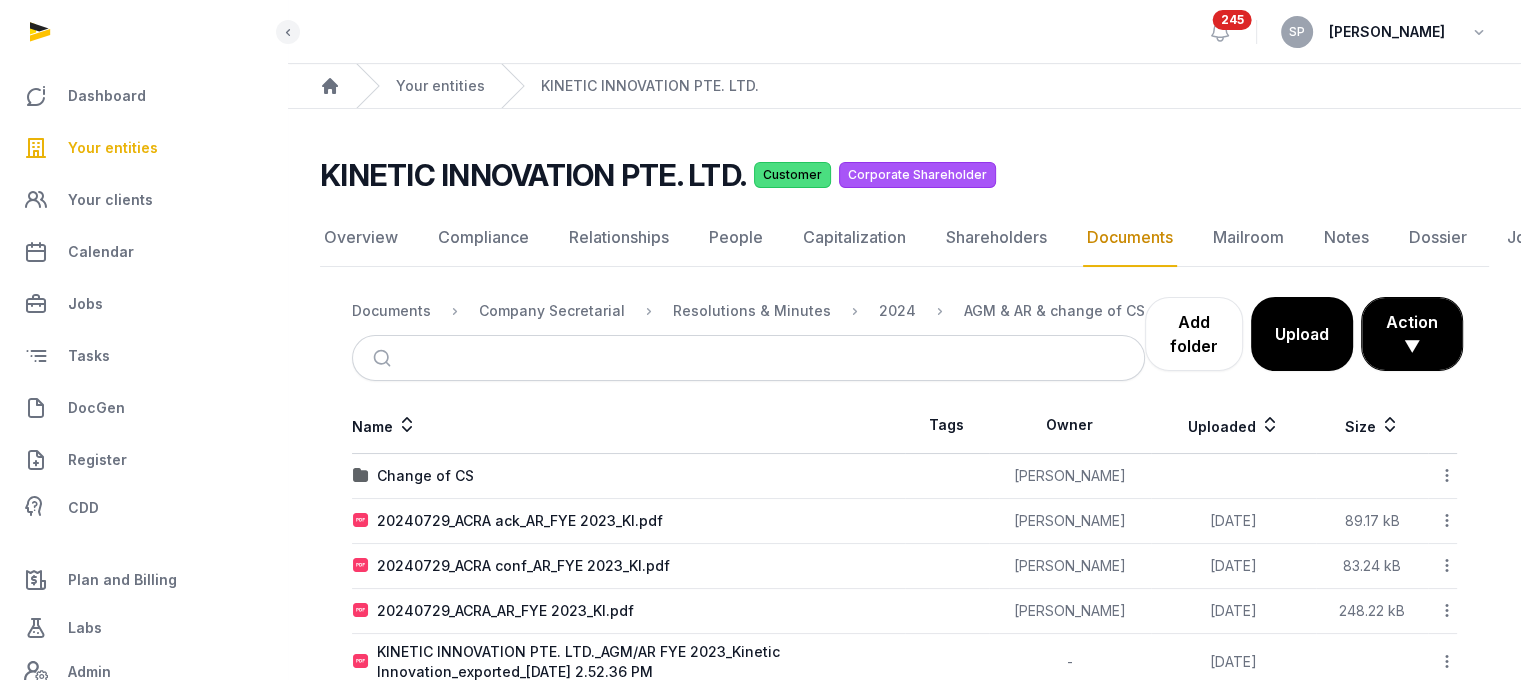 scroll, scrollTop: 92, scrollLeft: 0, axis: vertical 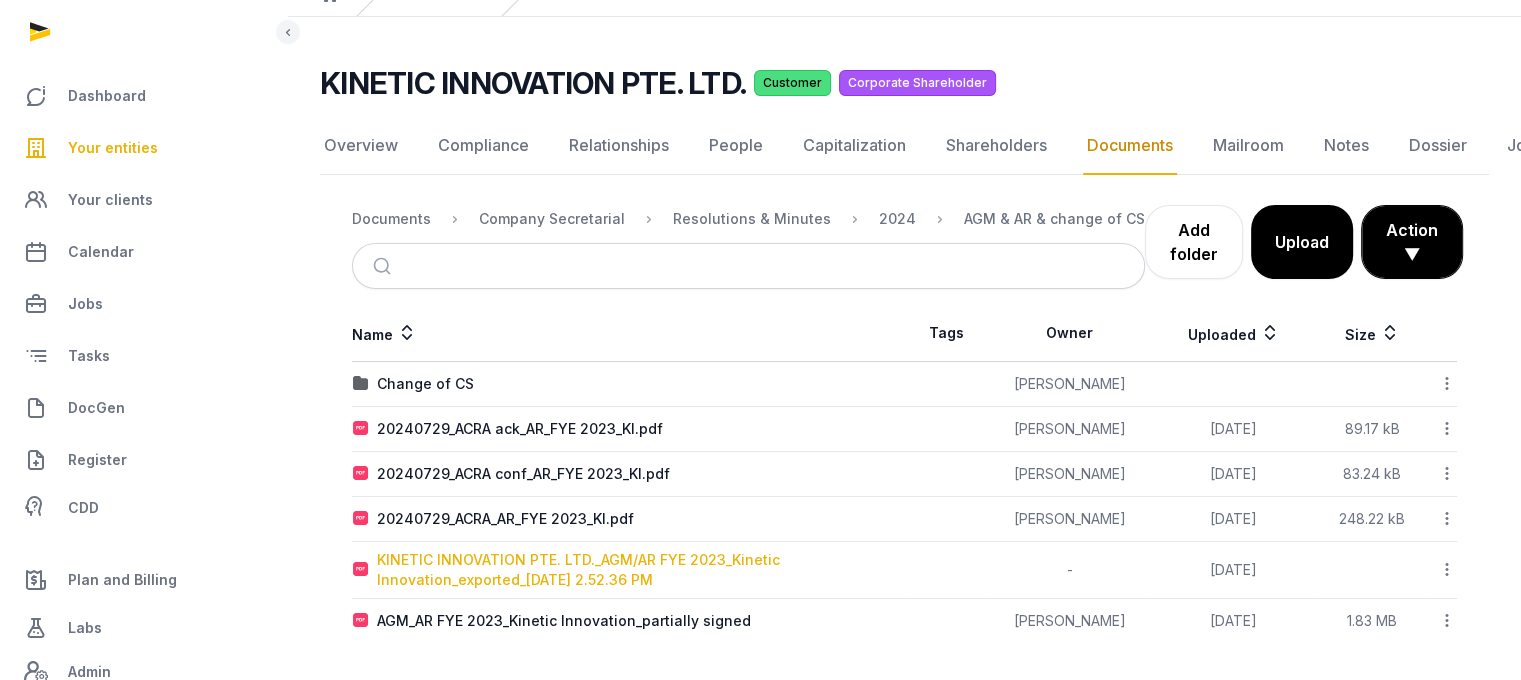 click on "KINETIC INNOVATION PTE. LTD._AGM/AR FYE 2023_Kinetic Innovation_exported_2024-07-25 2.52.36 PM" at bounding box center (640, 570) 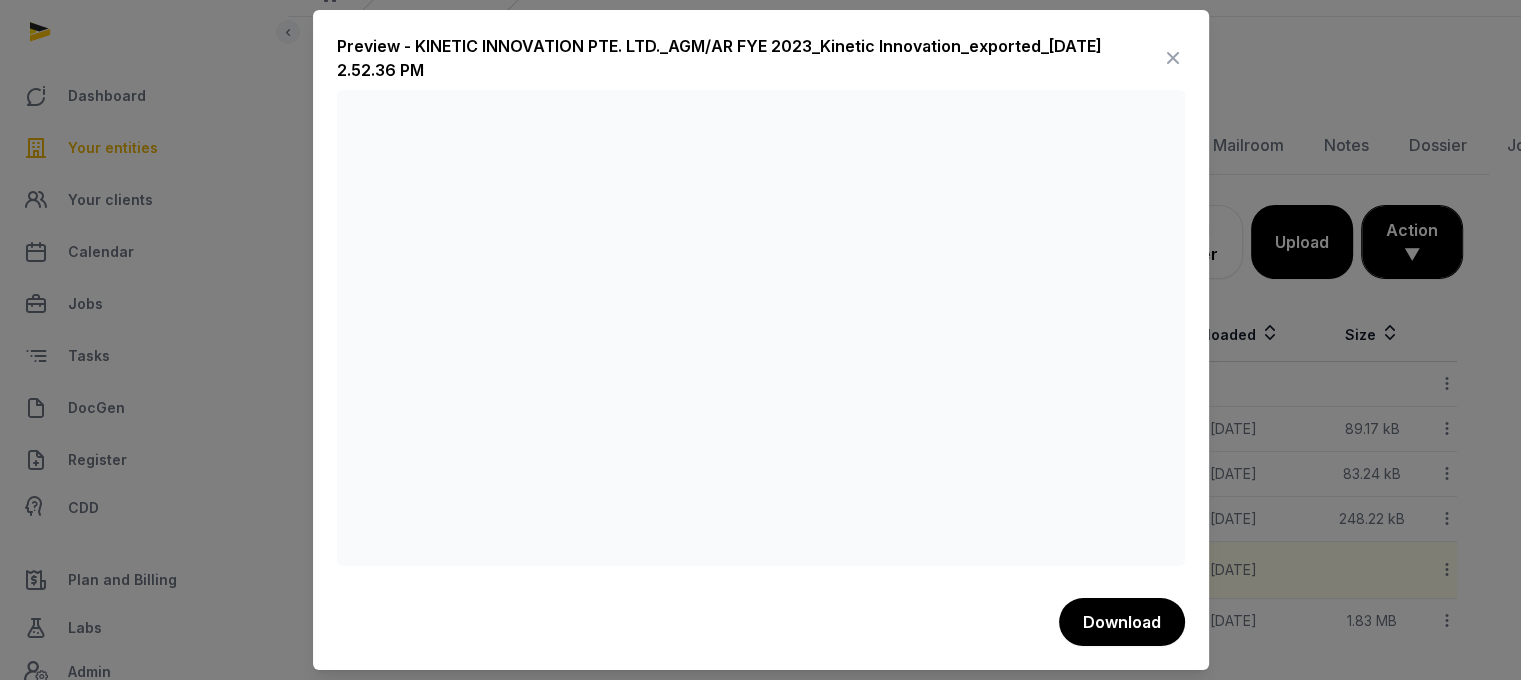 click at bounding box center [1173, 58] 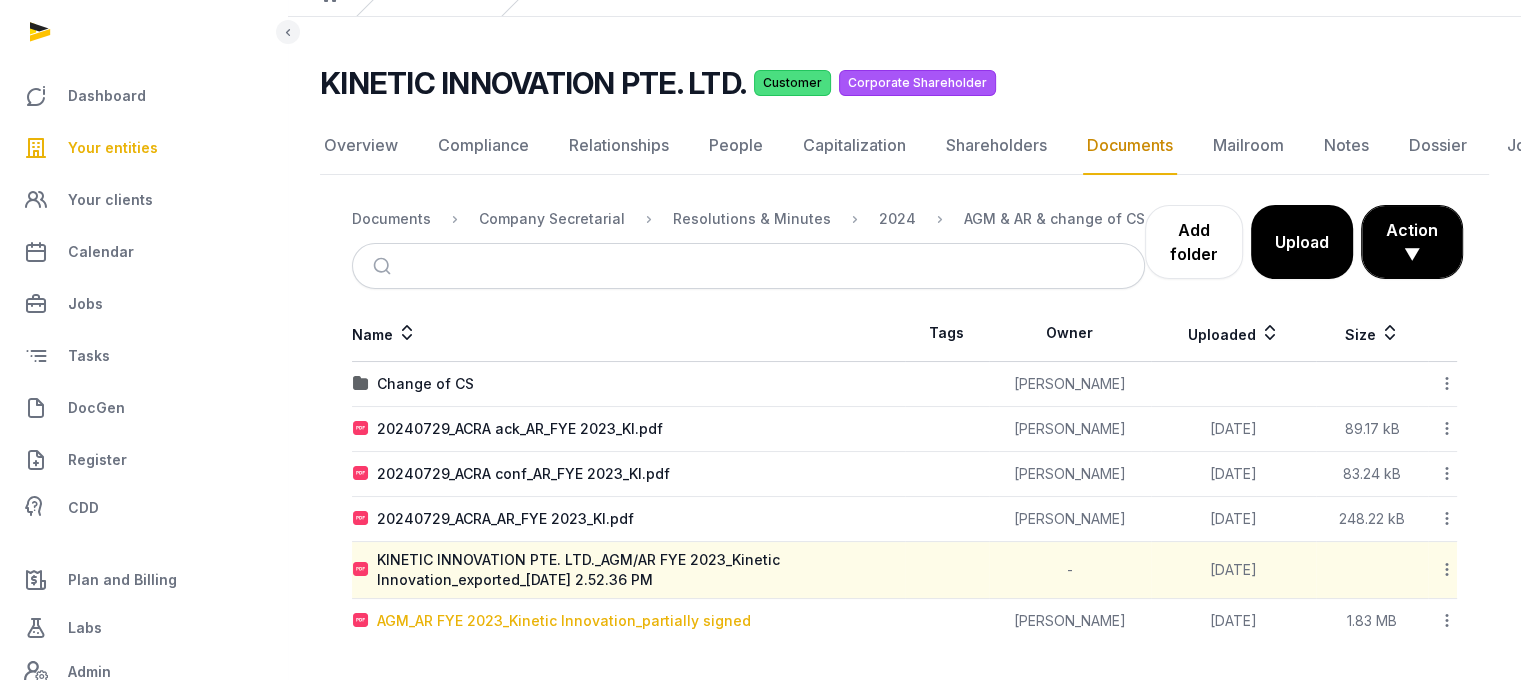 click on "AGM_AR FYE 2023_Kinetic Innovation_partially signed" at bounding box center [564, 621] 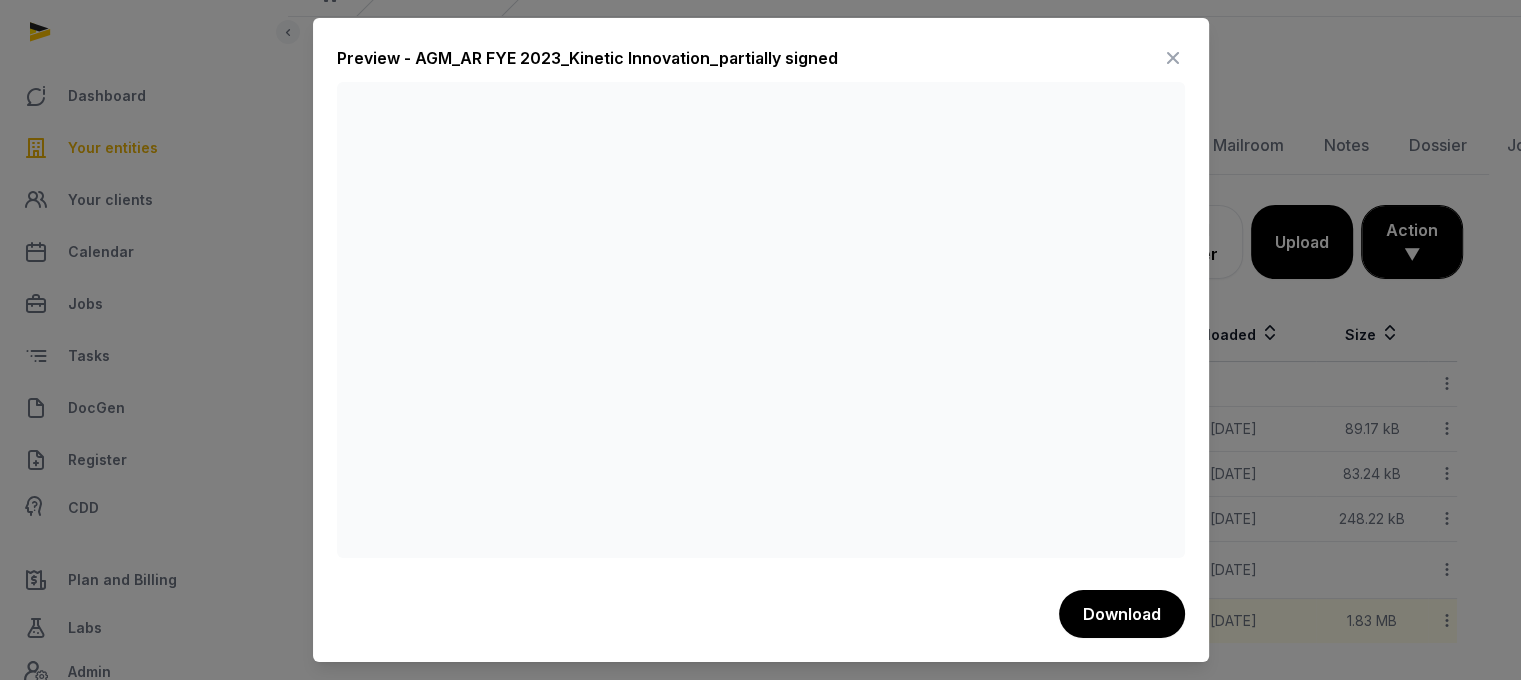 click at bounding box center (1173, 58) 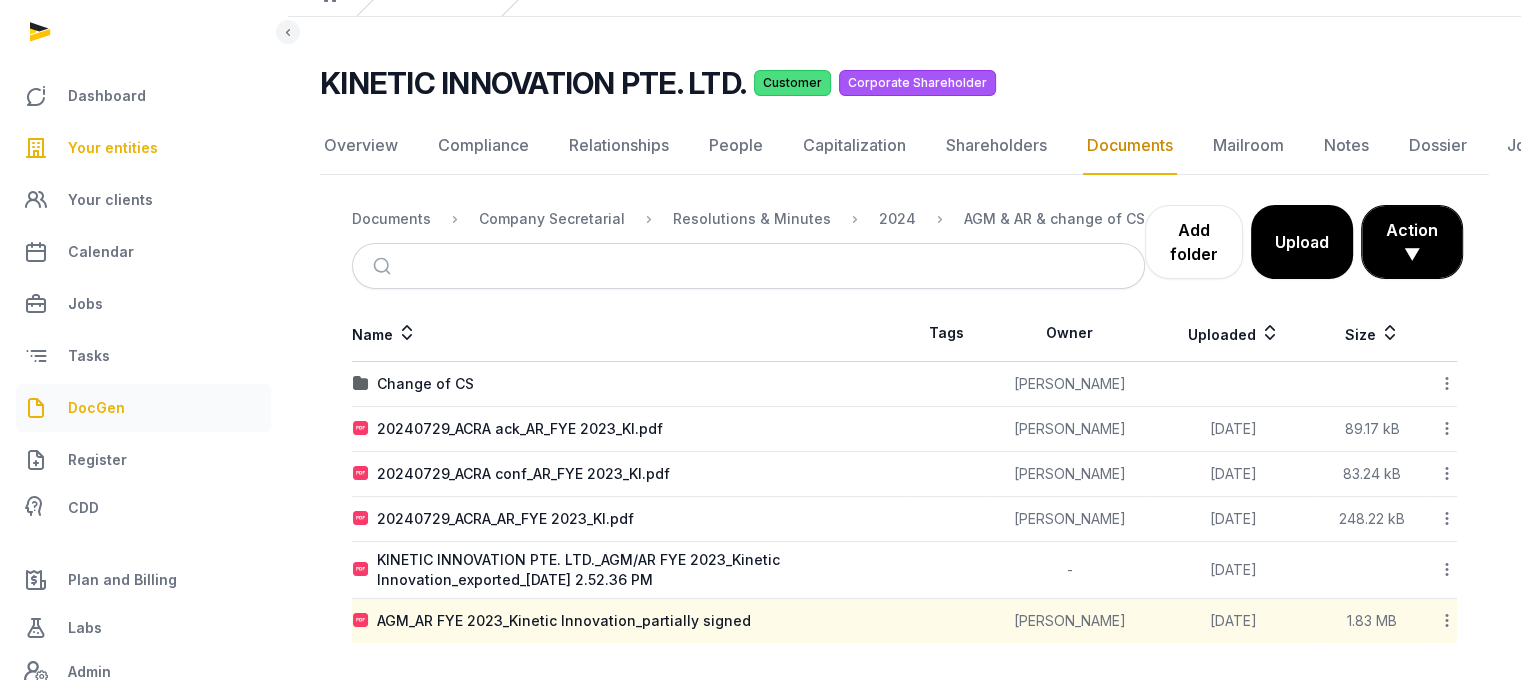 click on "DocGen" at bounding box center (96, 408) 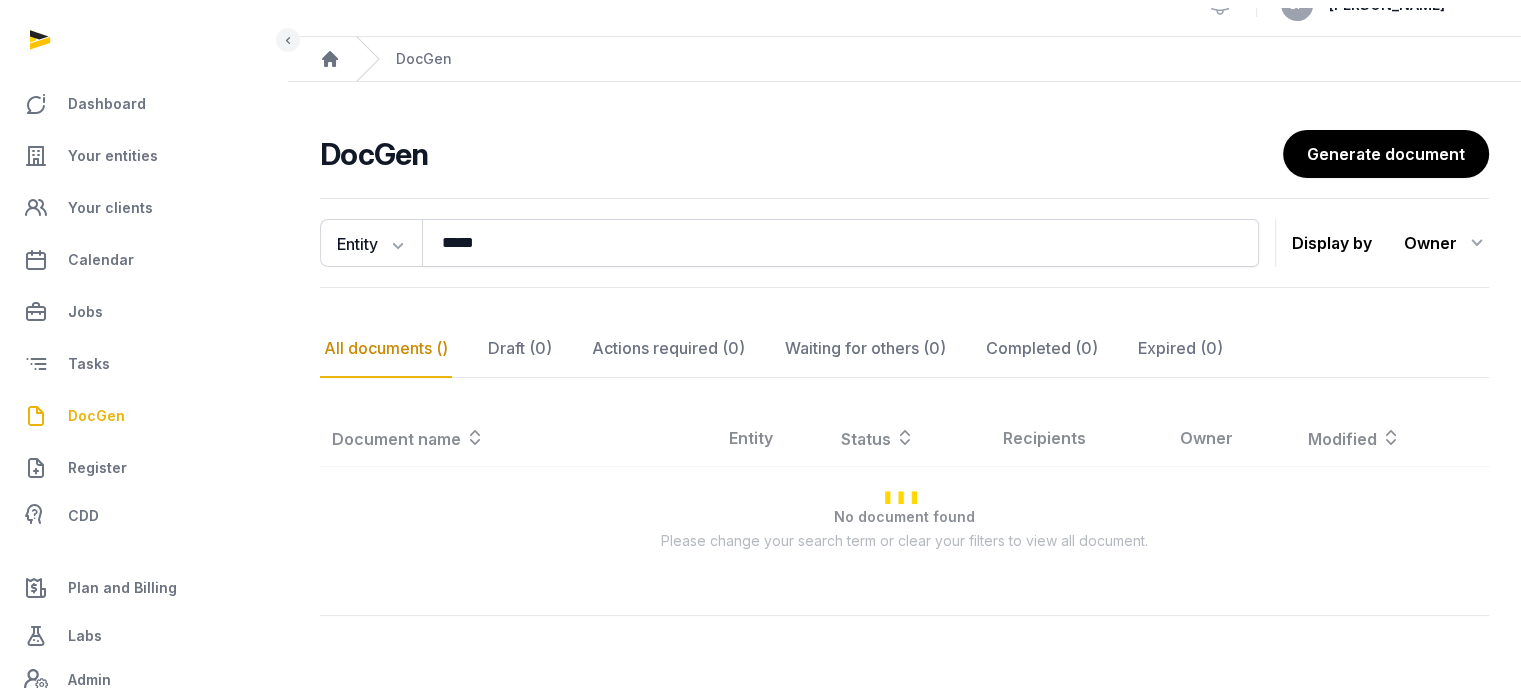 scroll, scrollTop: 90, scrollLeft: 0, axis: vertical 